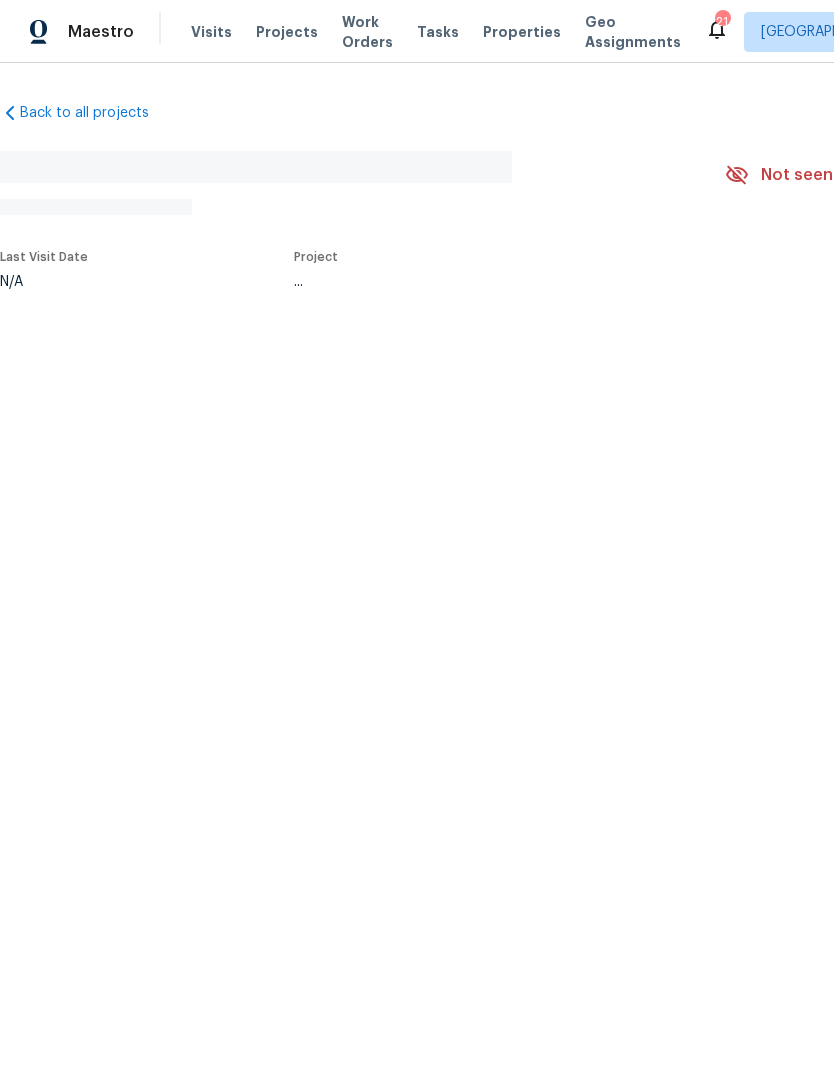 scroll, scrollTop: 0, scrollLeft: 0, axis: both 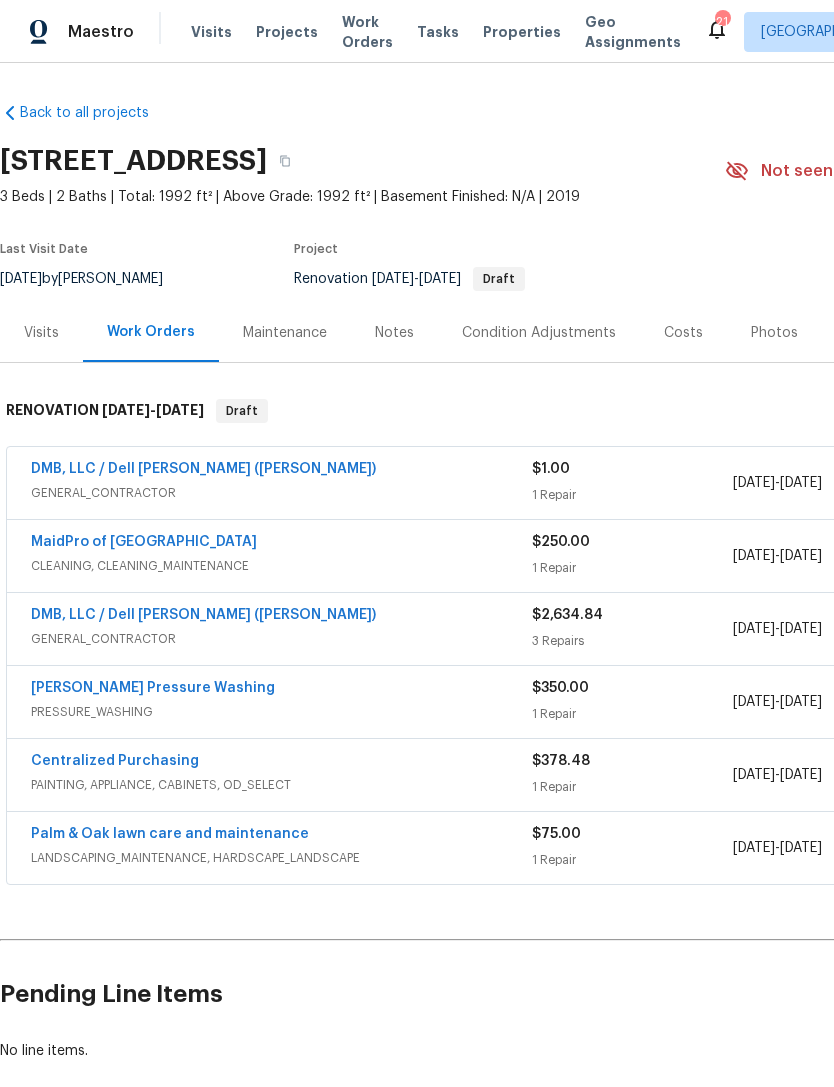 click on "Properties" at bounding box center (522, 32) 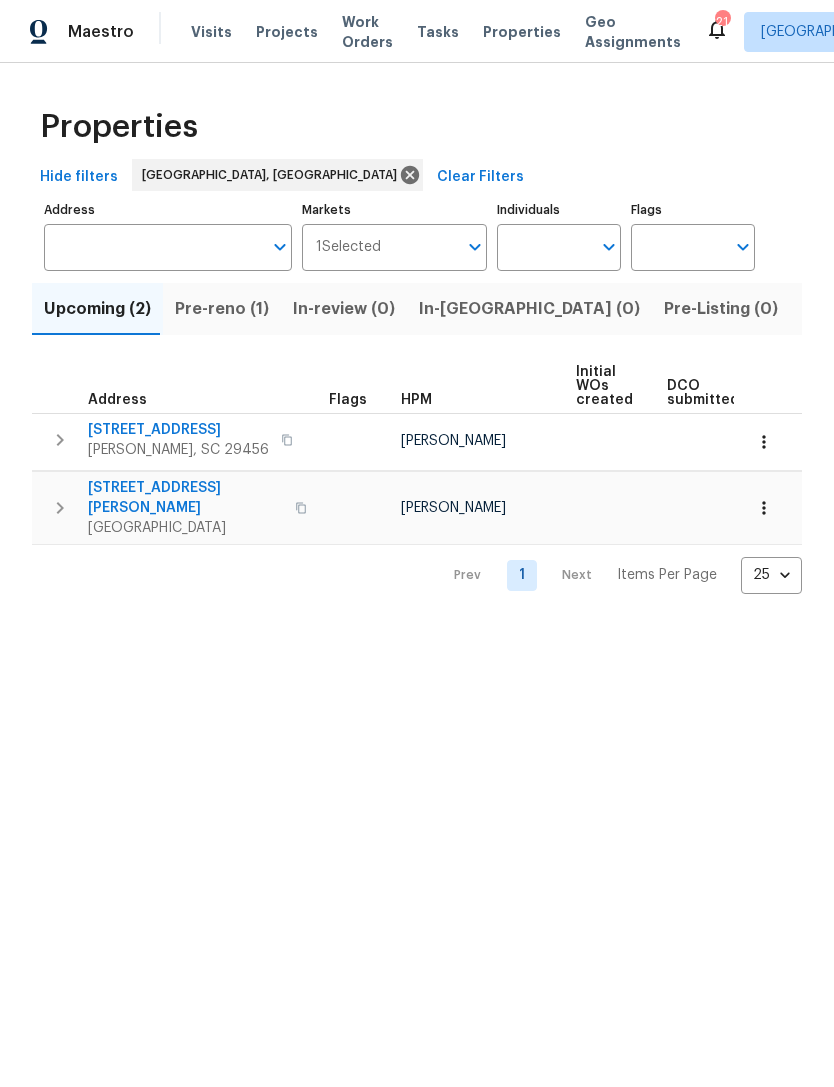 click on "Pre-reno (1)" at bounding box center (222, 309) 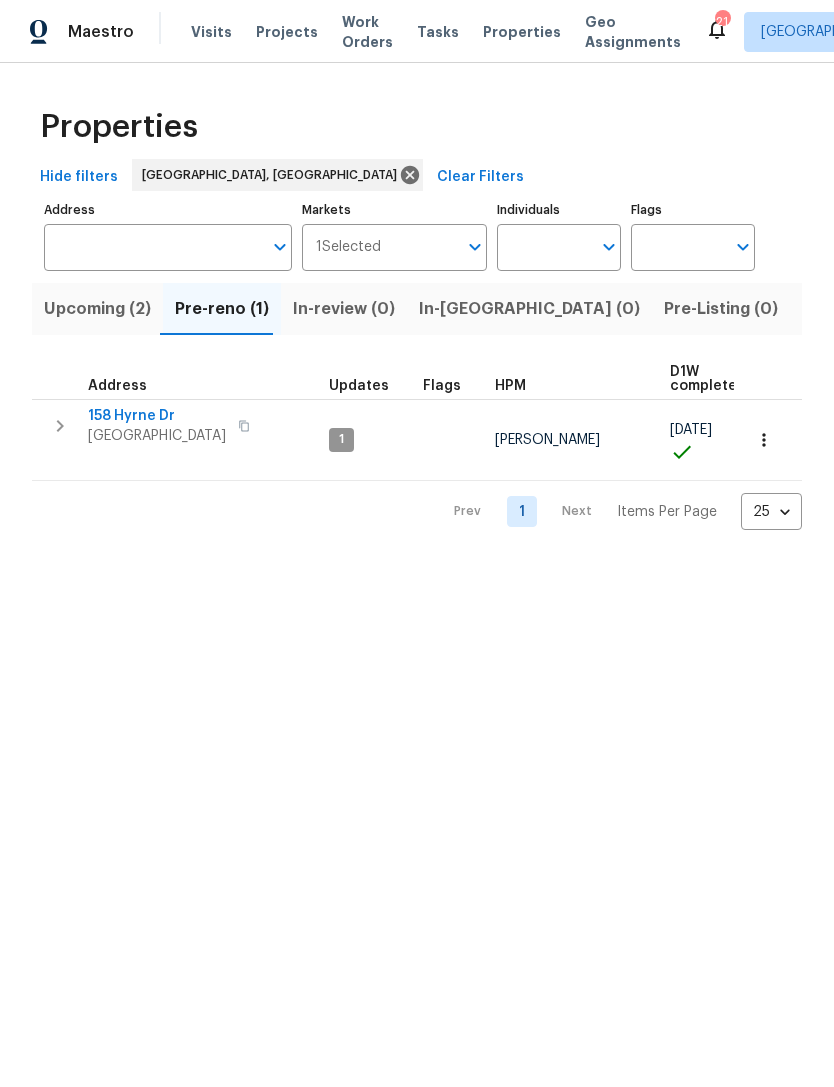 click 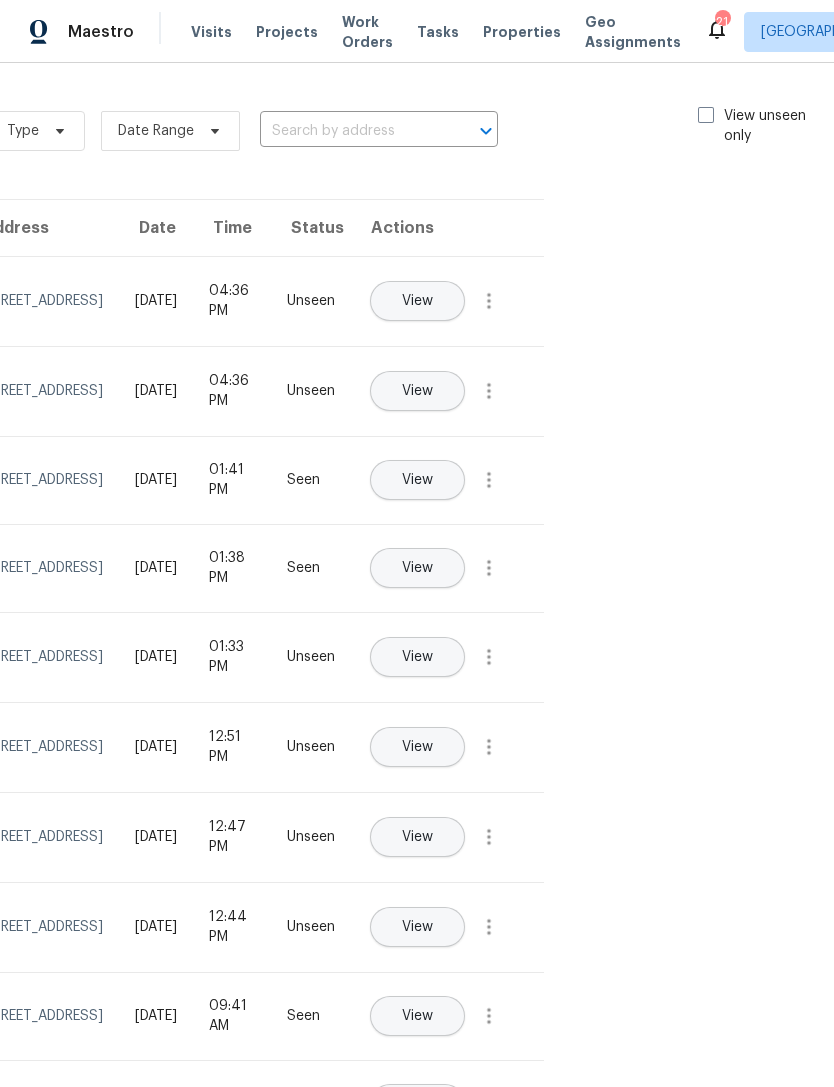 scroll, scrollTop: 0, scrollLeft: 225, axis: horizontal 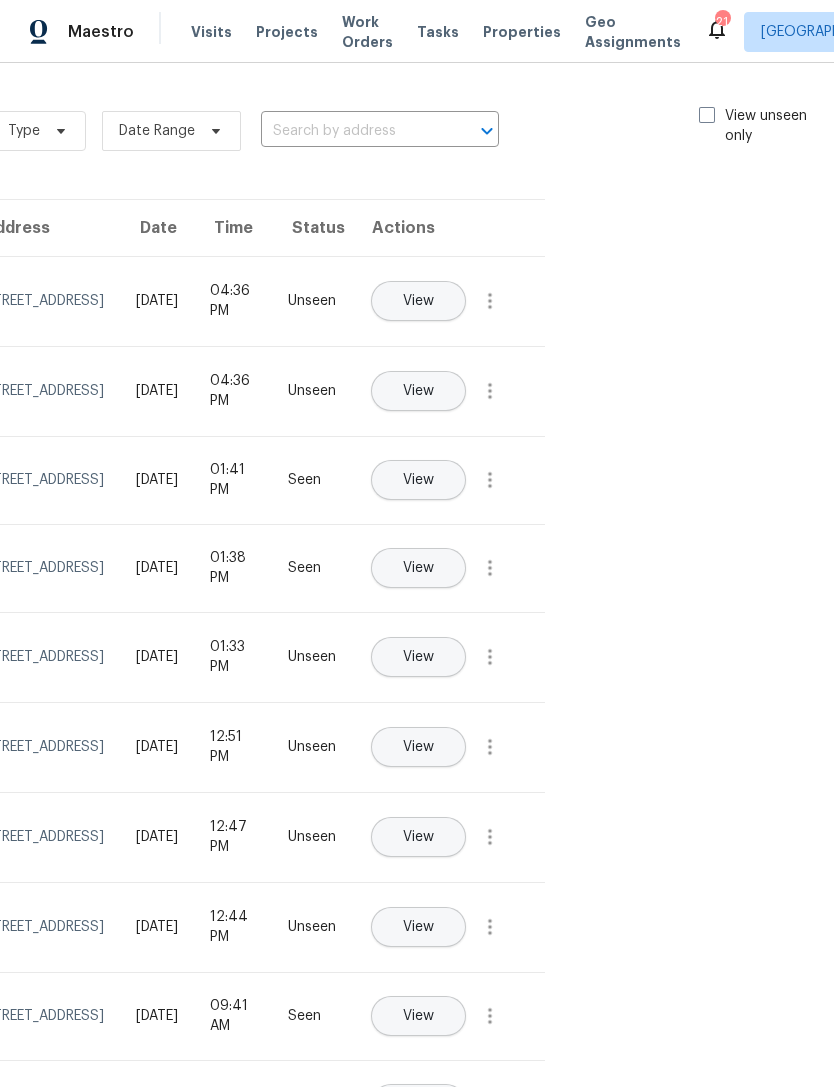click on "View unseen only" at bounding box center (768, 126) 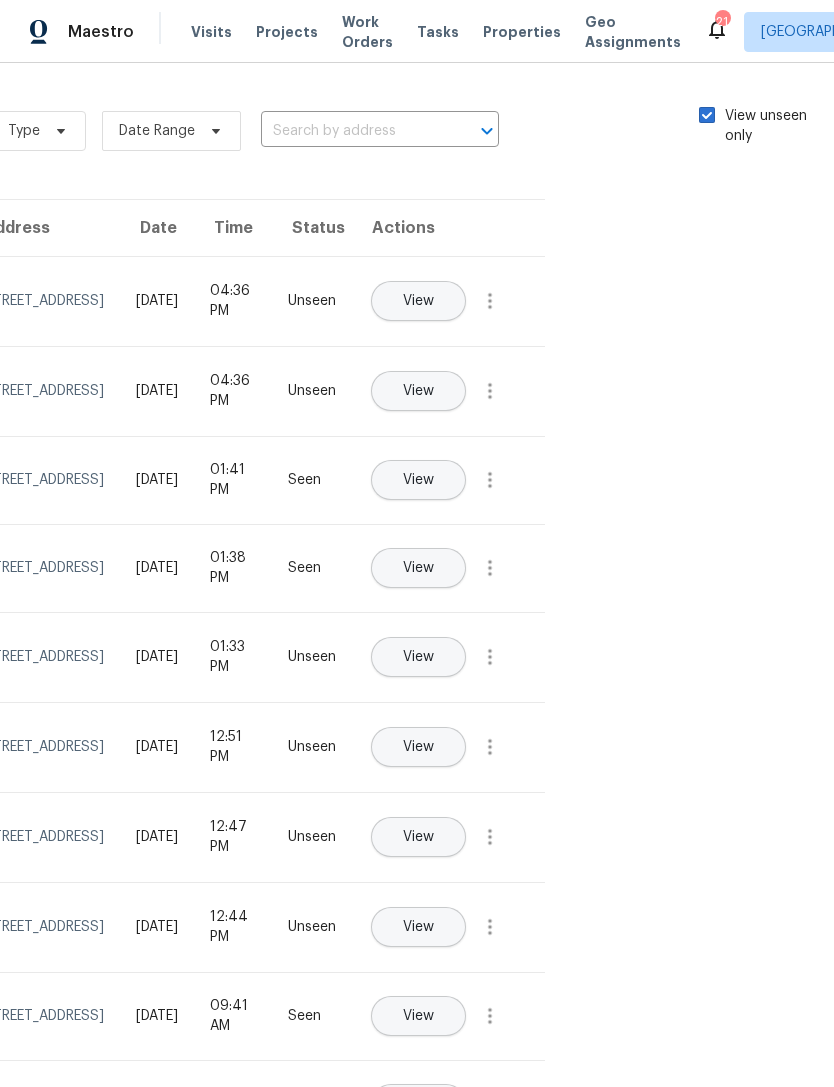 checkbox on "true" 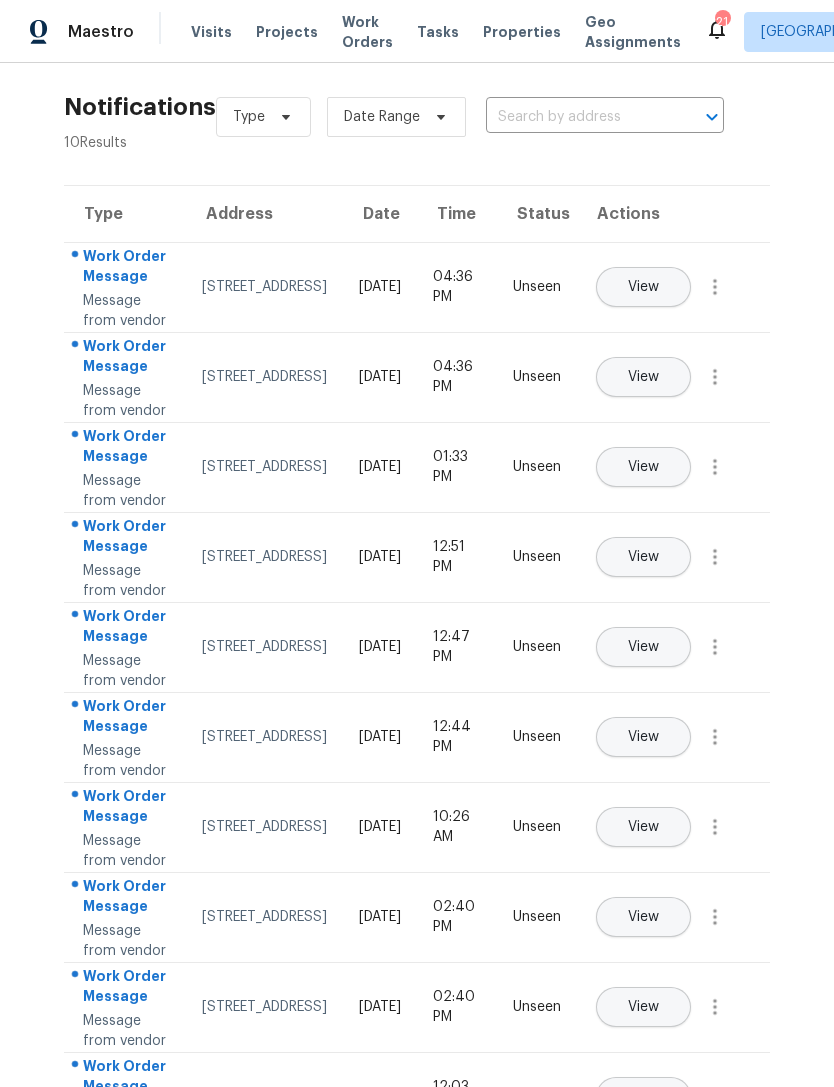 scroll, scrollTop: 15, scrollLeft: 0, axis: vertical 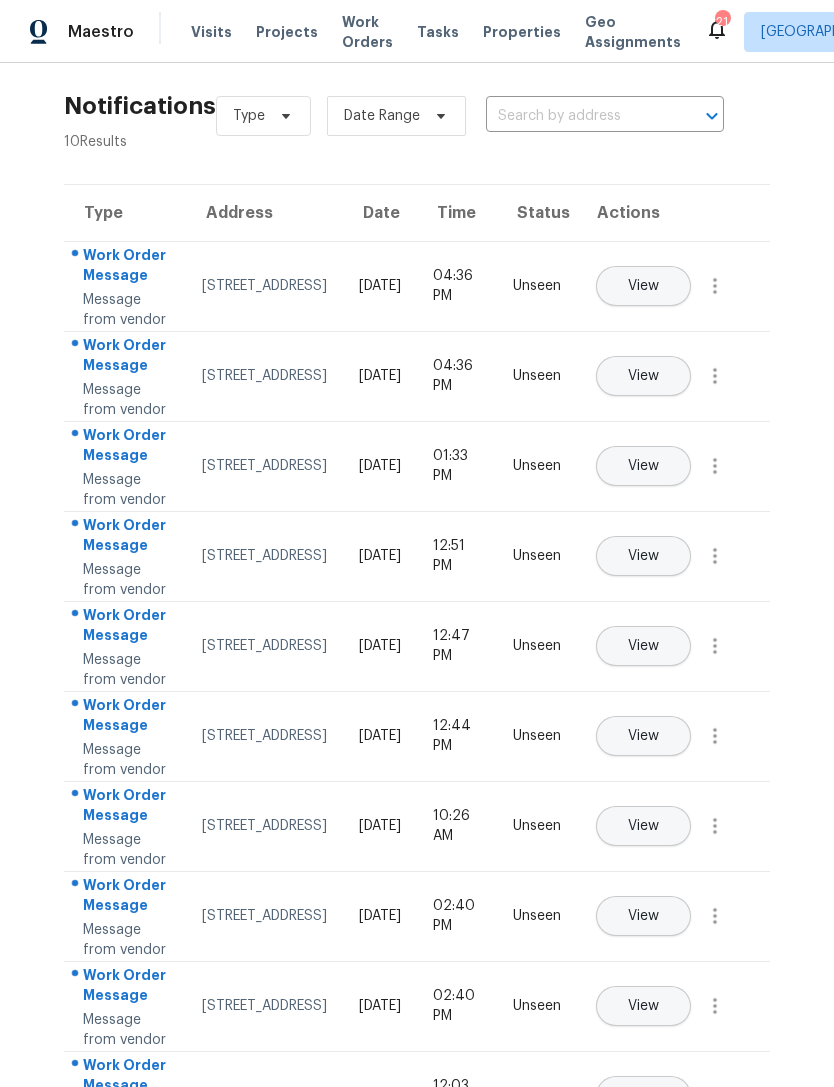 click on "View" at bounding box center [643, 286] 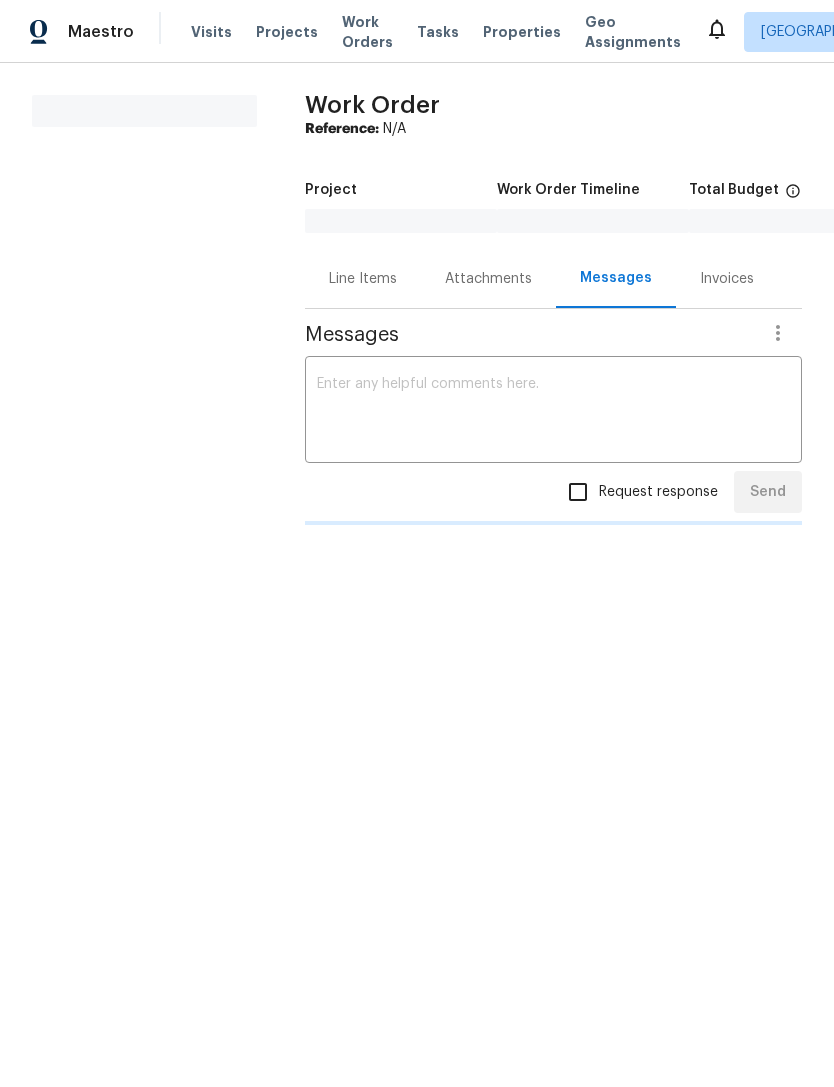 scroll, scrollTop: 0, scrollLeft: 0, axis: both 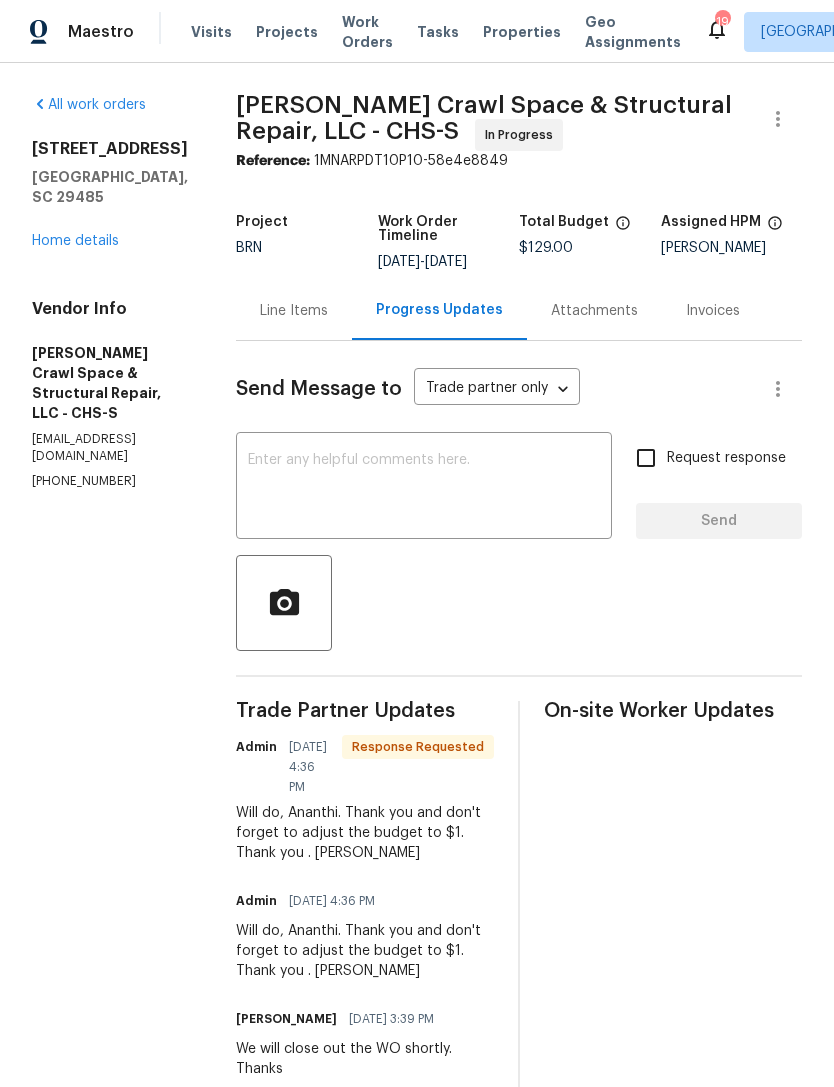 click on "Line Items" at bounding box center (294, 311) 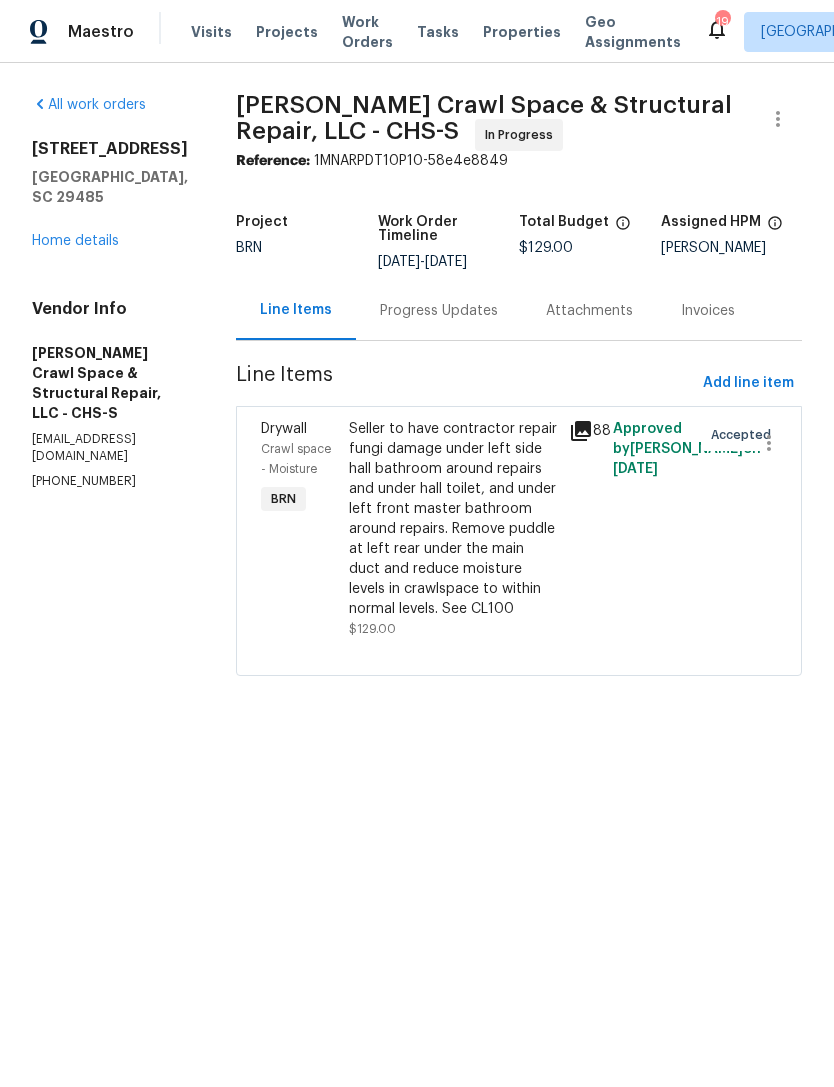 click on "Home details" at bounding box center [75, 241] 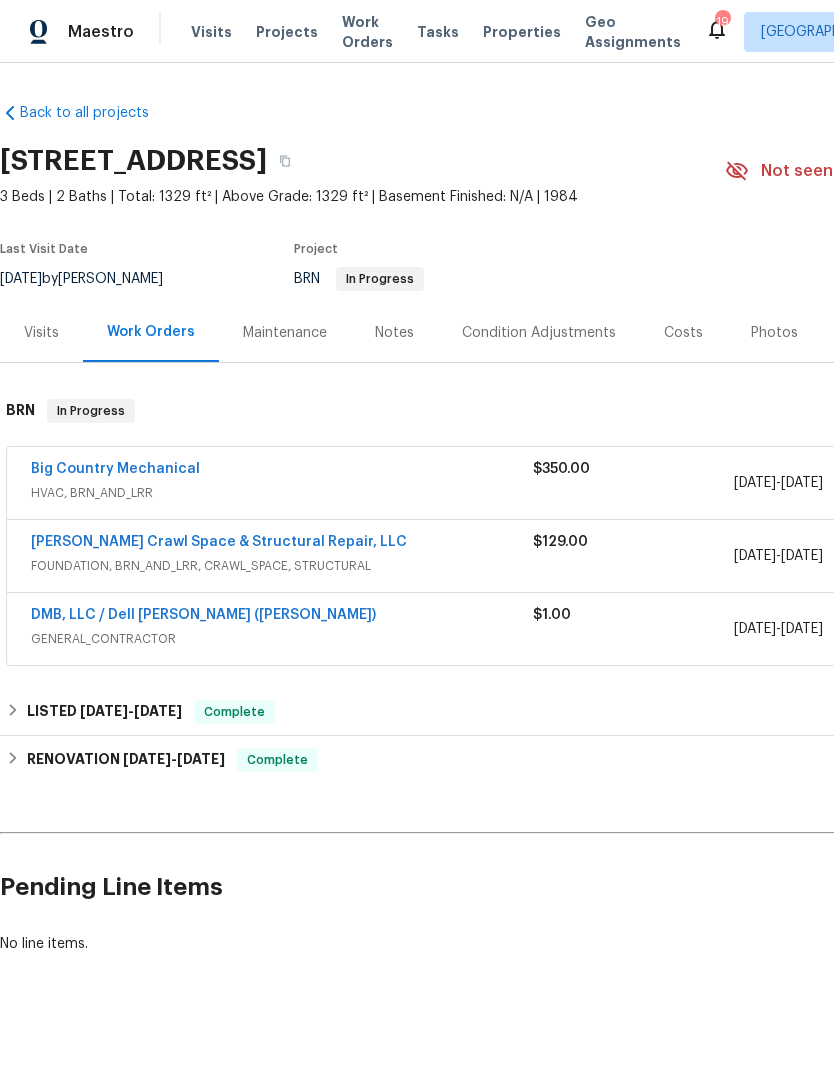scroll, scrollTop: 0, scrollLeft: 0, axis: both 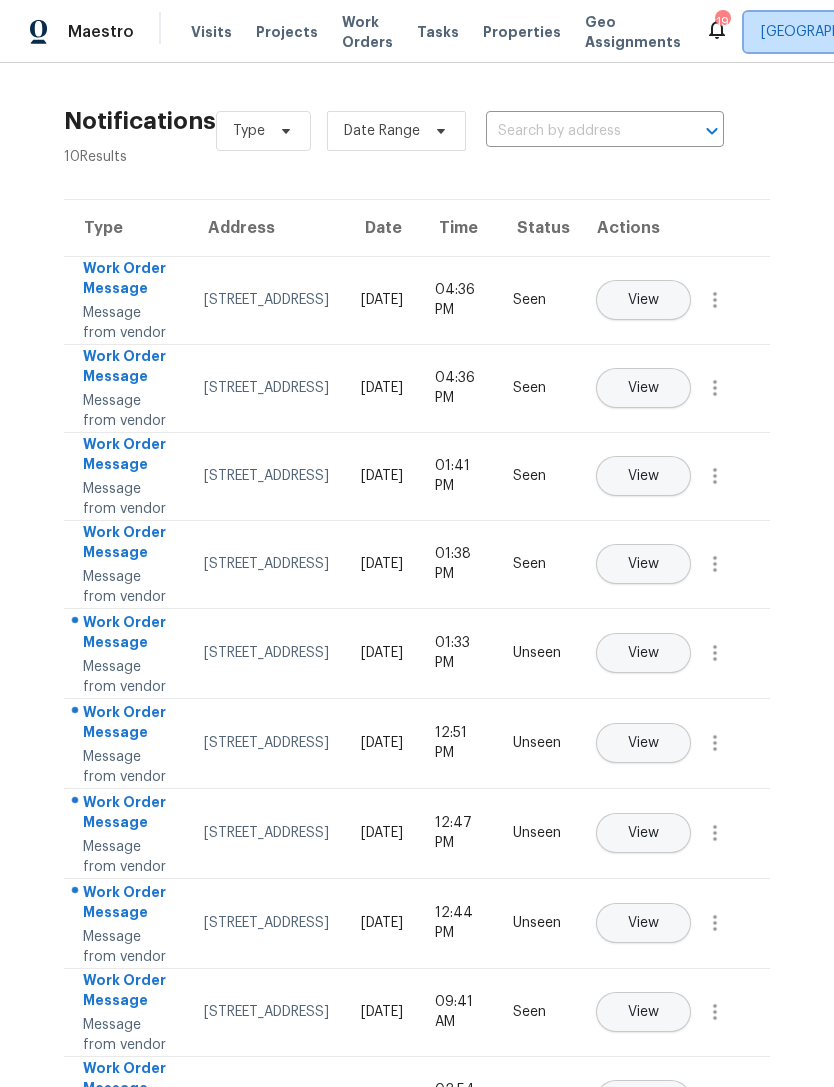 click on "[GEOGRAPHIC_DATA], [GEOGRAPHIC_DATA]" at bounding box center [903, 32] 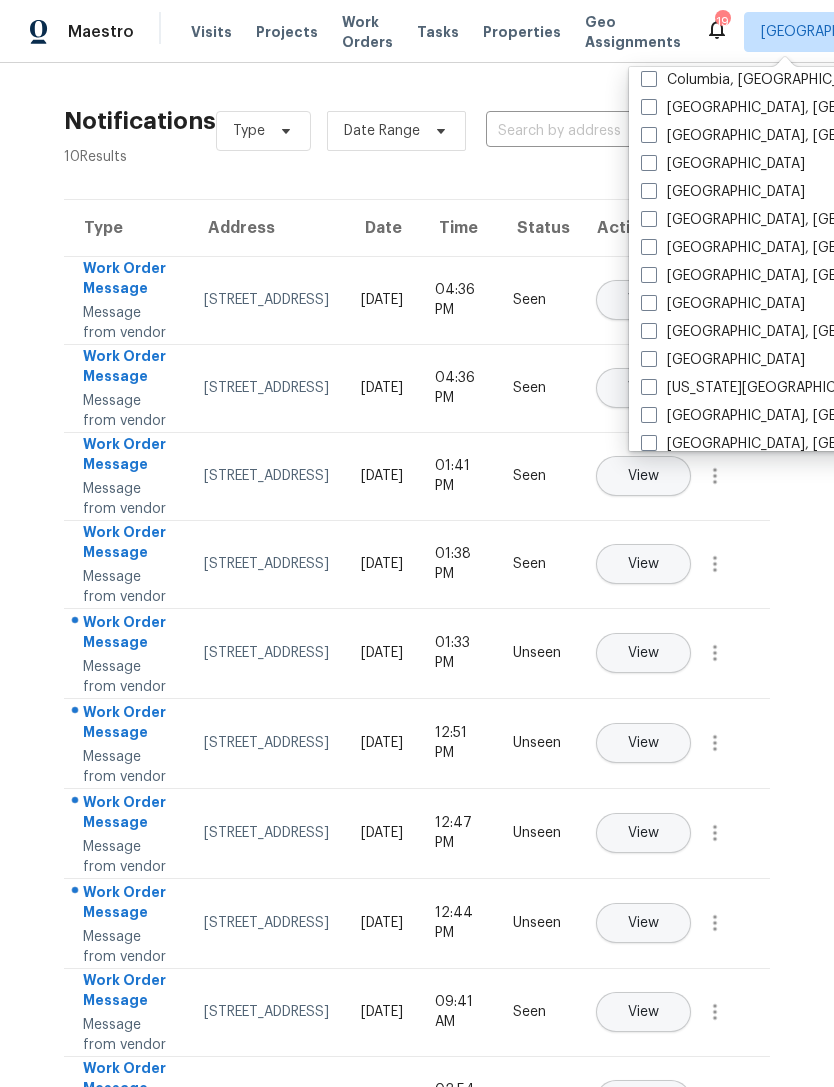 scroll, scrollTop: 472, scrollLeft: 0, axis: vertical 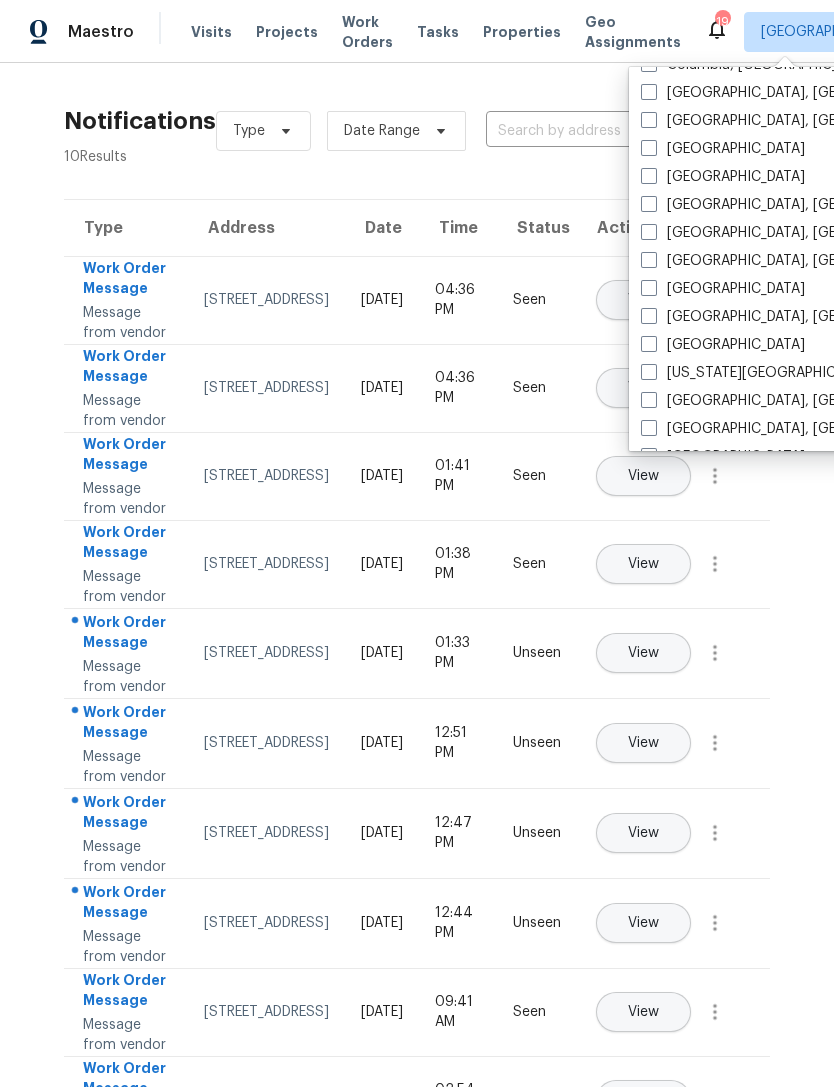 click on "[GEOGRAPHIC_DATA], [GEOGRAPHIC_DATA]" at bounding box center (796, 261) 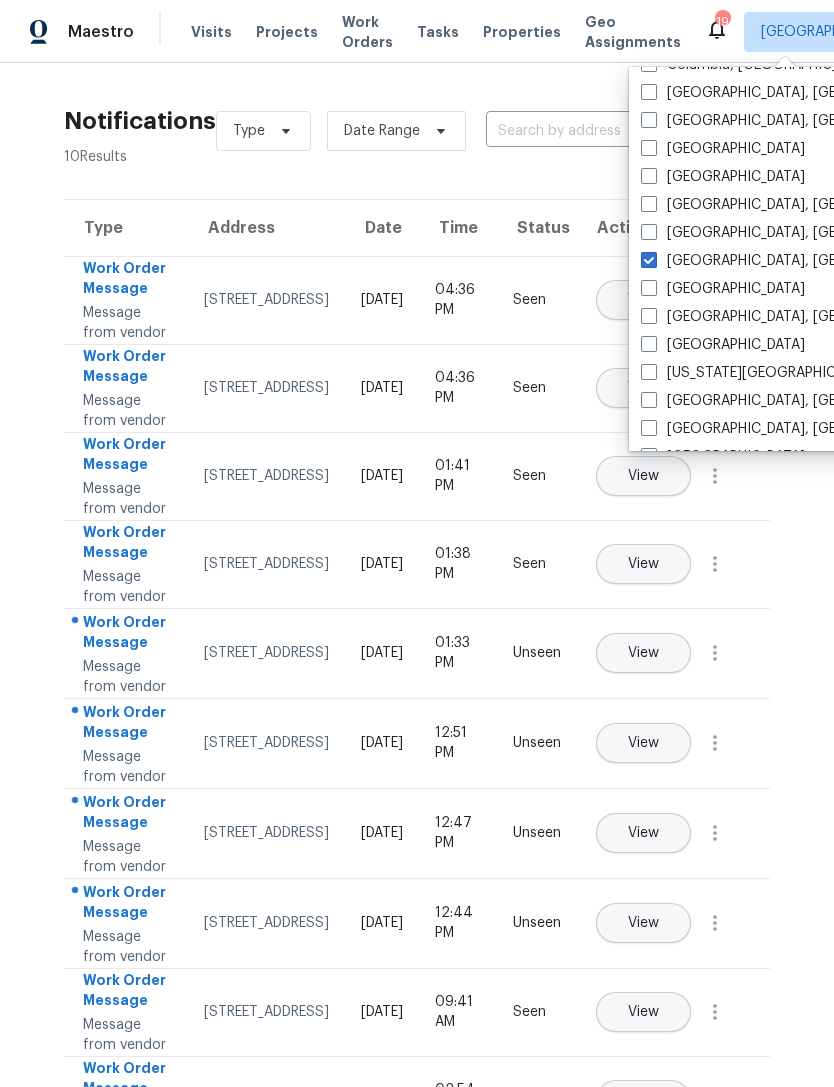 checkbox on "true" 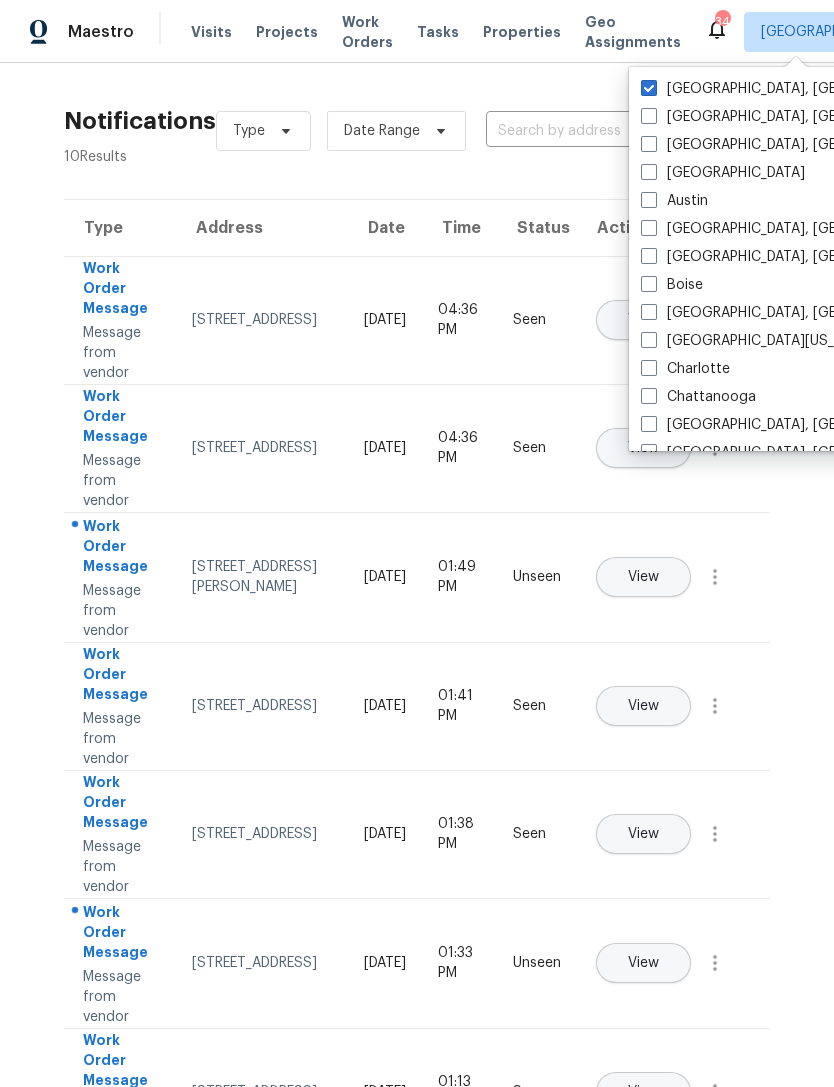 scroll, scrollTop: 0, scrollLeft: 0, axis: both 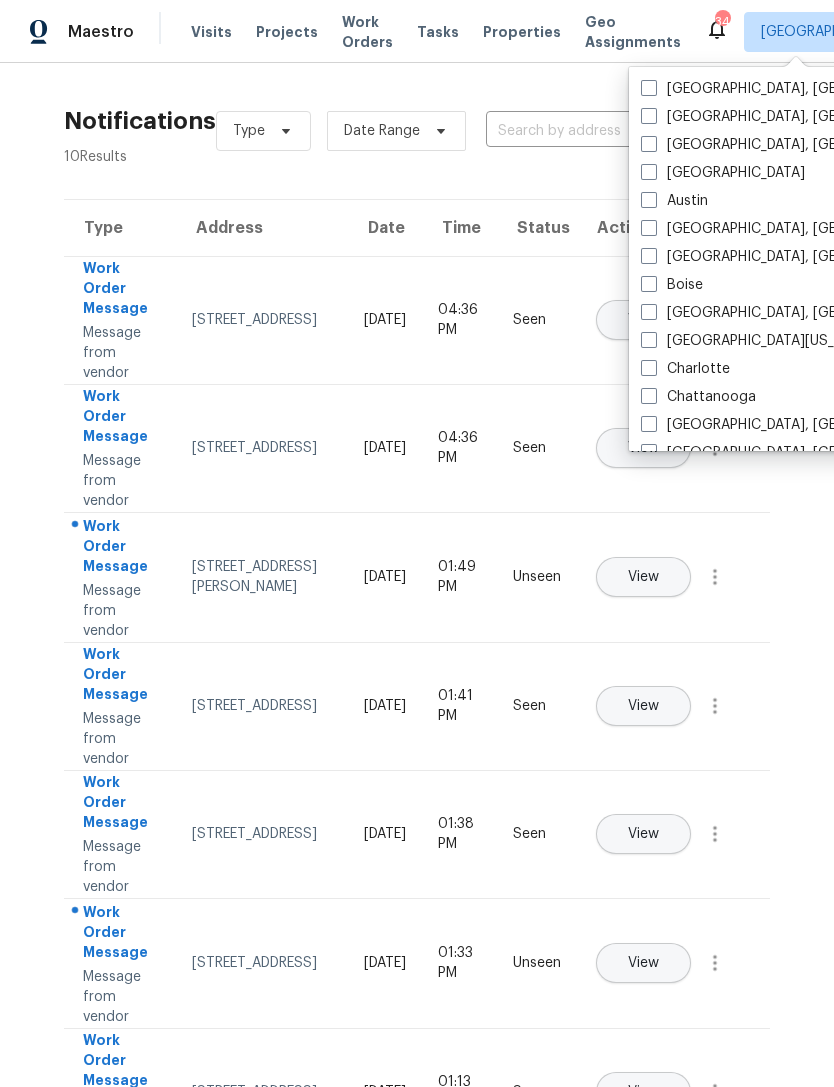 checkbox on "false" 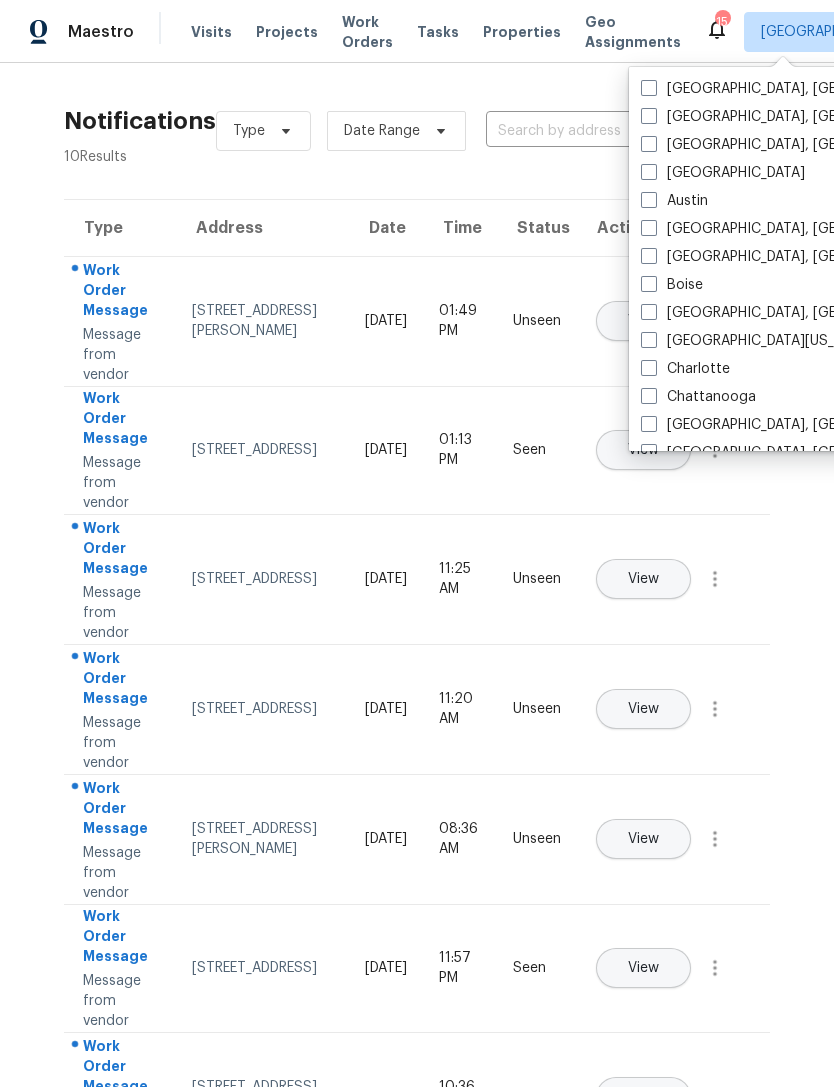 click on "Visits" at bounding box center (211, 32) 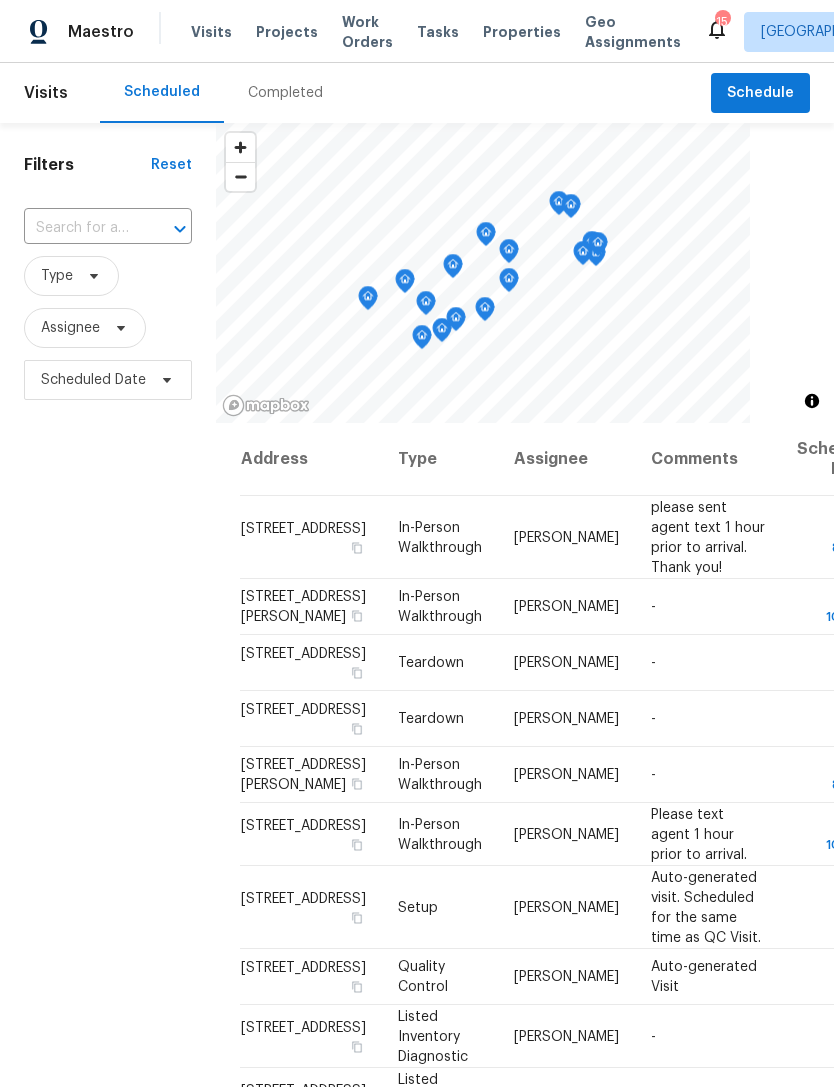 click on "Completed" at bounding box center (285, 93) 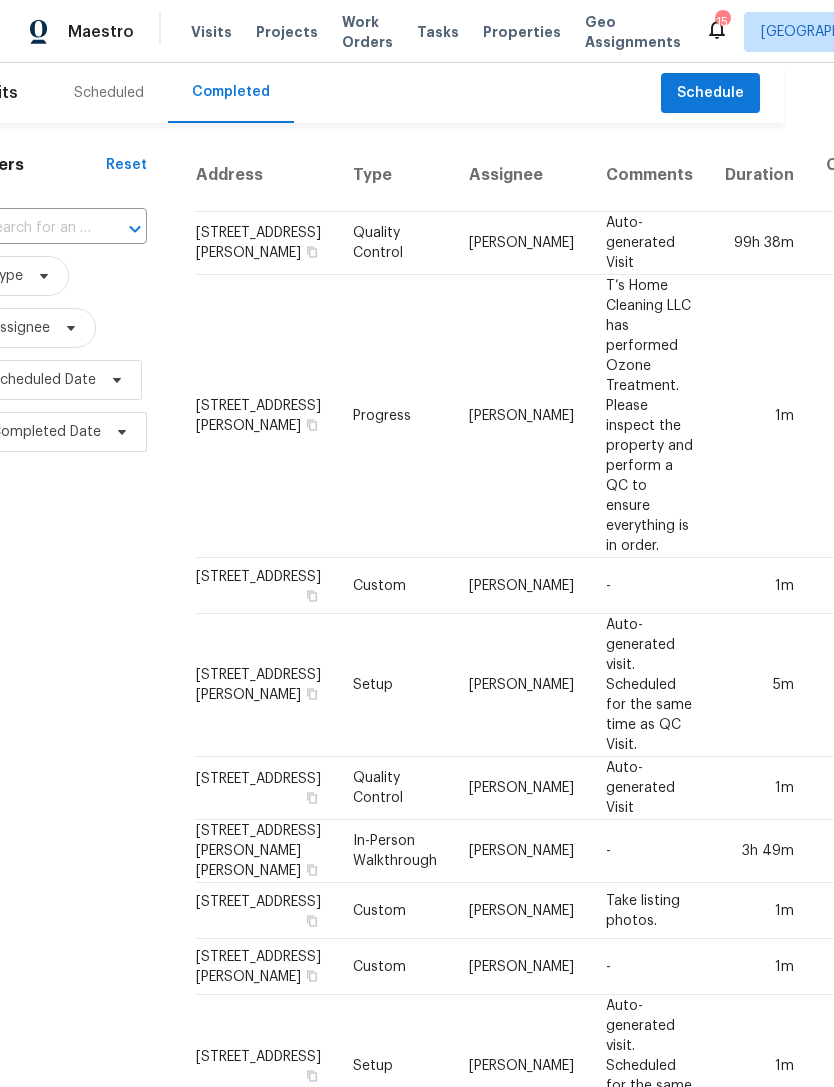 scroll, scrollTop: 0, scrollLeft: 49, axis: horizontal 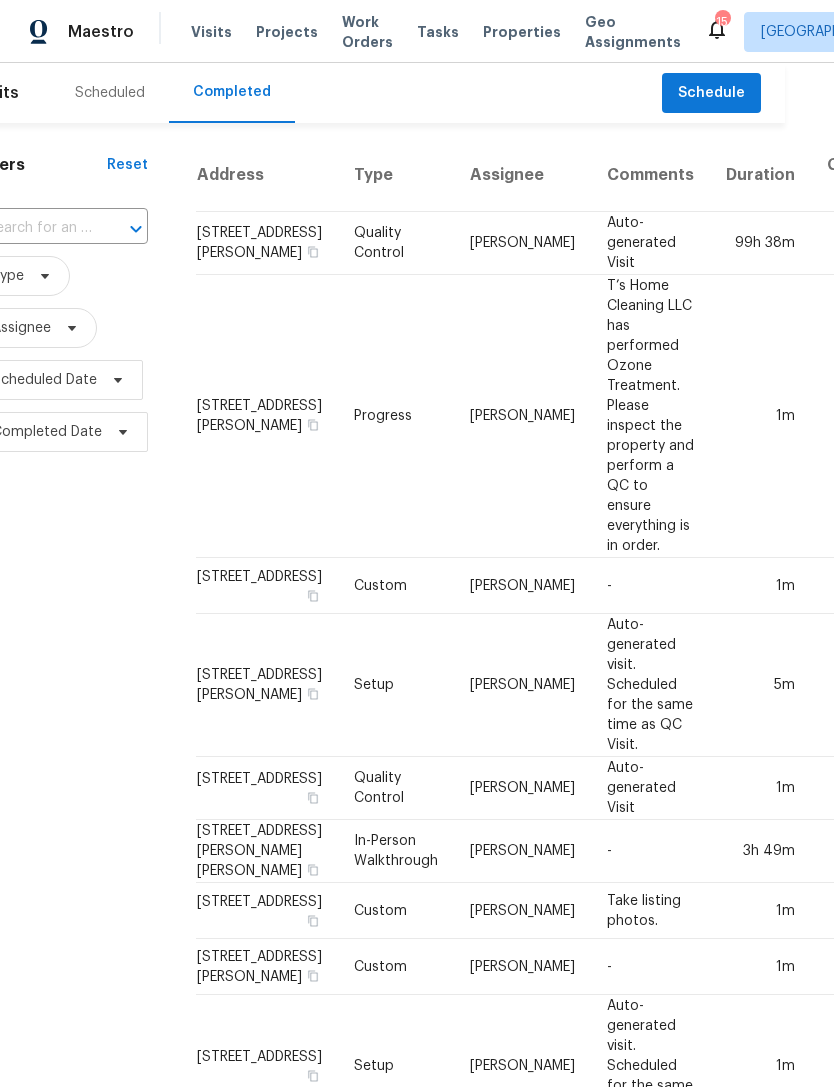 click on "5m" at bounding box center (760, 685) 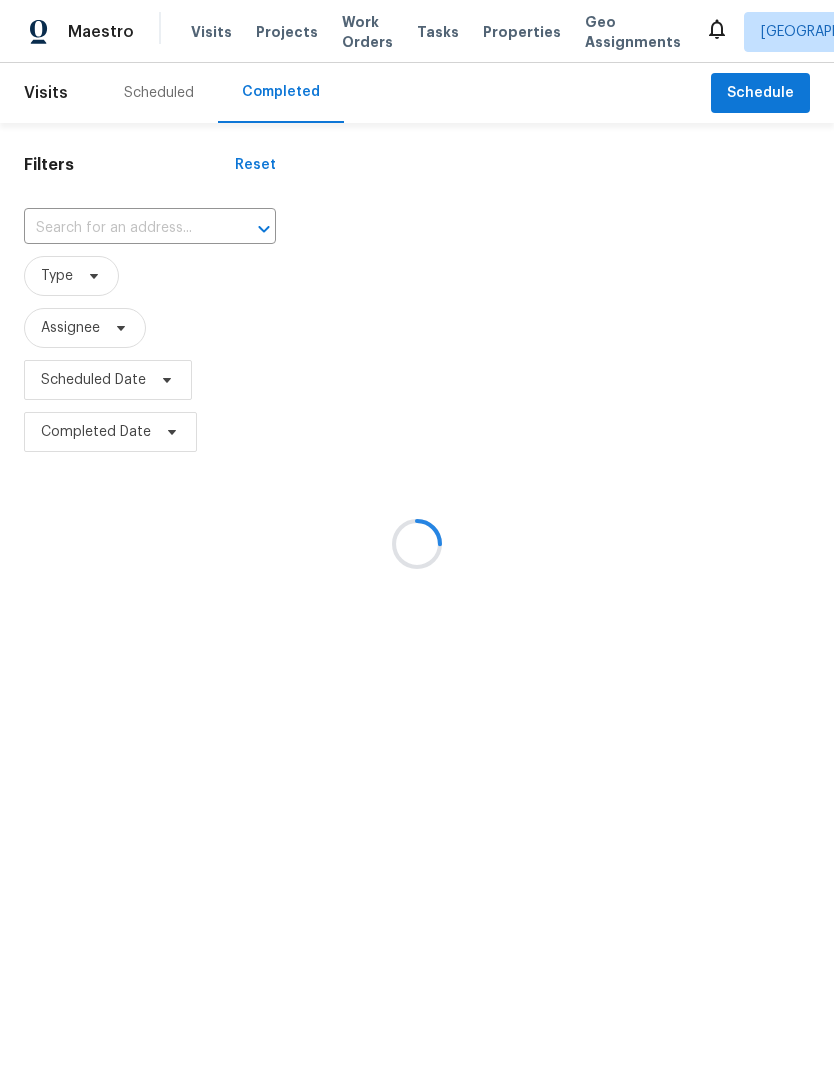 scroll, scrollTop: 0, scrollLeft: 0, axis: both 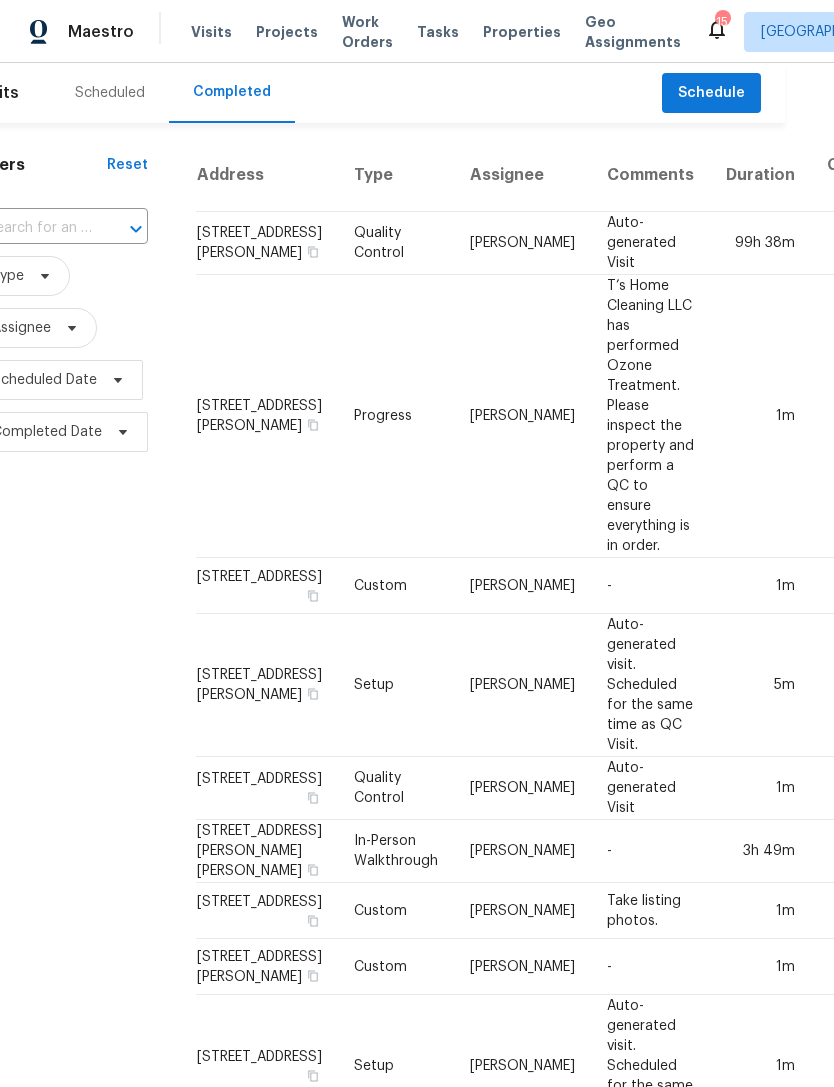 click on "Scheduled" at bounding box center (110, 93) 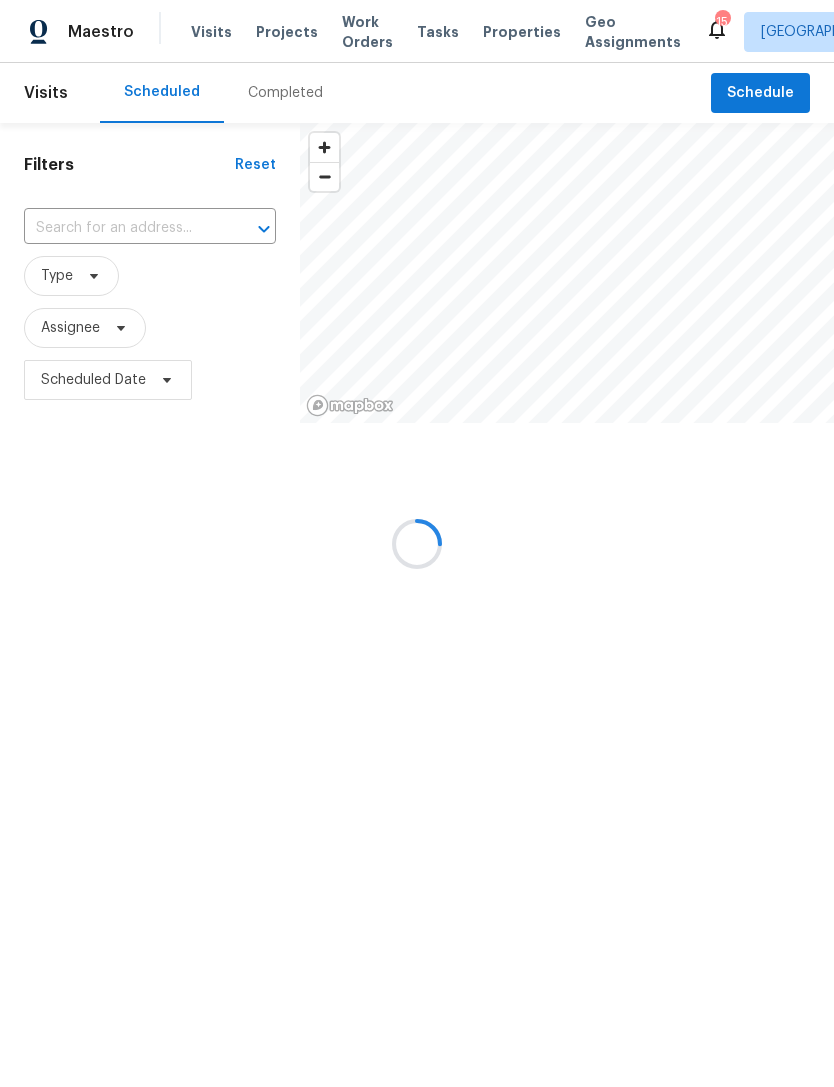 scroll, scrollTop: 0, scrollLeft: 0, axis: both 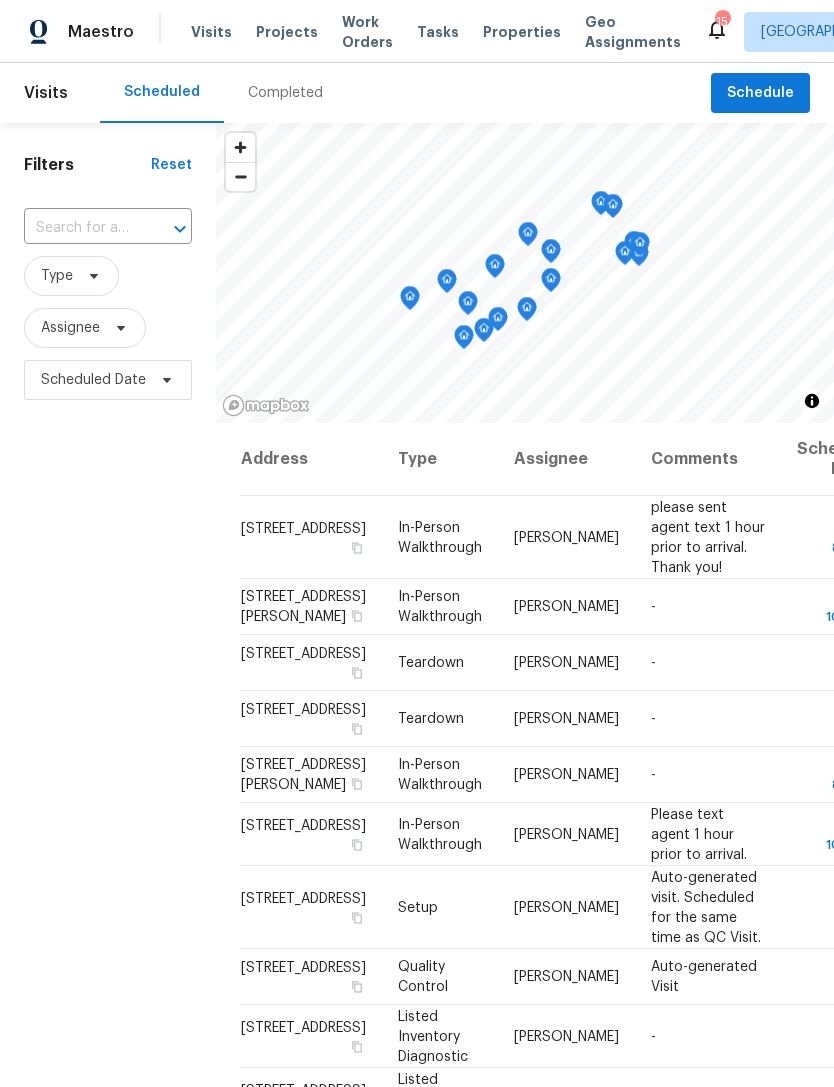 click on "Completed" at bounding box center (285, 93) 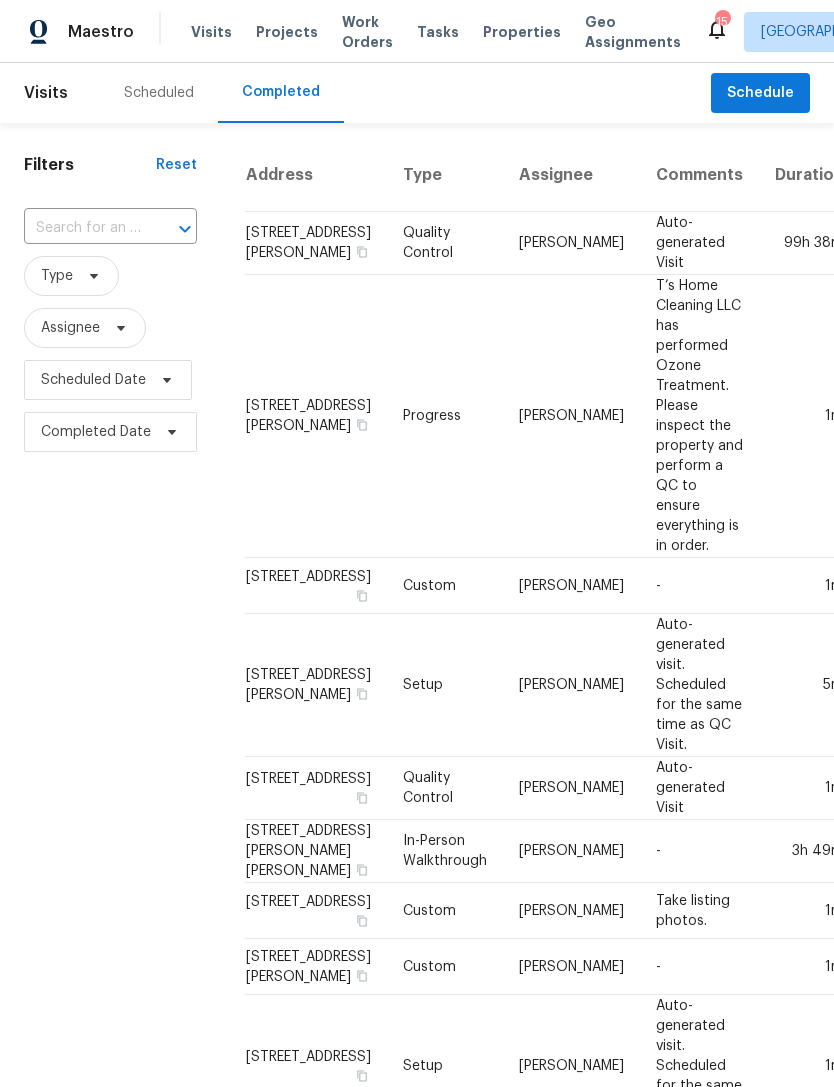 scroll, scrollTop: 0, scrollLeft: 0, axis: both 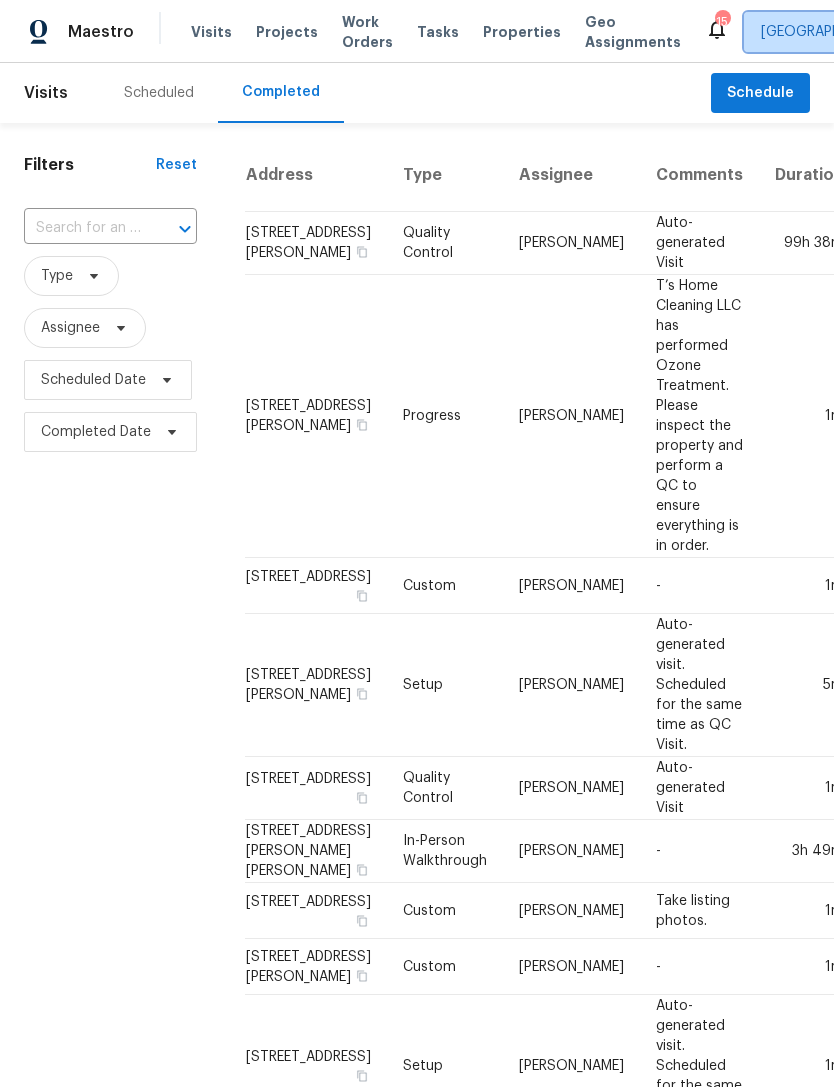click on "[GEOGRAPHIC_DATA], [GEOGRAPHIC_DATA]" at bounding box center (903, 32) 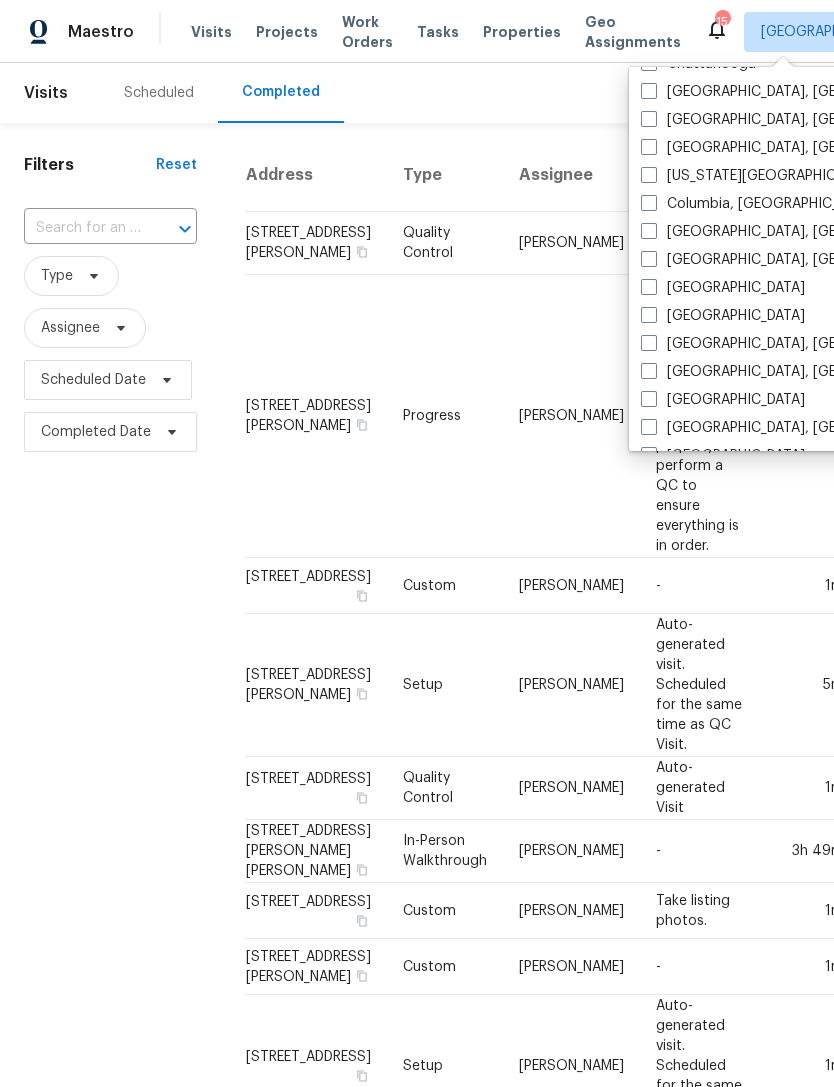 click at bounding box center (649, 203) 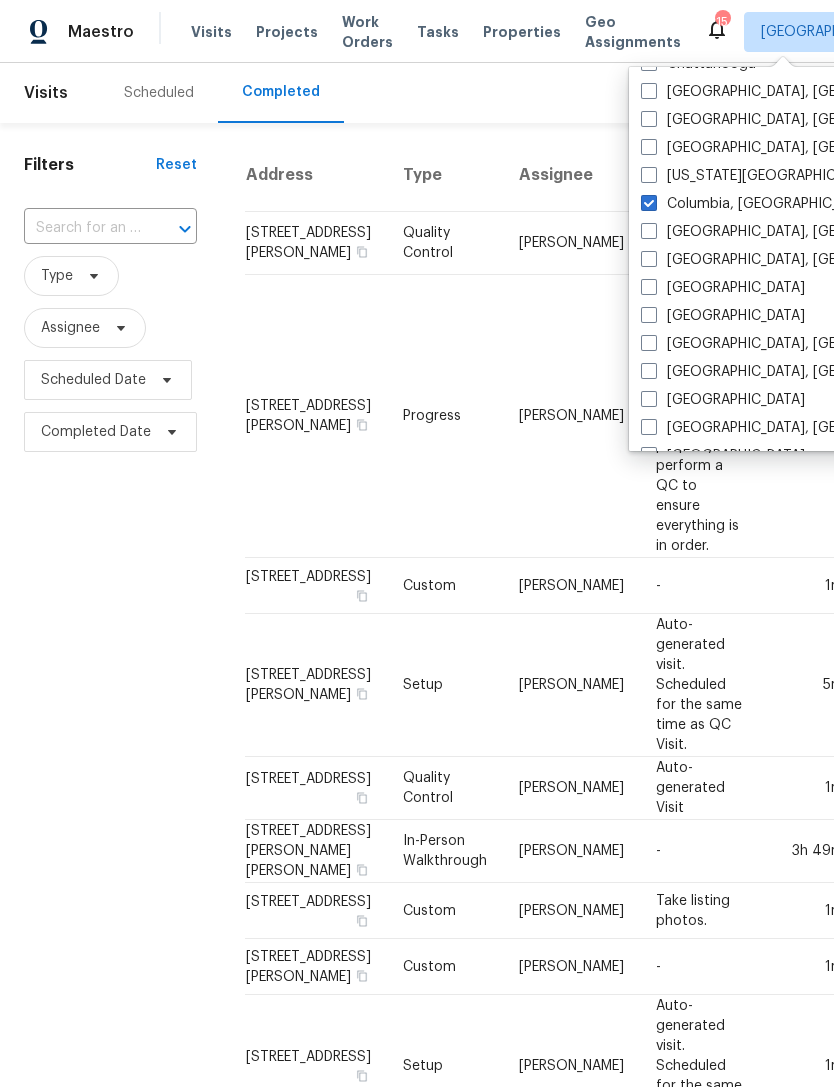 checkbox on "true" 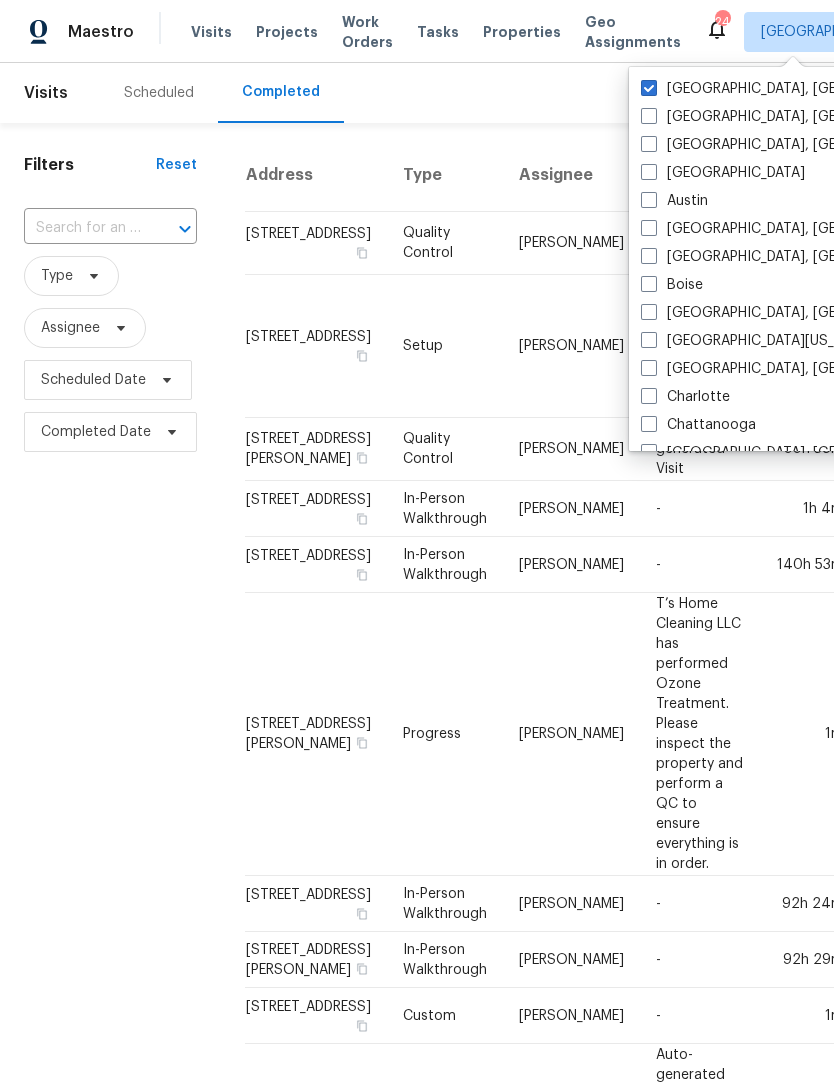 scroll, scrollTop: 0, scrollLeft: 0, axis: both 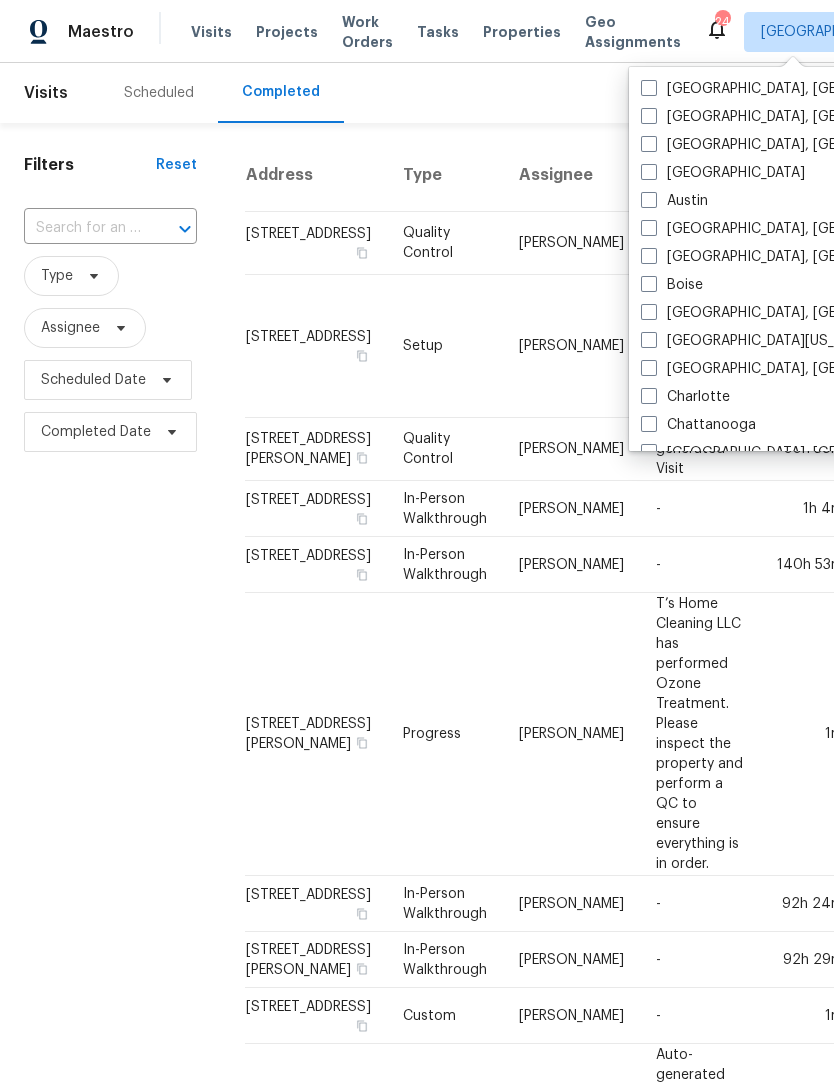 checkbox on "false" 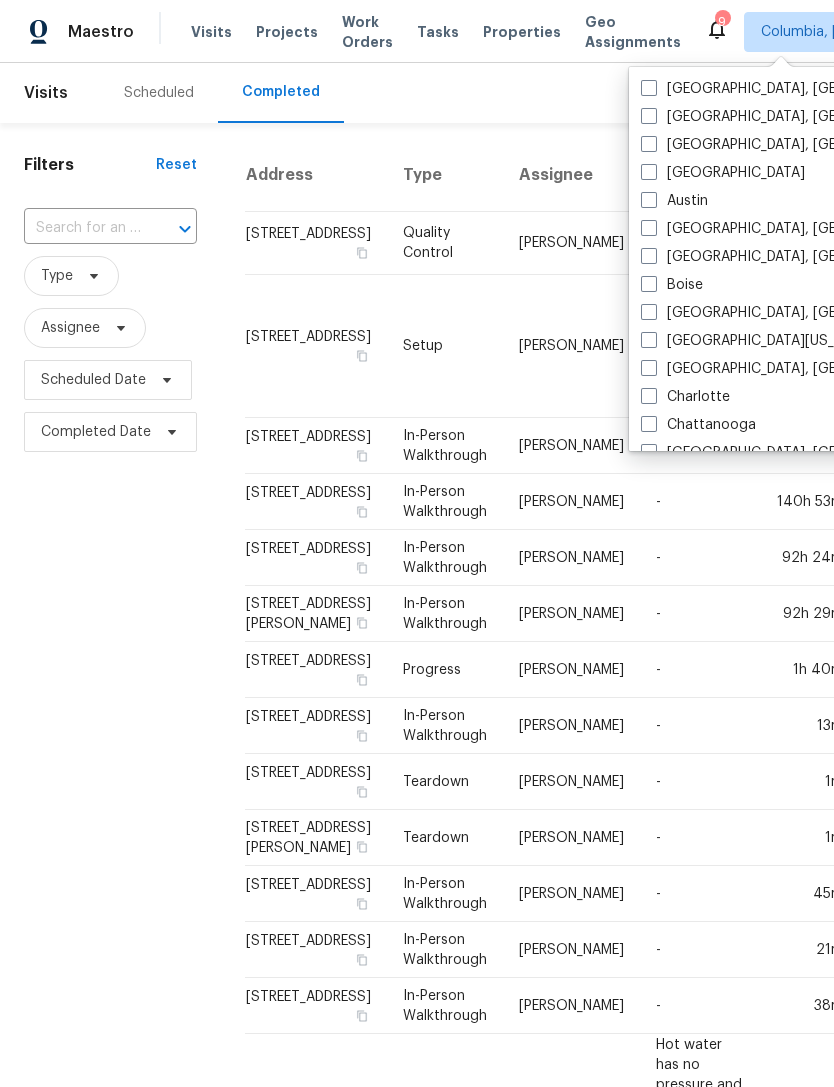 click on "Visits" at bounding box center [211, 32] 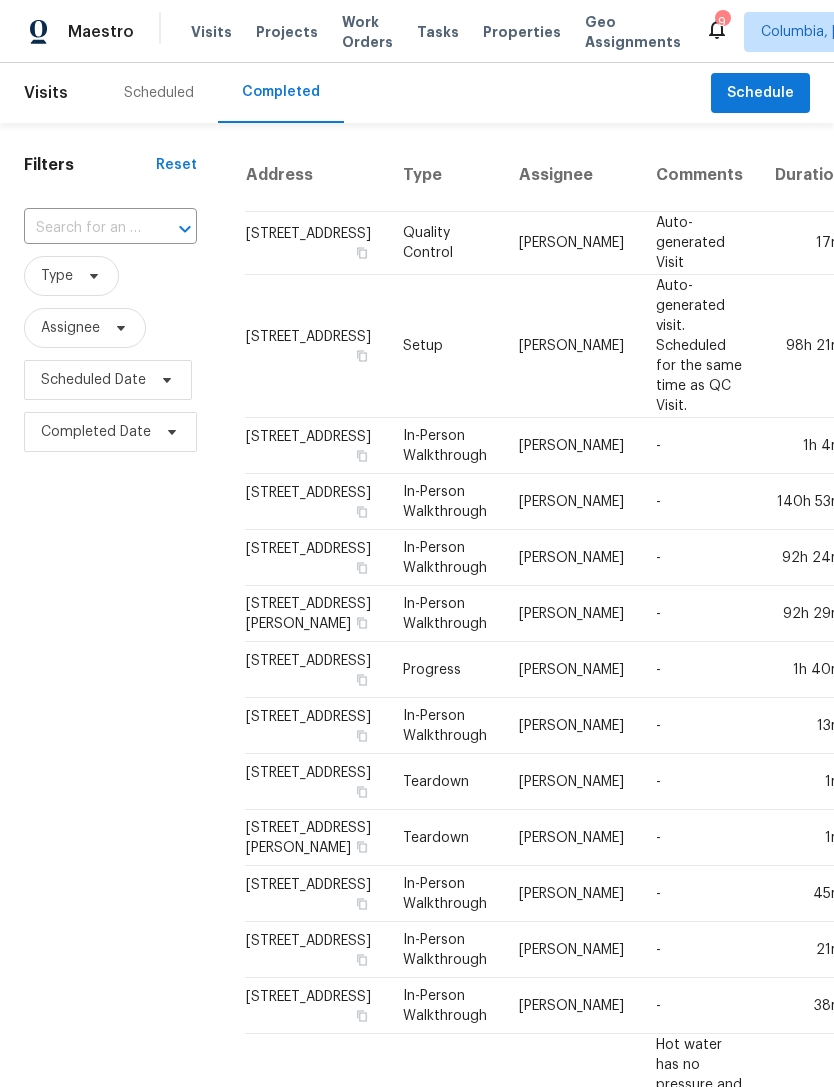 click on "Scheduled" at bounding box center (159, 93) 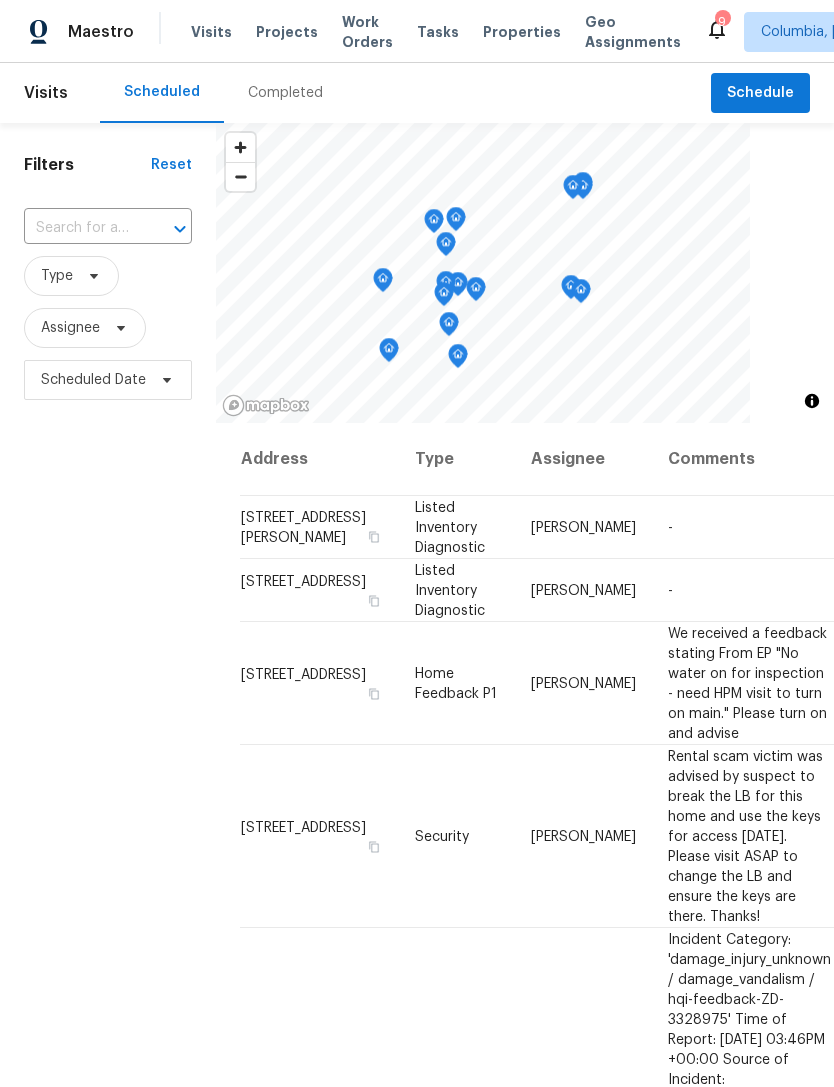 scroll, scrollTop: 0, scrollLeft: 0, axis: both 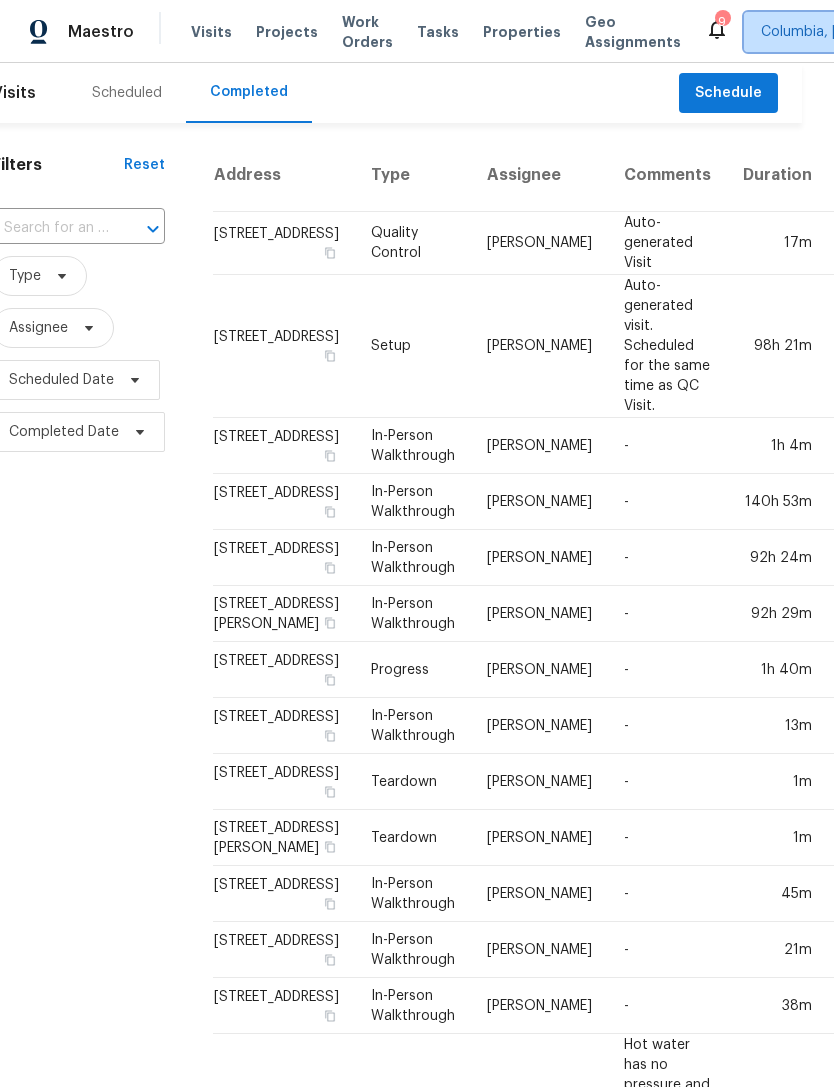 click on "Columbia, SC" at bounding box center [880, 32] 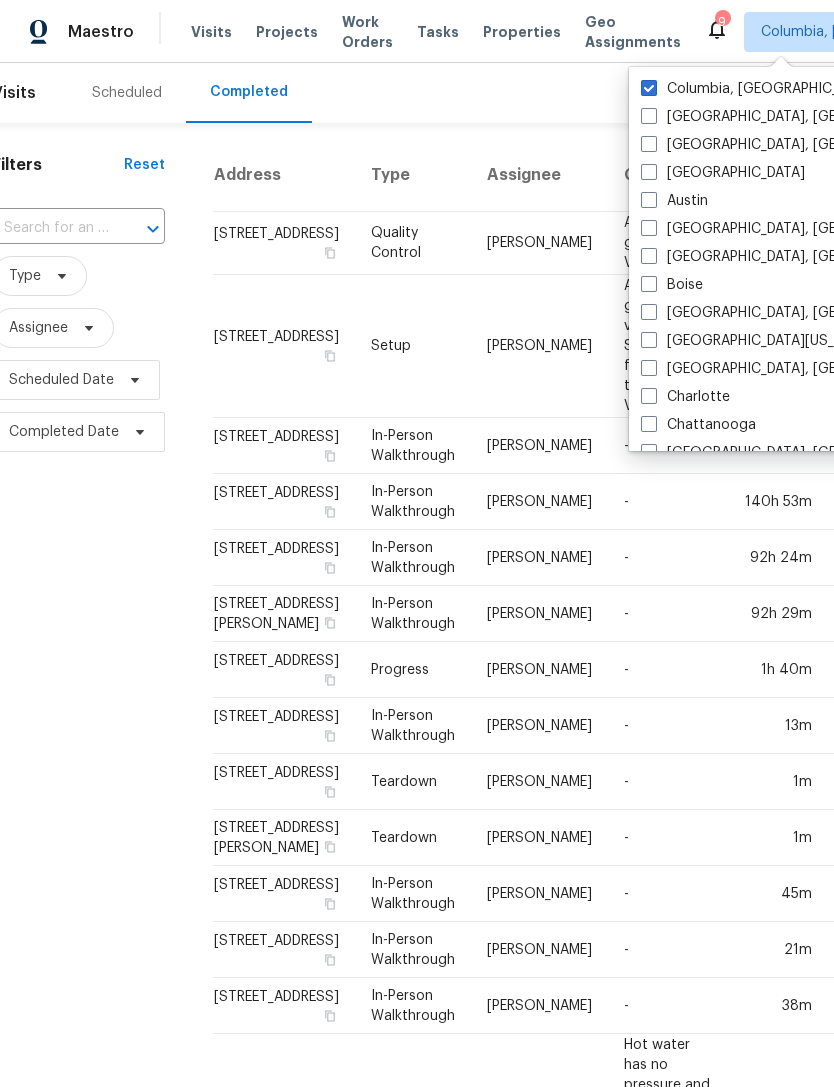 click on "[GEOGRAPHIC_DATA], [GEOGRAPHIC_DATA]" at bounding box center (796, 369) 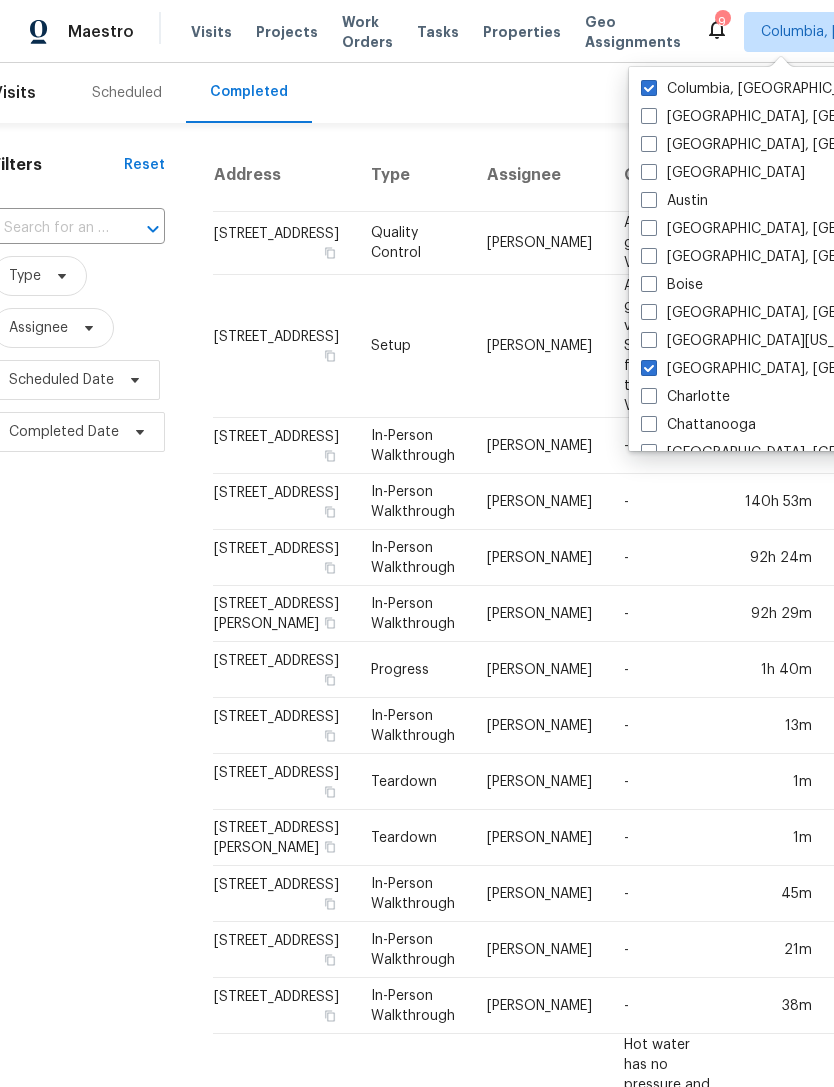 checkbox on "true" 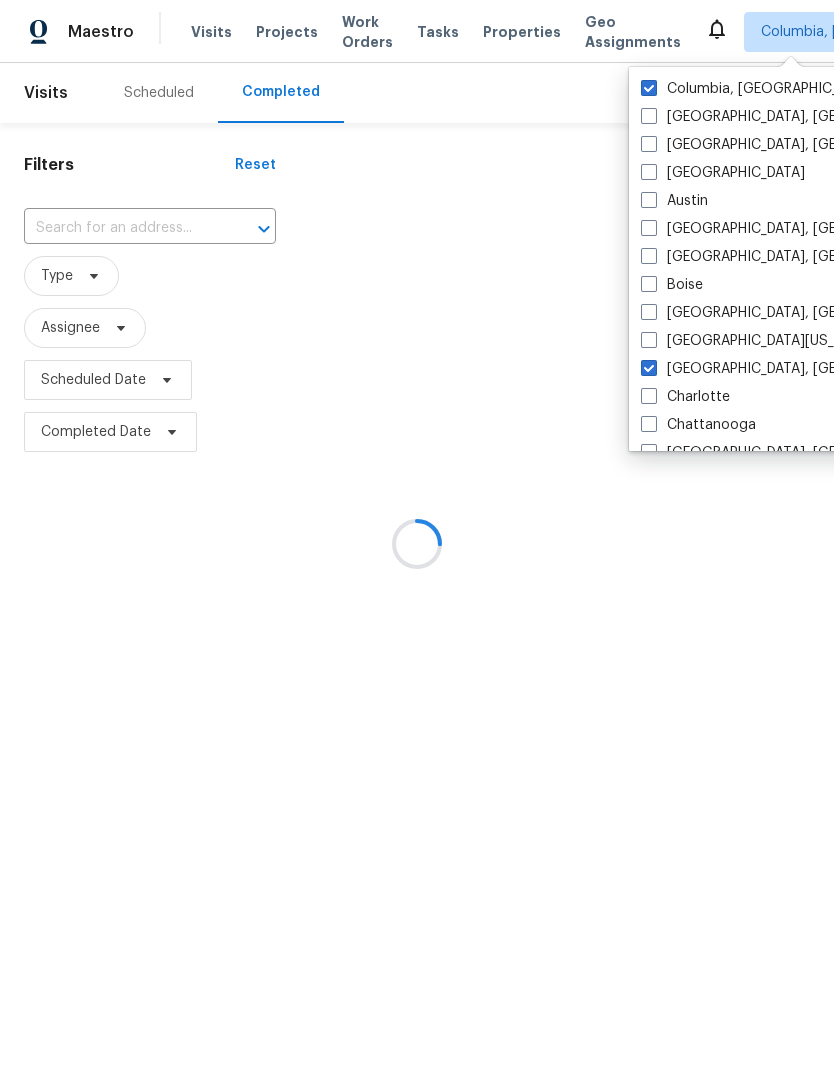 scroll, scrollTop: 0, scrollLeft: 0, axis: both 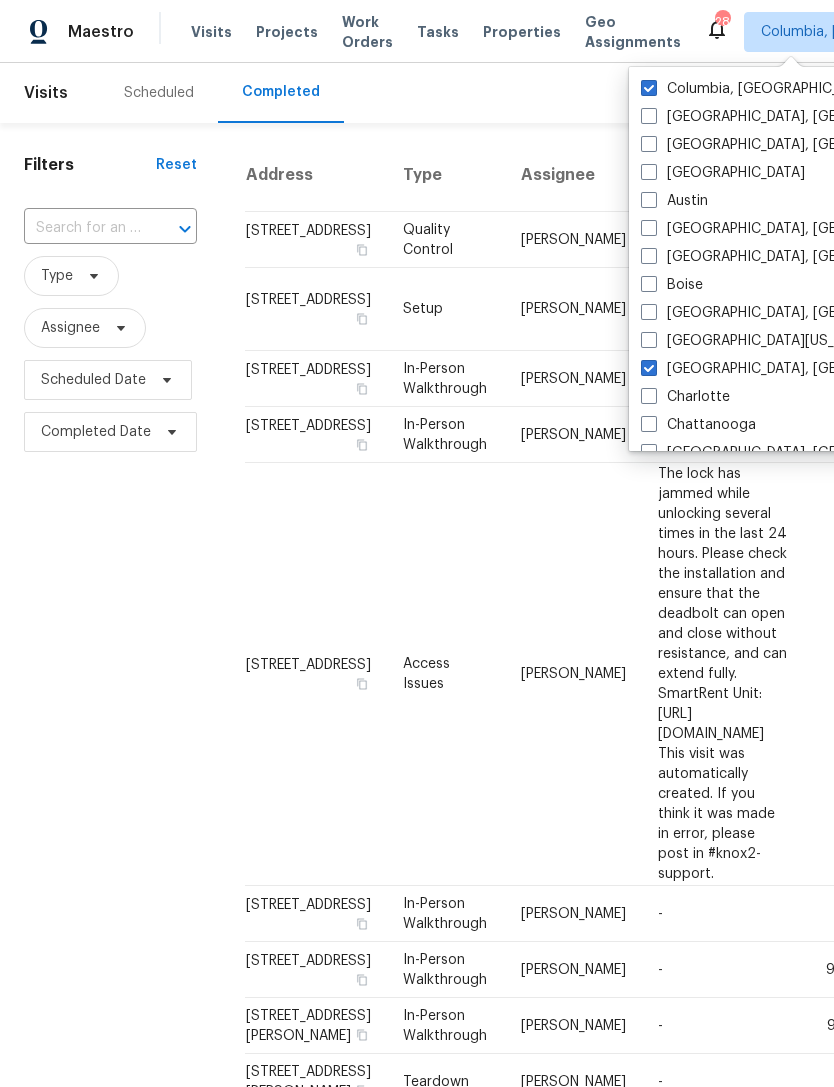 click on "Columbia, SC" at bounding box center (758, 89) 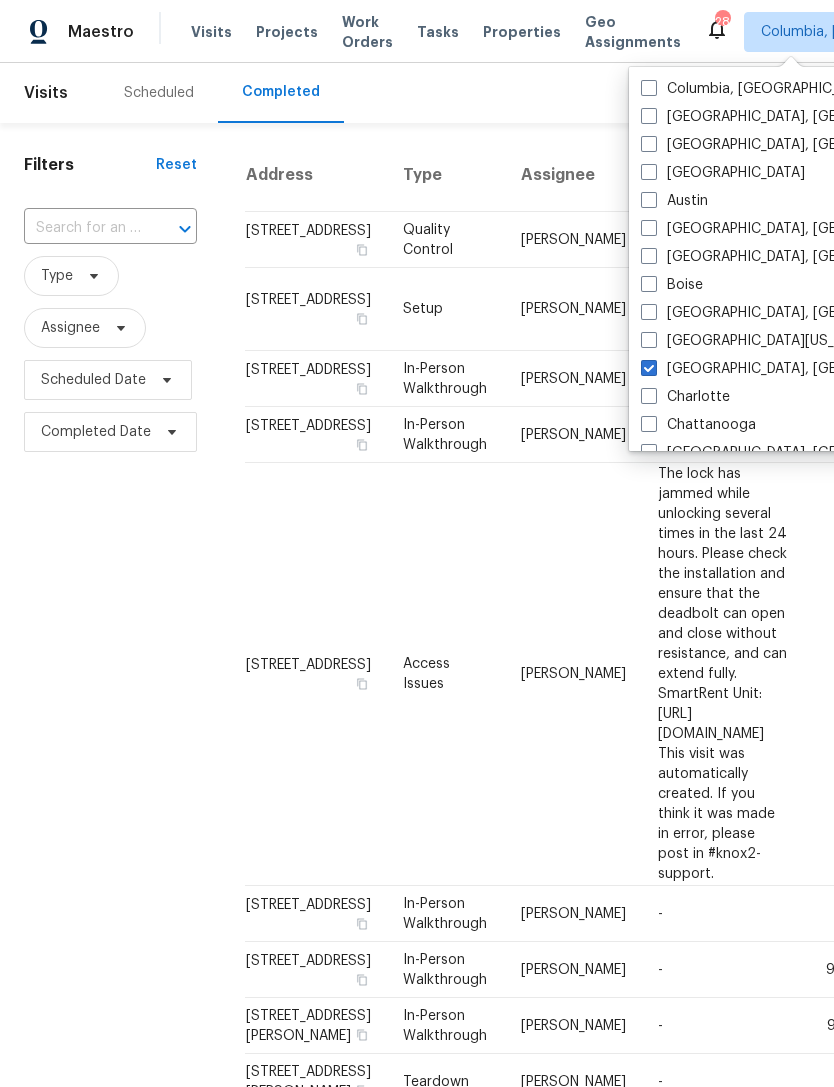checkbox on "false" 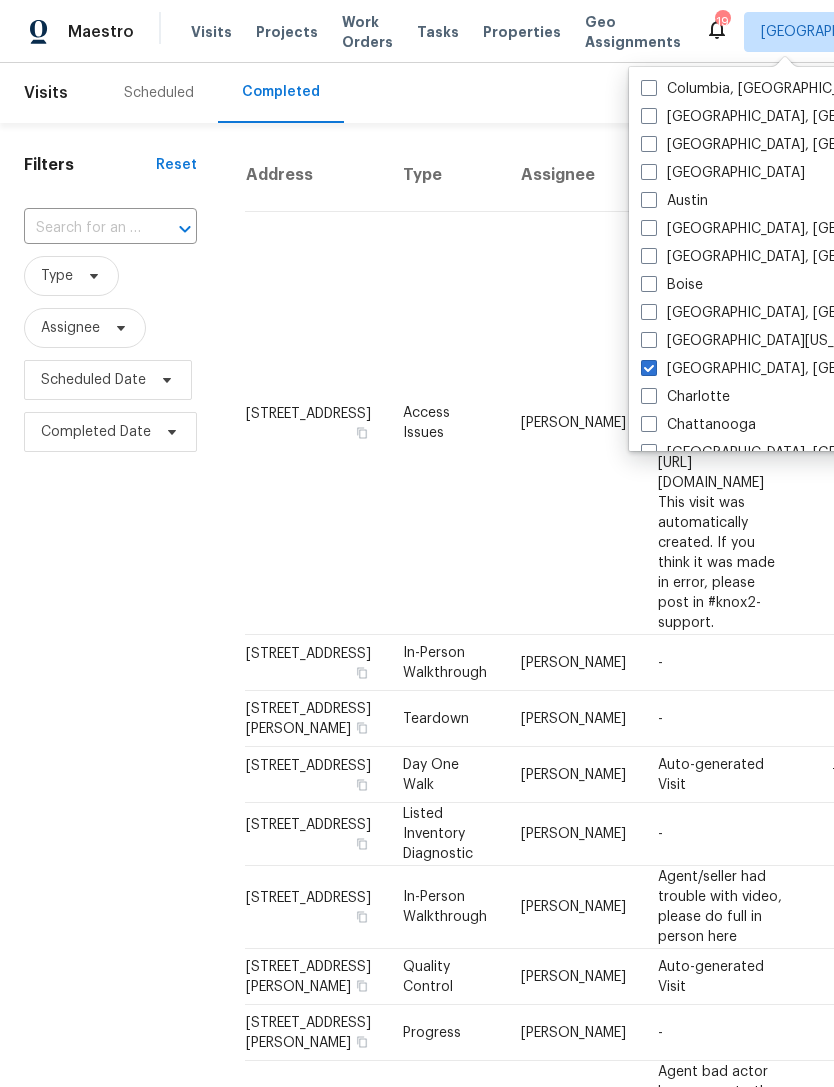 click on "Scheduled Completed" at bounding box center [405, 93] 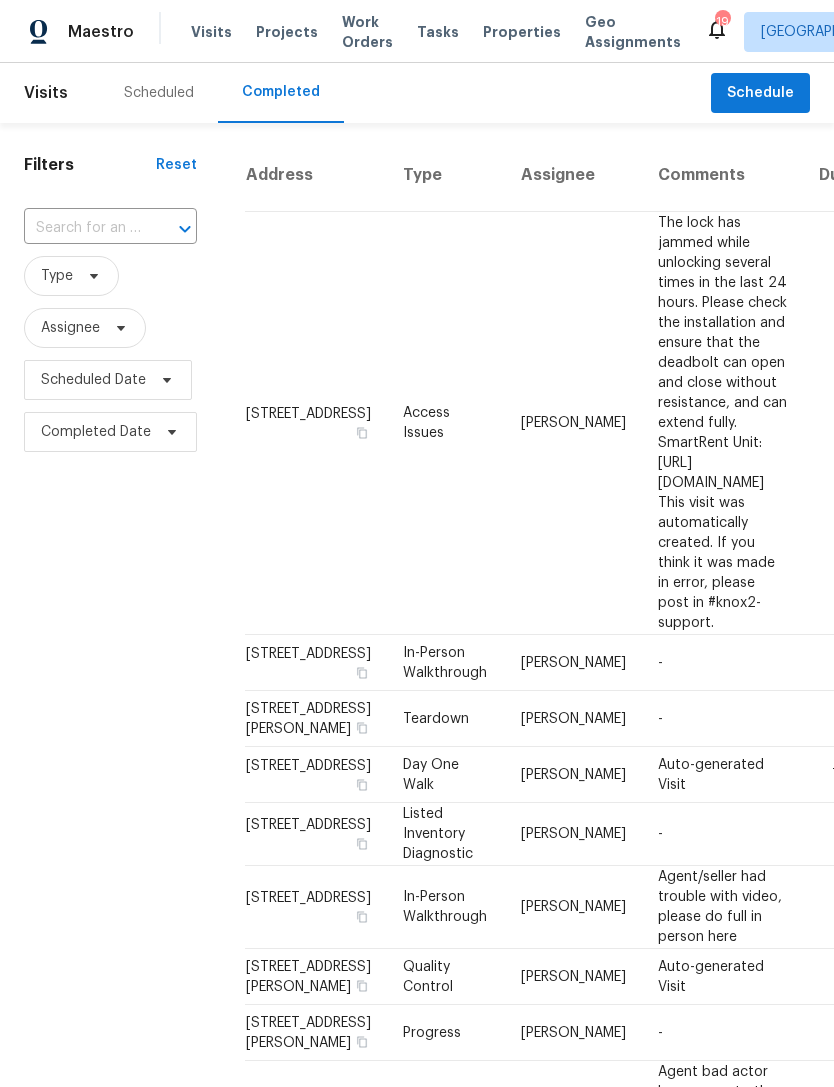 click 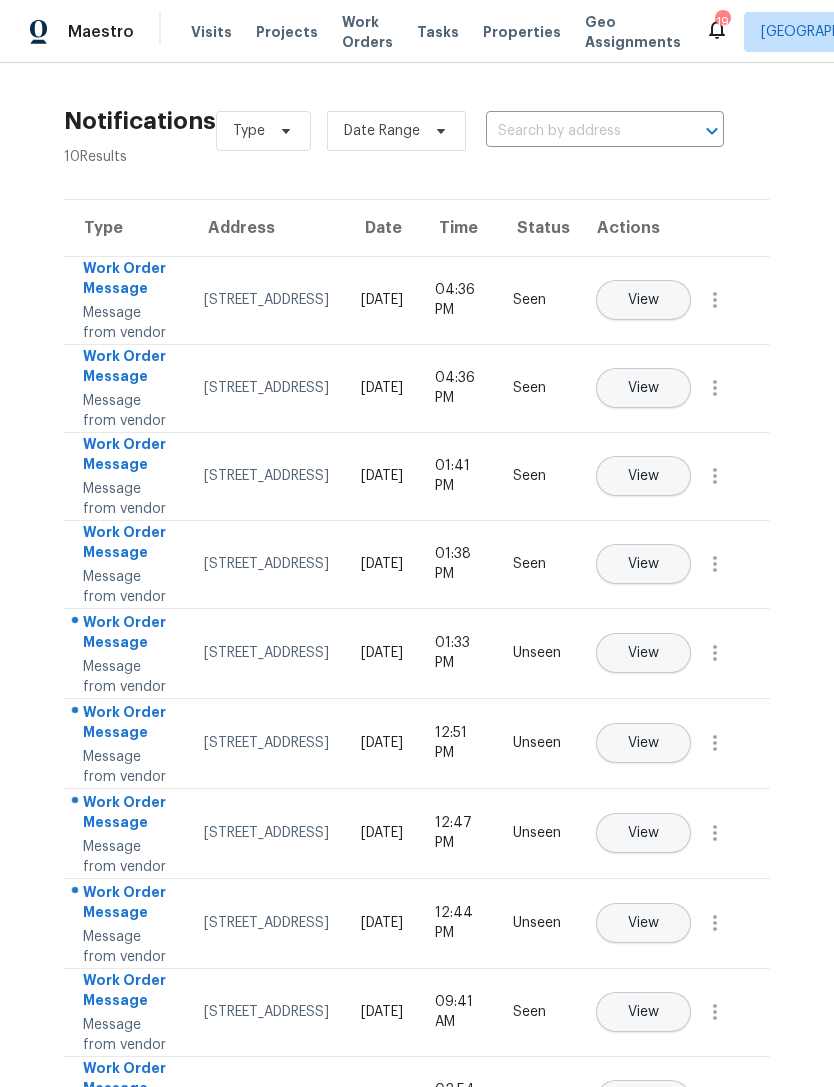 click on "Properties" at bounding box center (522, 32) 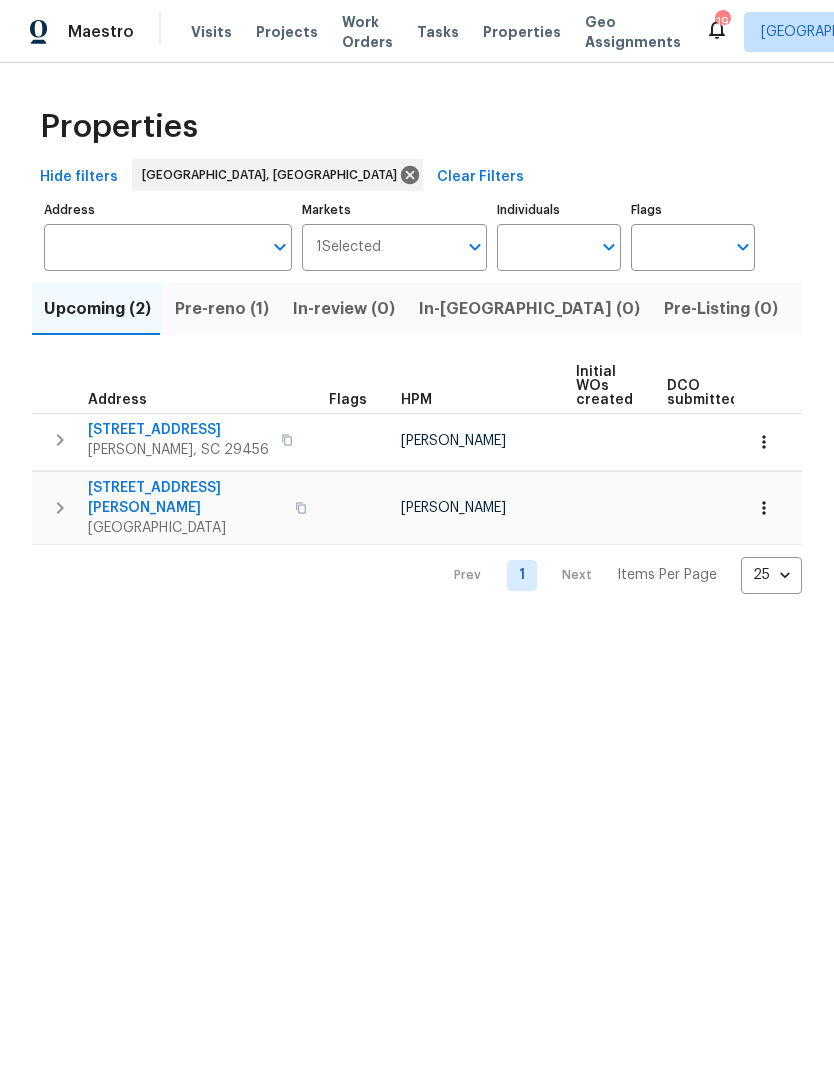 click on "Work Orders" at bounding box center [367, 32] 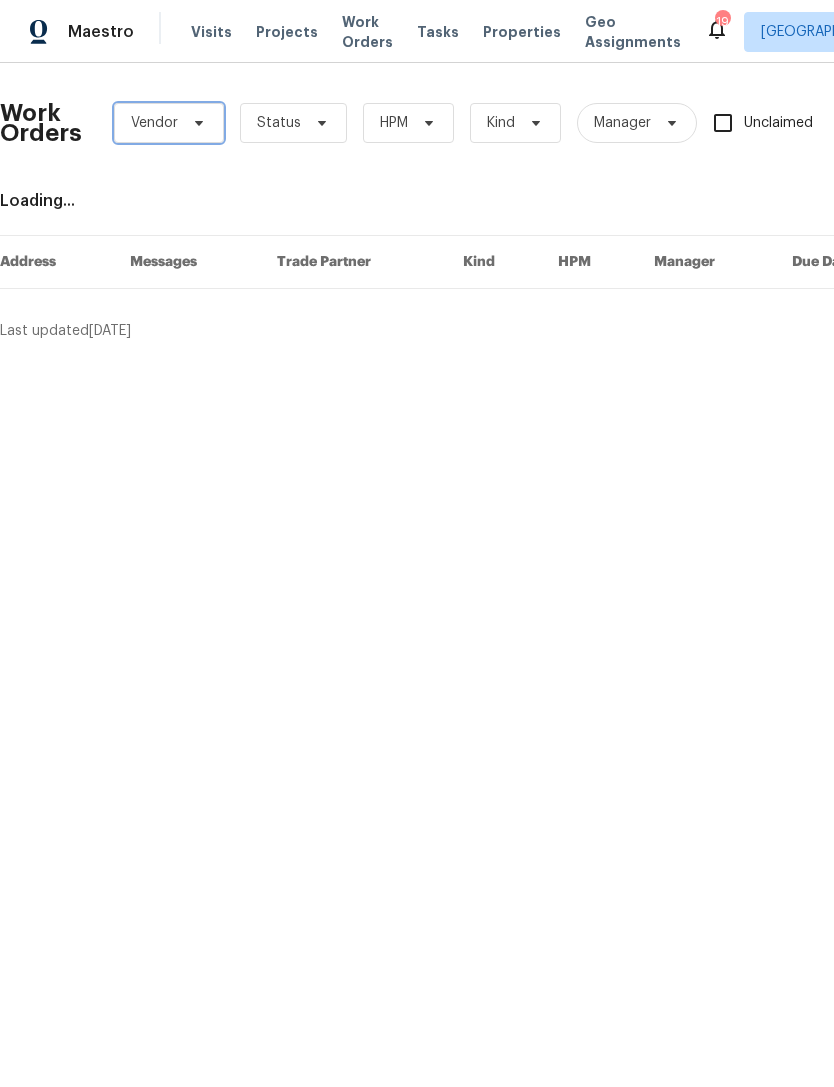 click on "Vendor" at bounding box center (169, 123) 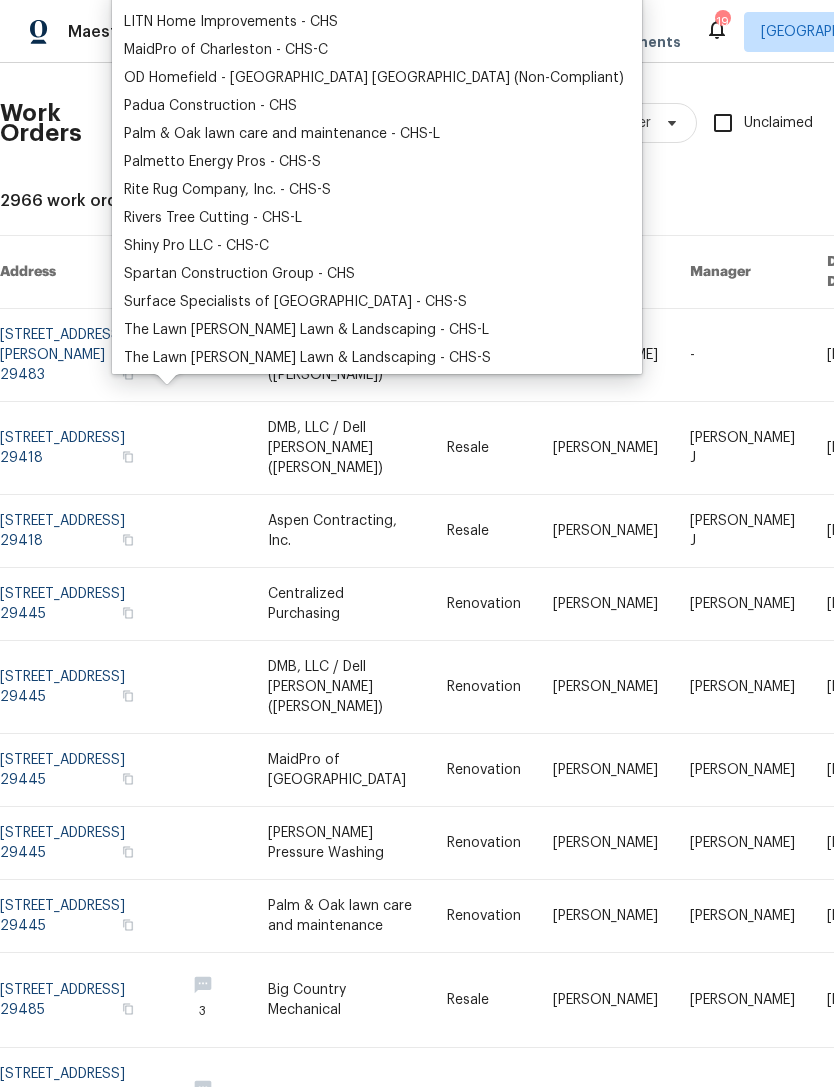 scroll, scrollTop: 324, scrollLeft: 0, axis: vertical 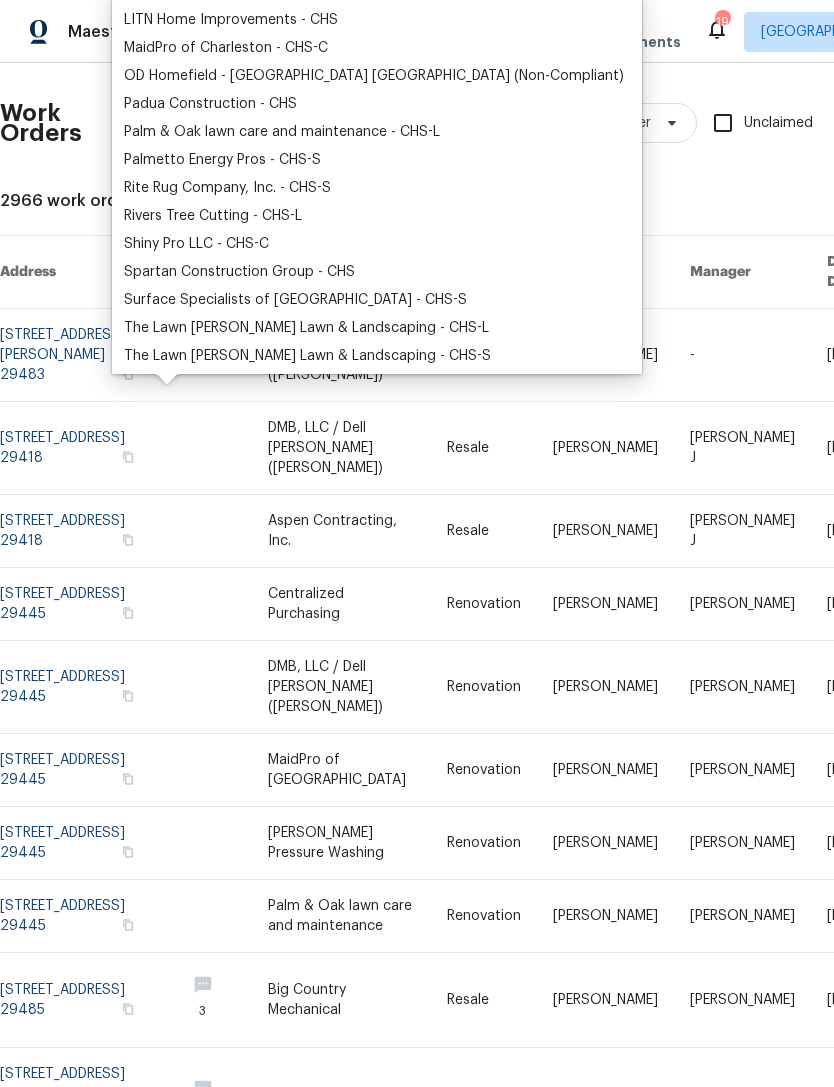 click on "Spartan Construction Group  - CHS" at bounding box center [239, 272] 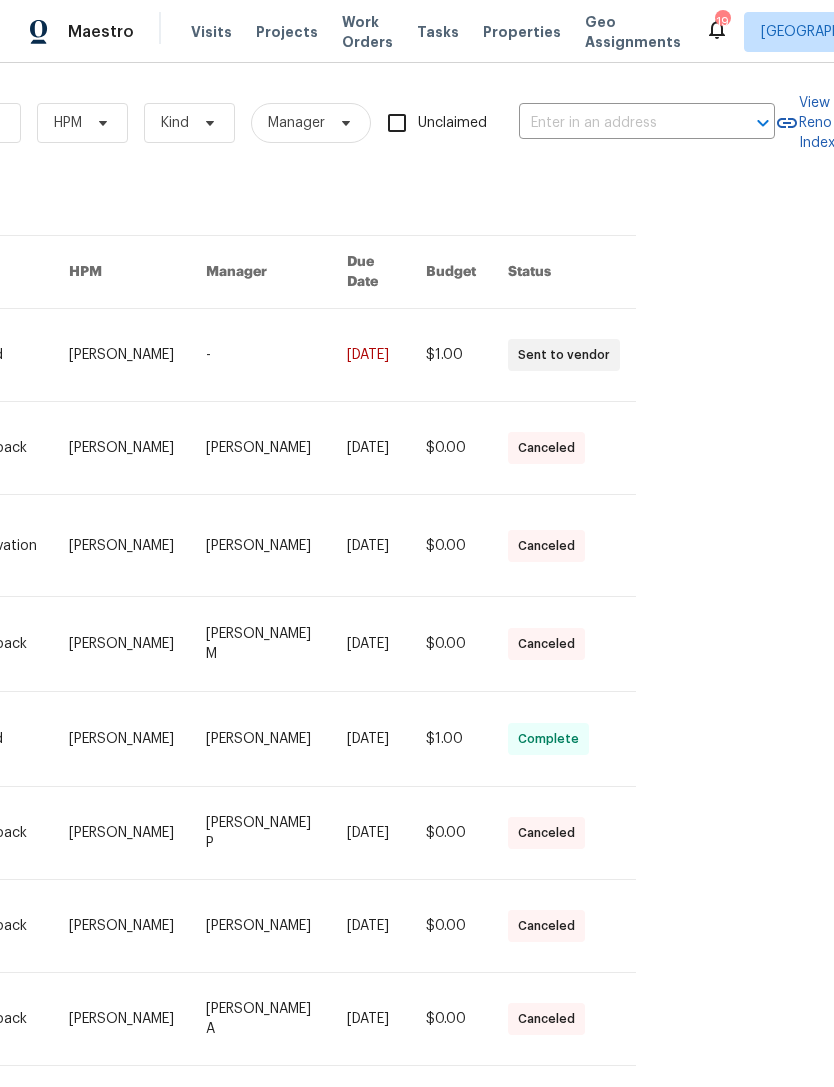 scroll, scrollTop: 0, scrollLeft: 509, axis: horizontal 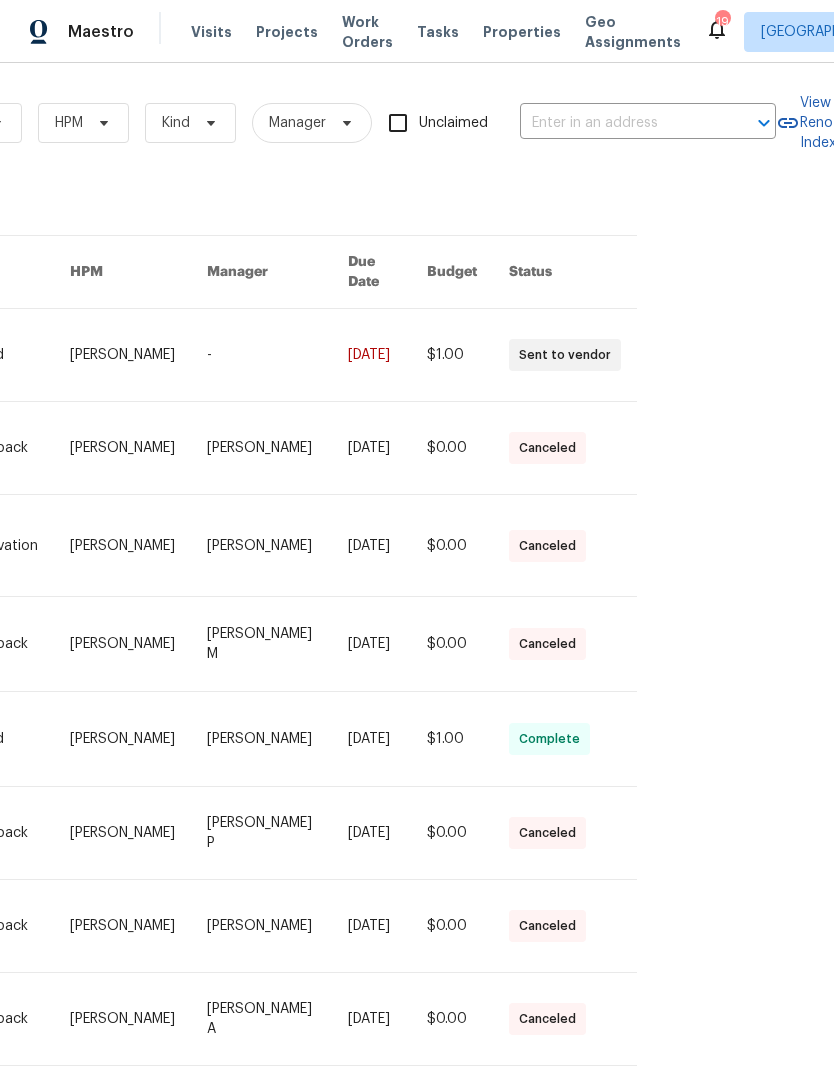 click at bounding box center (581, 355) 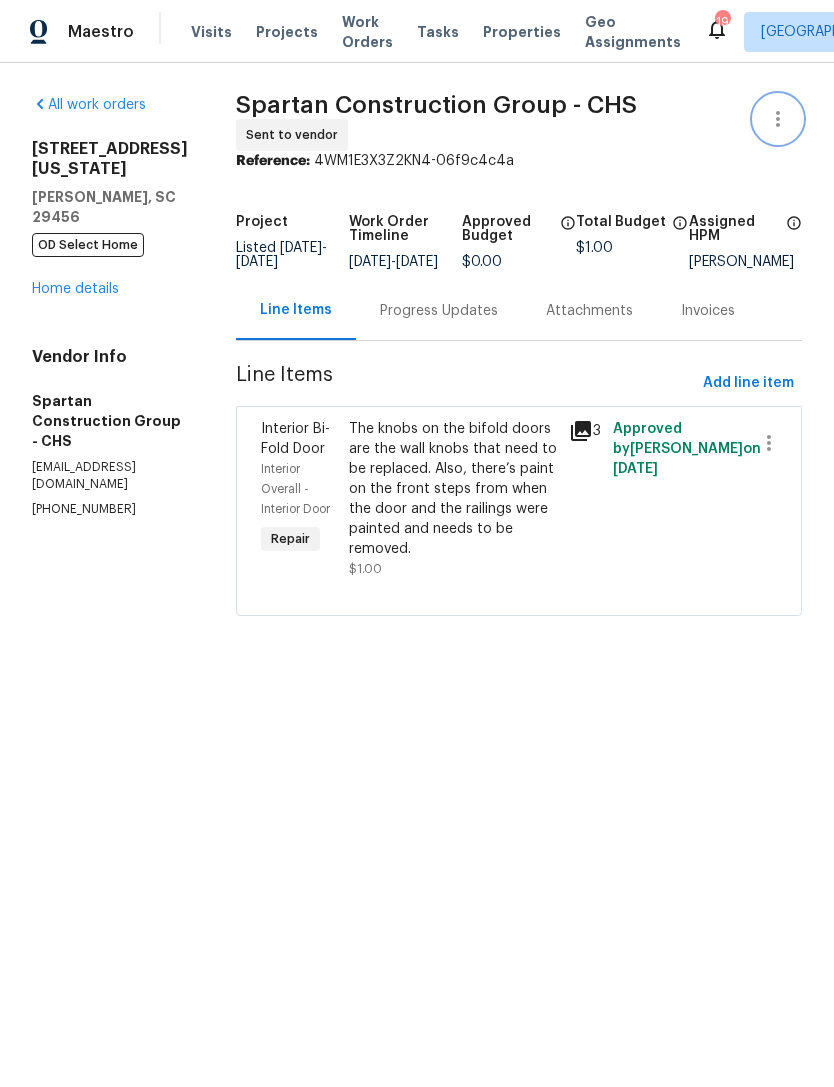 click 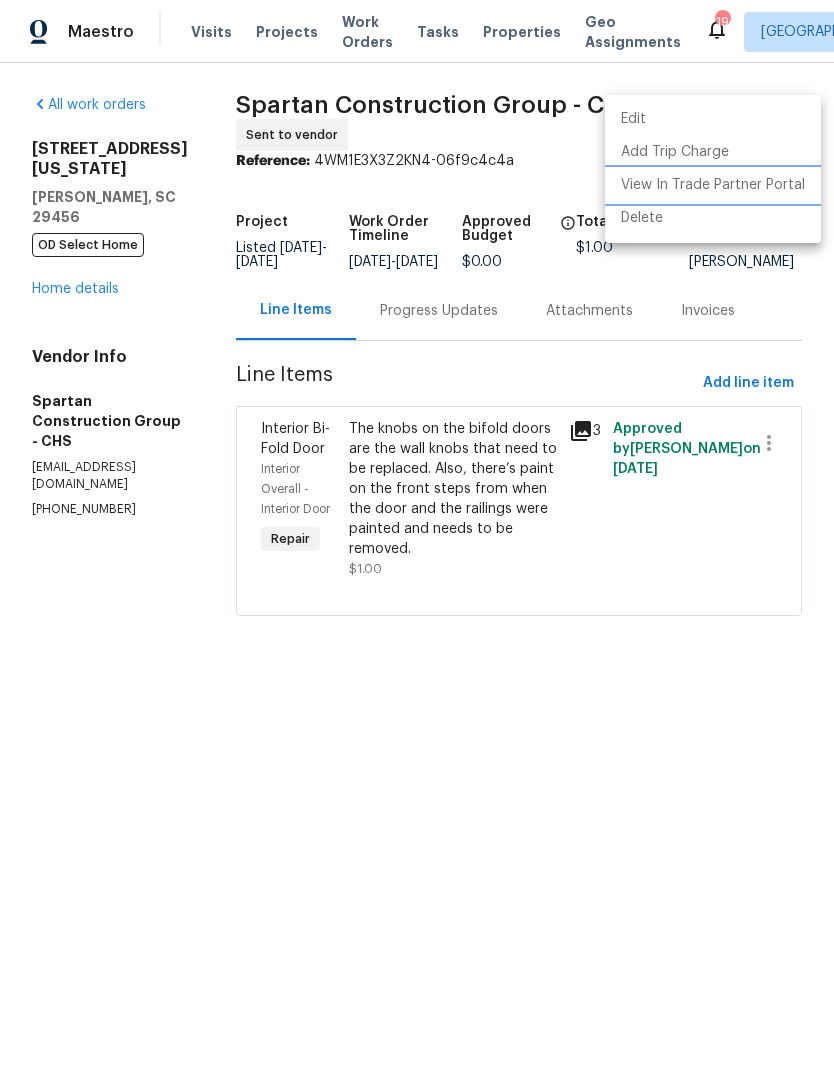 click on "View In Trade Partner Portal" at bounding box center (713, 185) 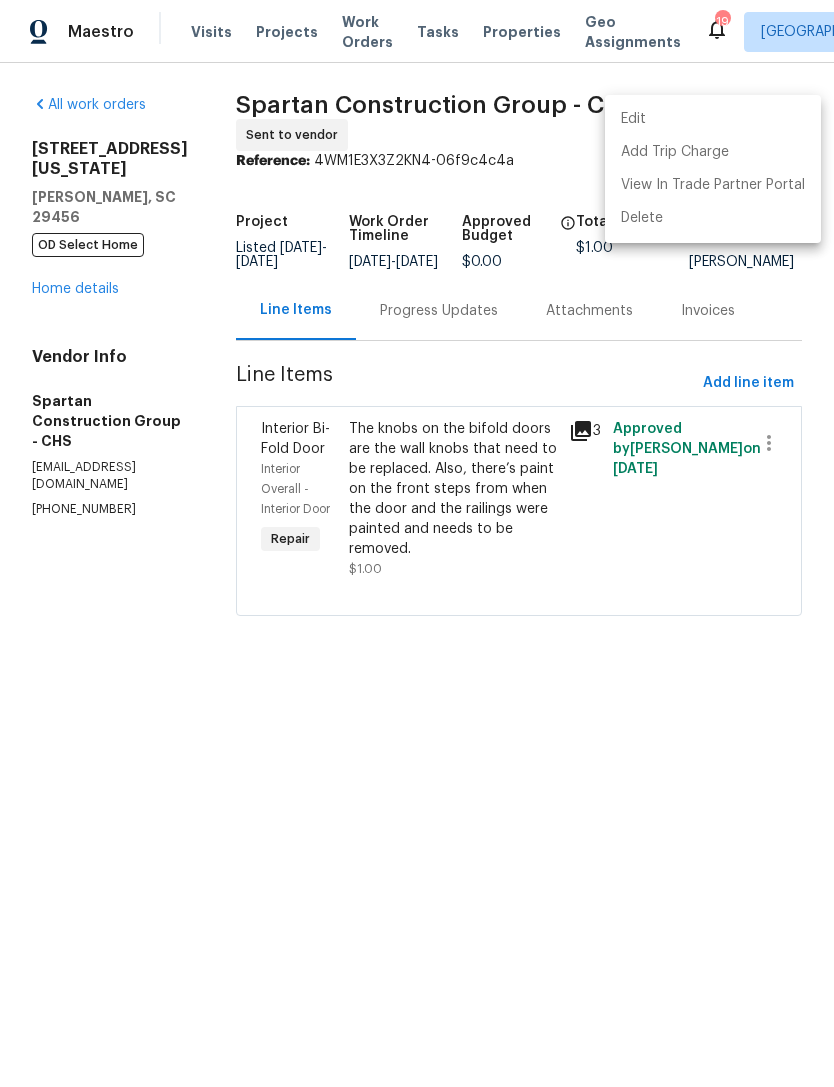 click at bounding box center (417, 543) 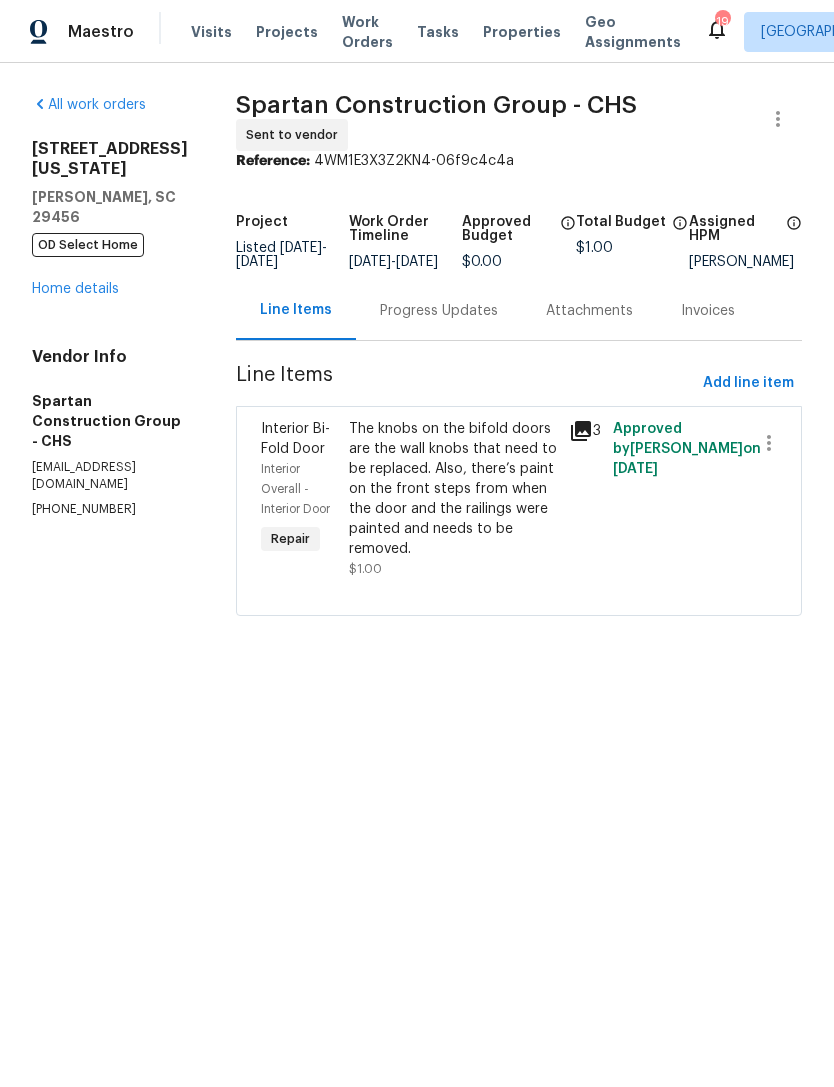click on "Progress Updates" at bounding box center [439, 311] 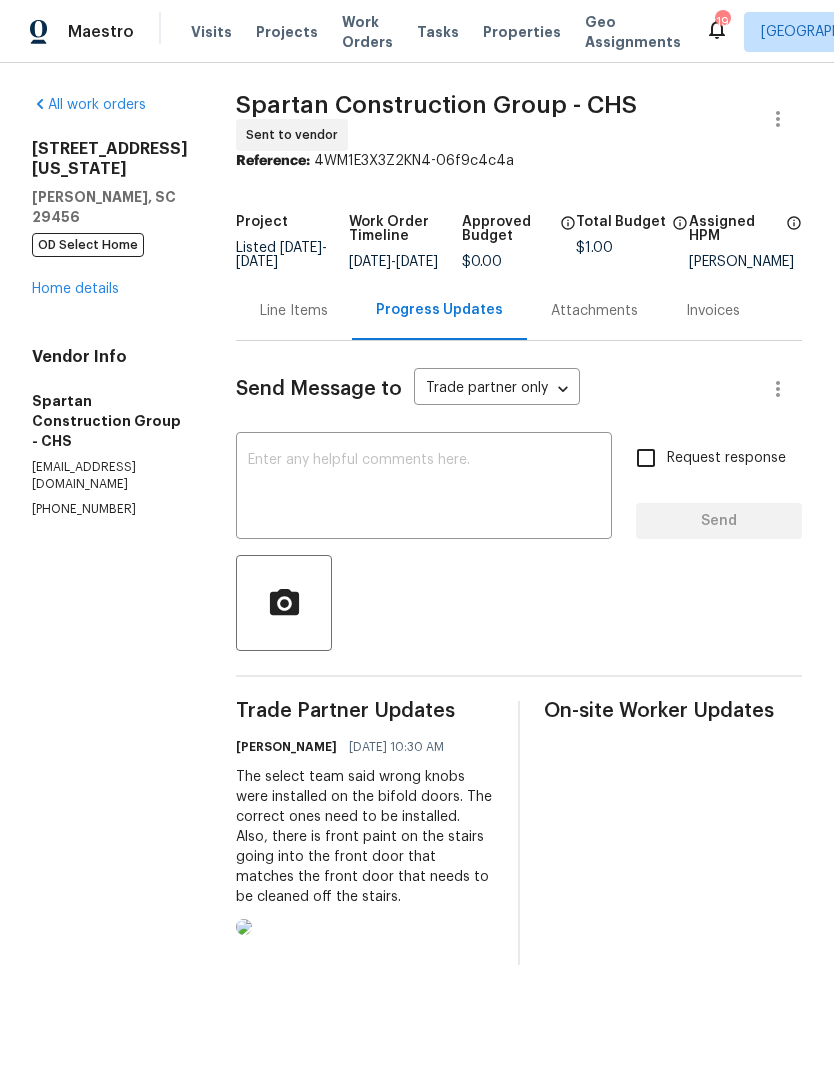 scroll, scrollTop: 33, scrollLeft: 0, axis: vertical 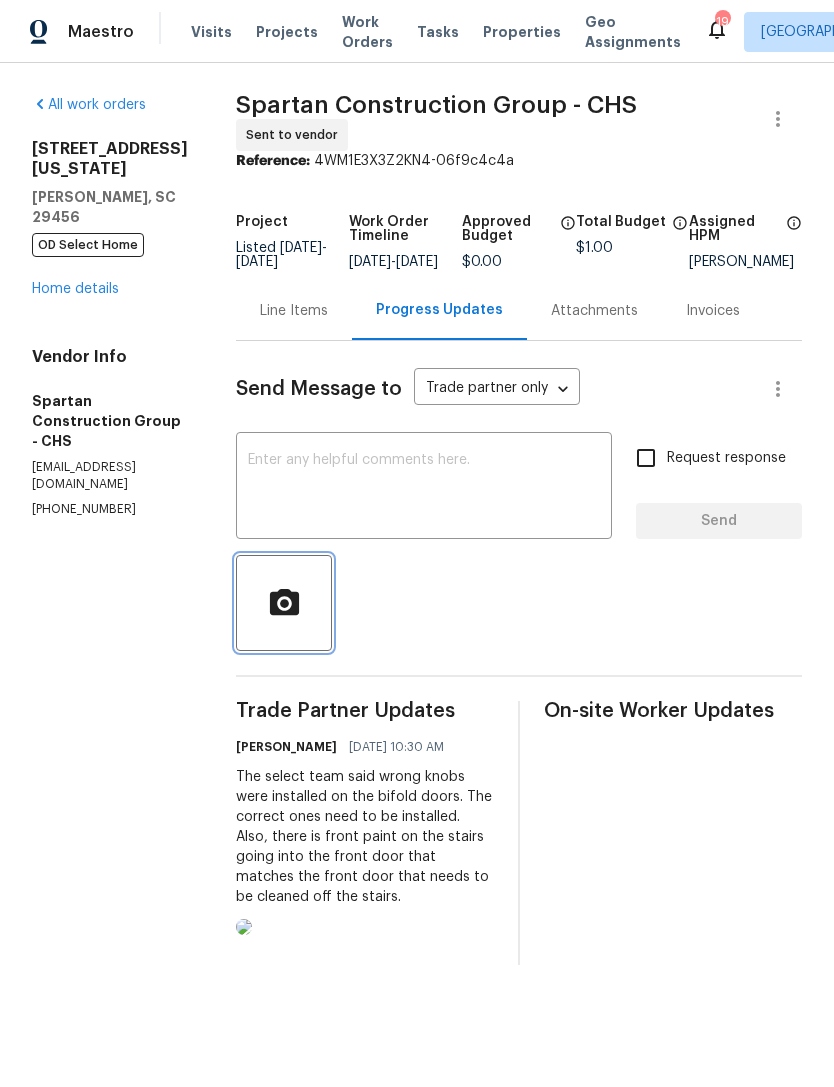 click at bounding box center (284, 603) 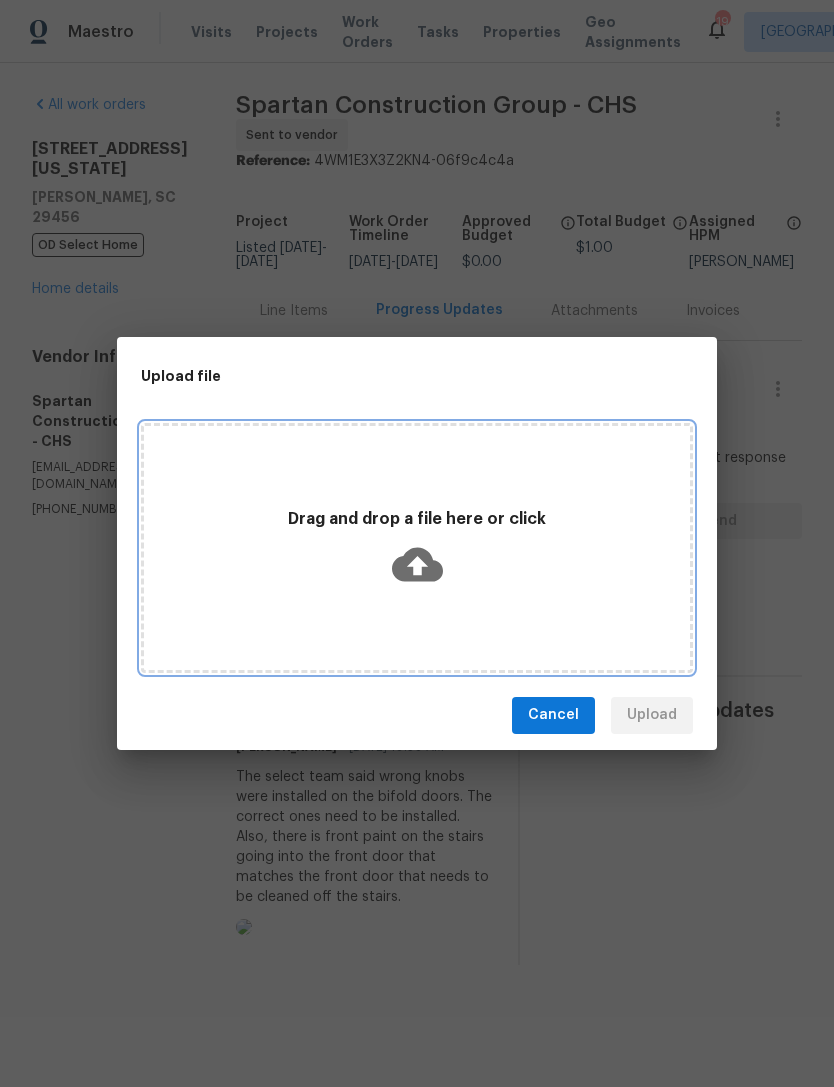 click 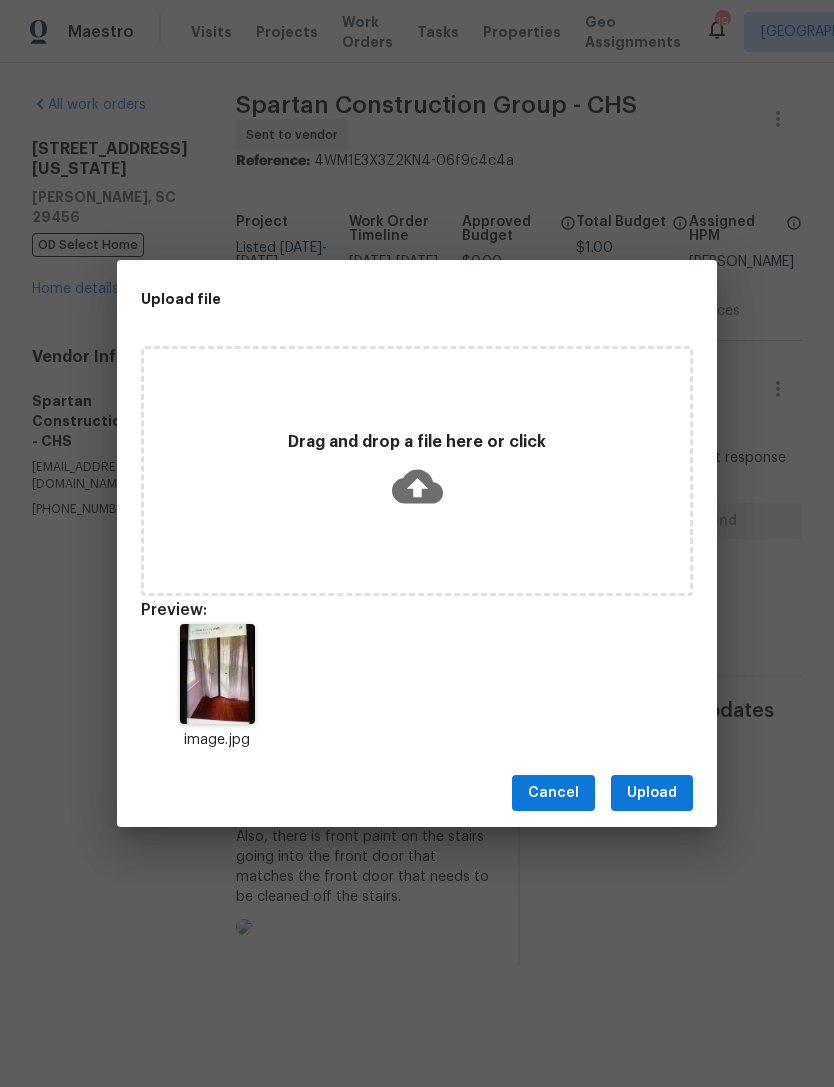 click on "Cancel Upload" at bounding box center (417, 793) 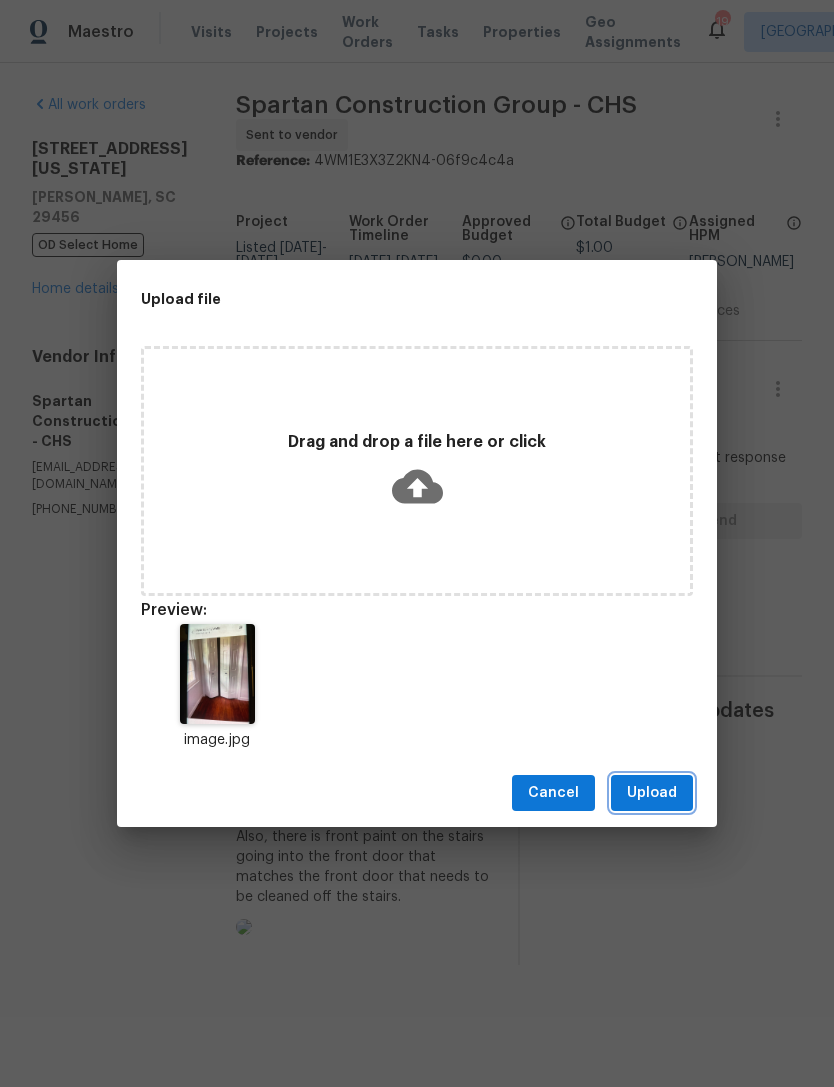 click on "Upload" at bounding box center (652, 793) 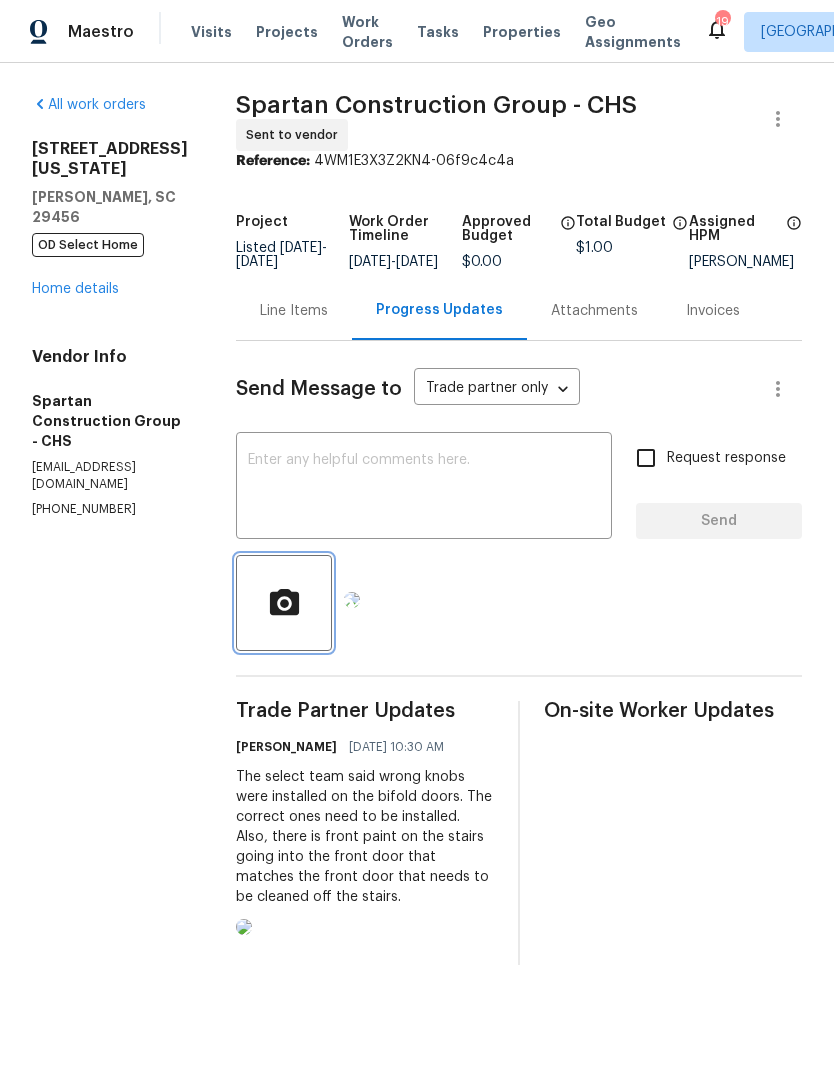 click 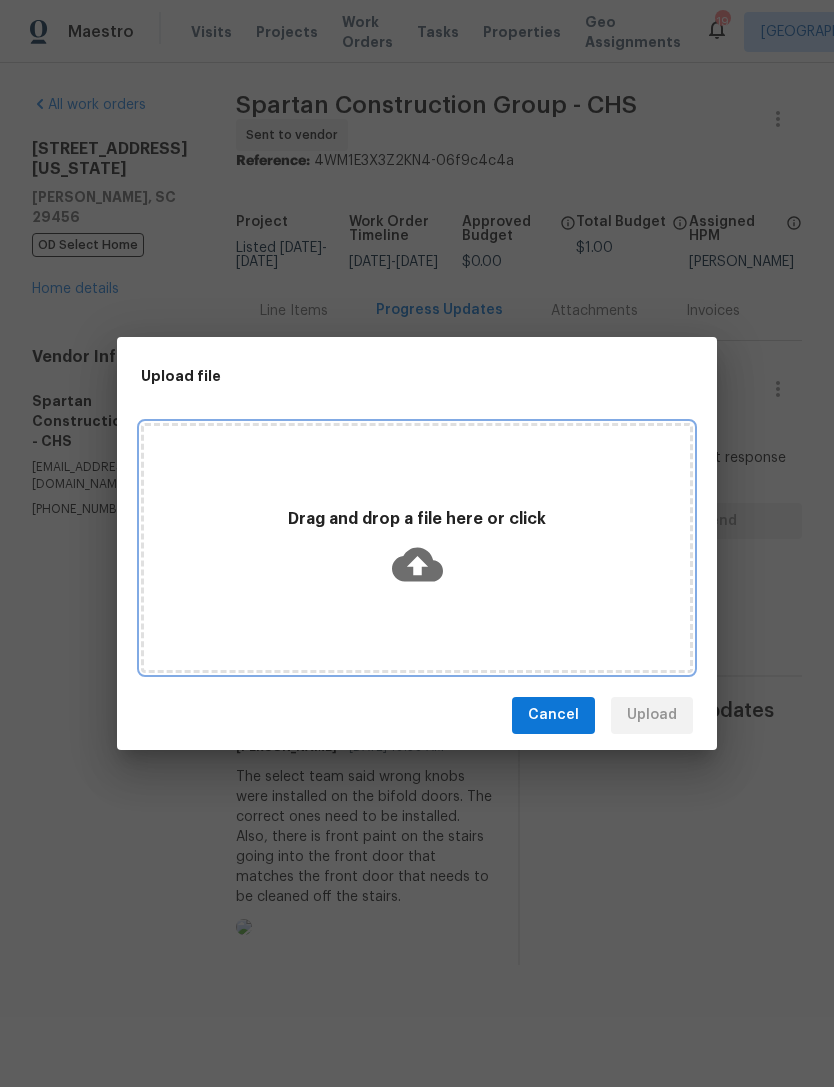 click 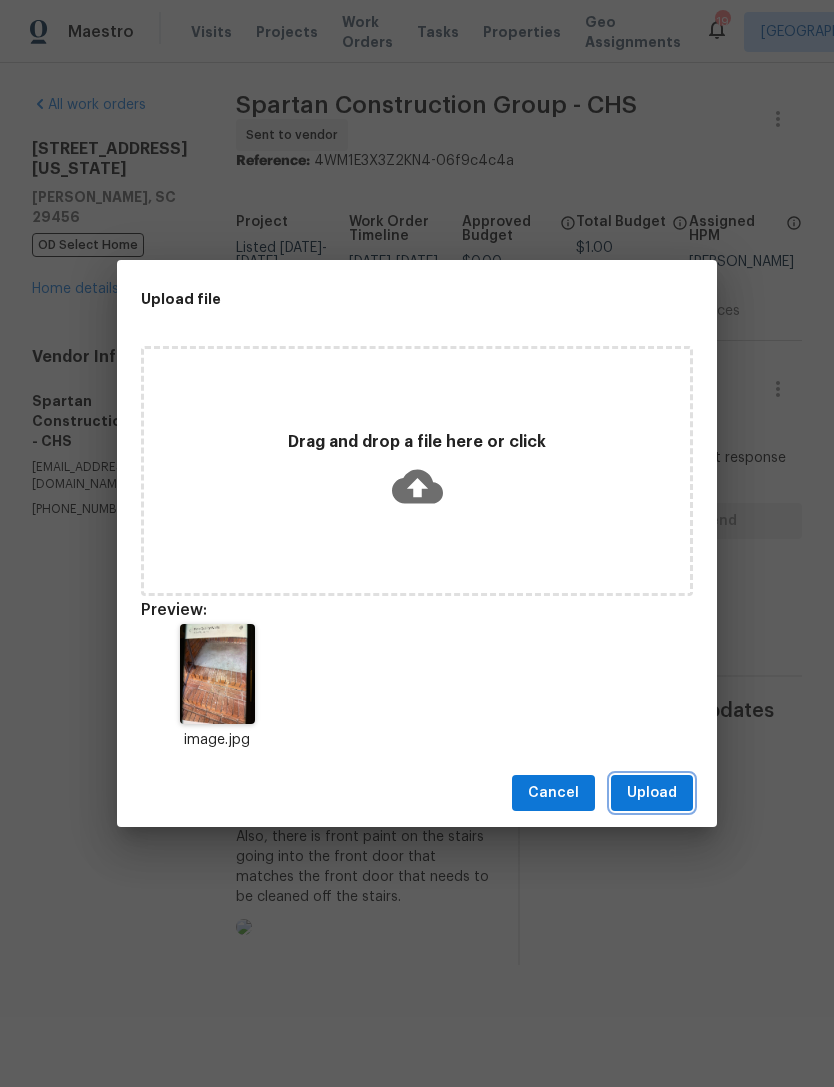 click on "Upload" at bounding box center (652, 793) 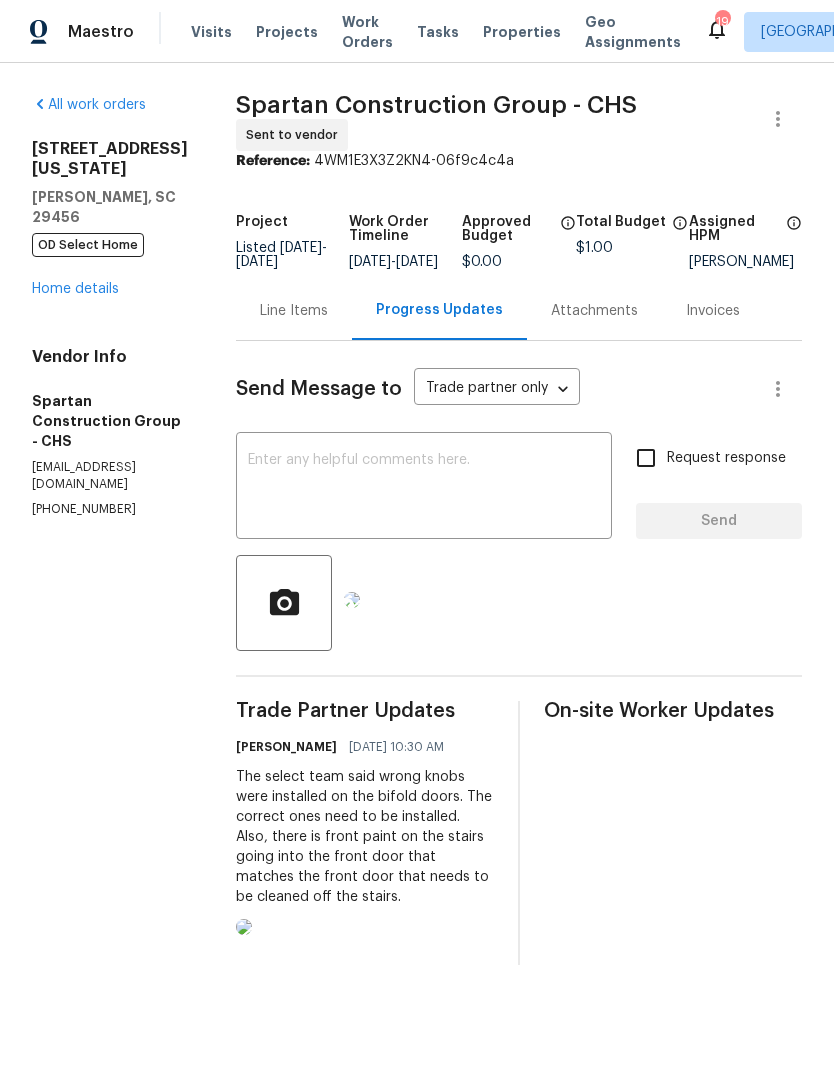 click on "Line Items" at bounding box center (294, 311) 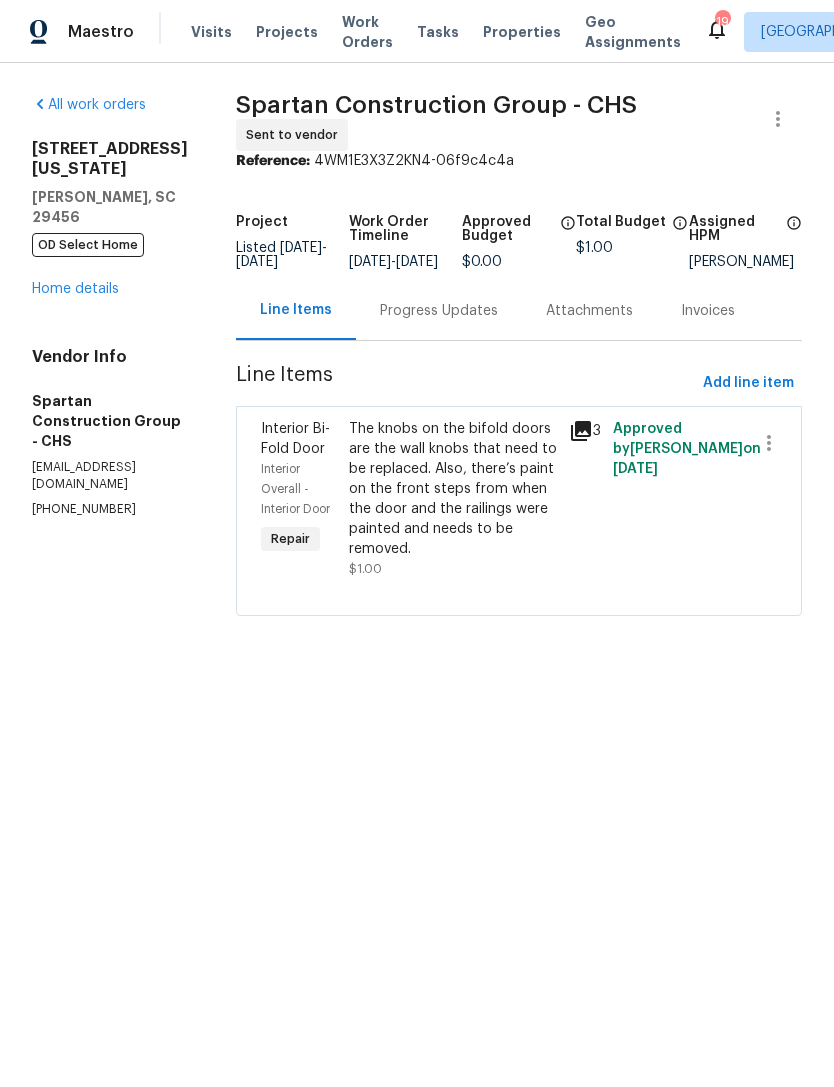 click on "The knobs on the bifold doors are the wall knobs that need to be replaced. Also, there’s paint on the front steps from when the door and the railings were painted and needs to be removed." at bounding box center [453, 489] 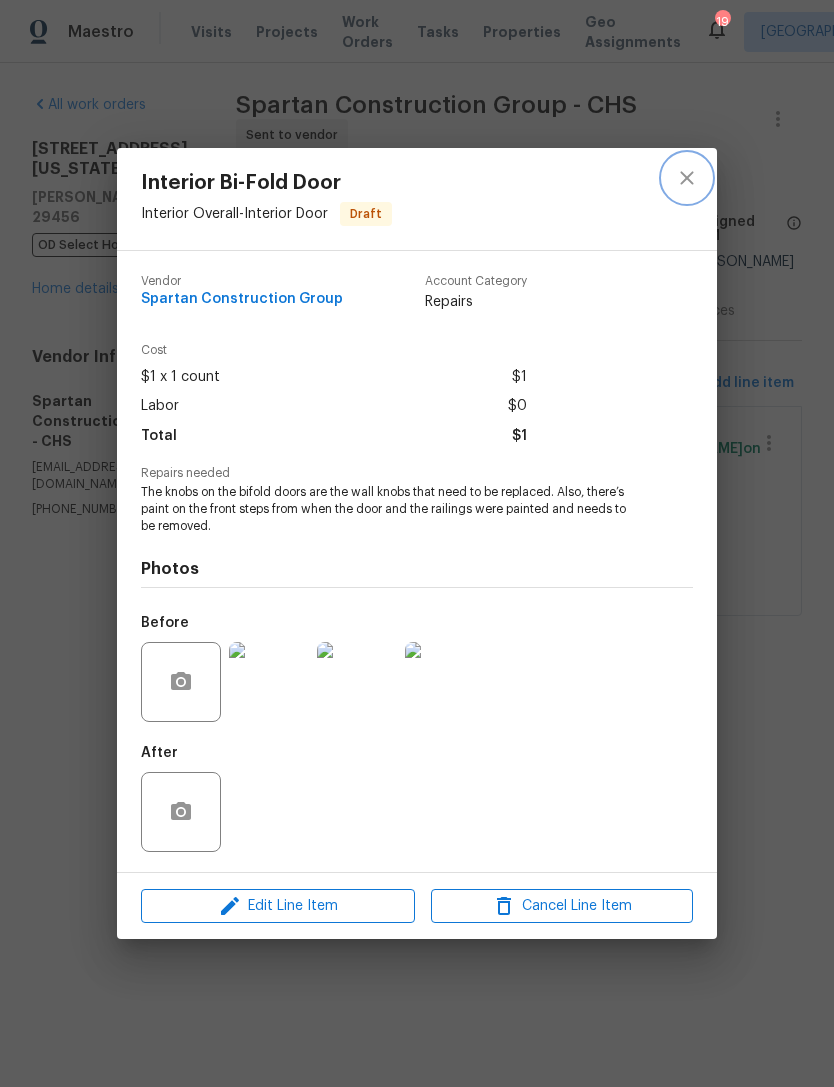 click 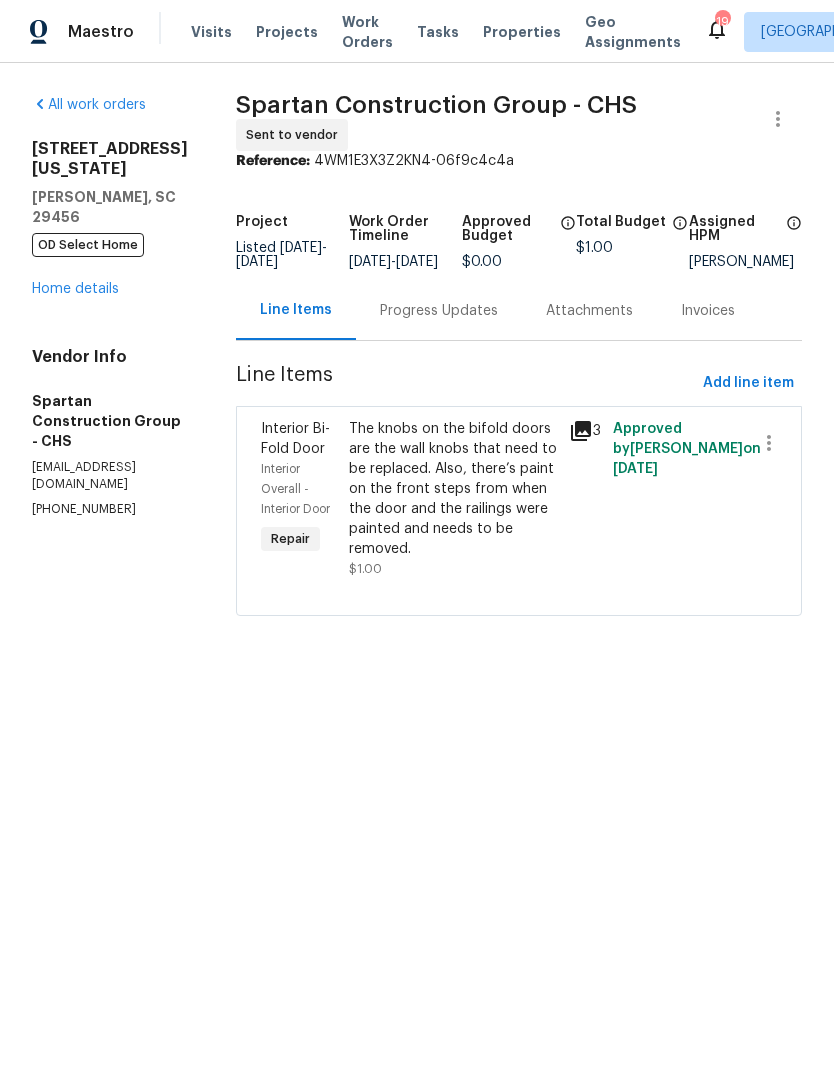 click on "Home details" at bounding box center (75, 289) 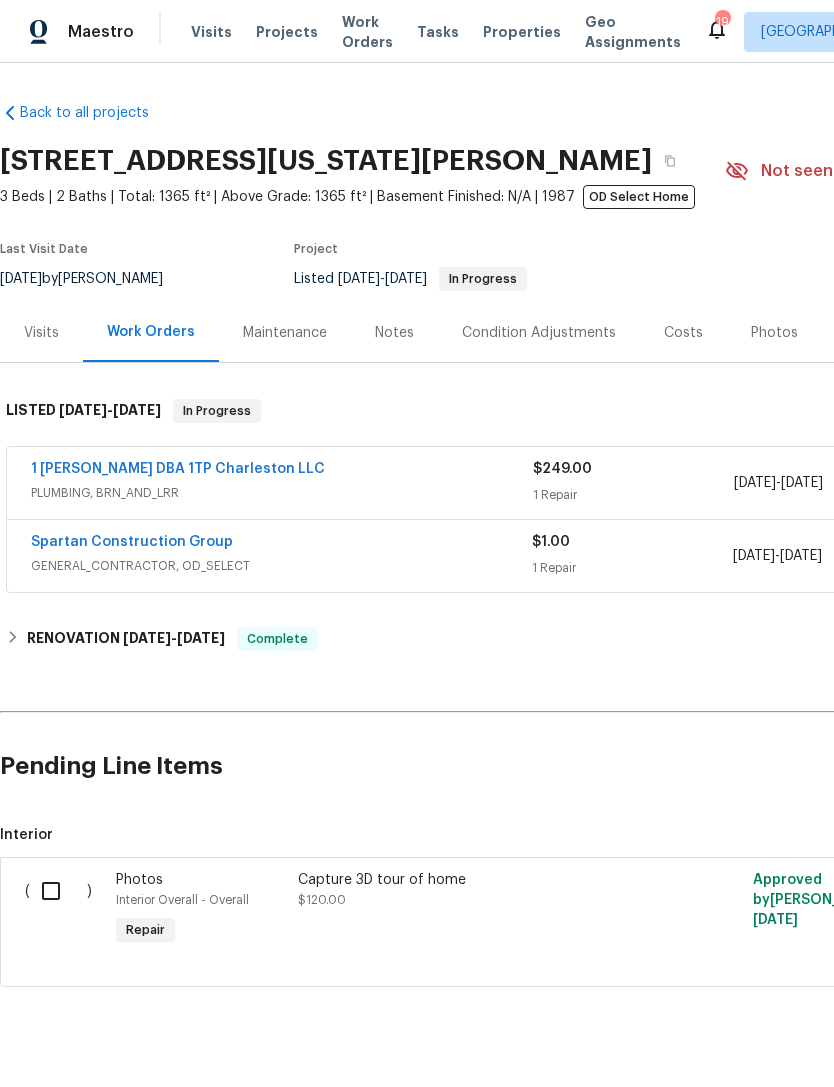 click on "Spartan Construction Group" at bounding box center [132, 542] 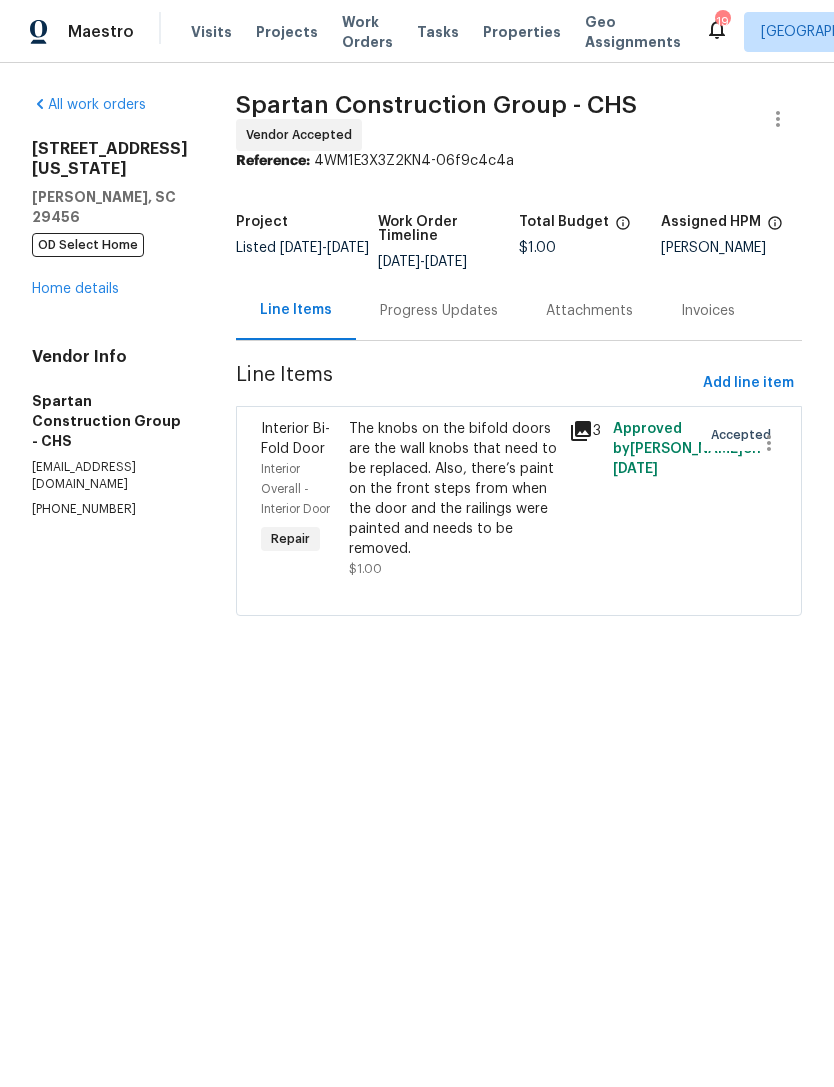 click on "All work orders" at bounding box center [89, 105] 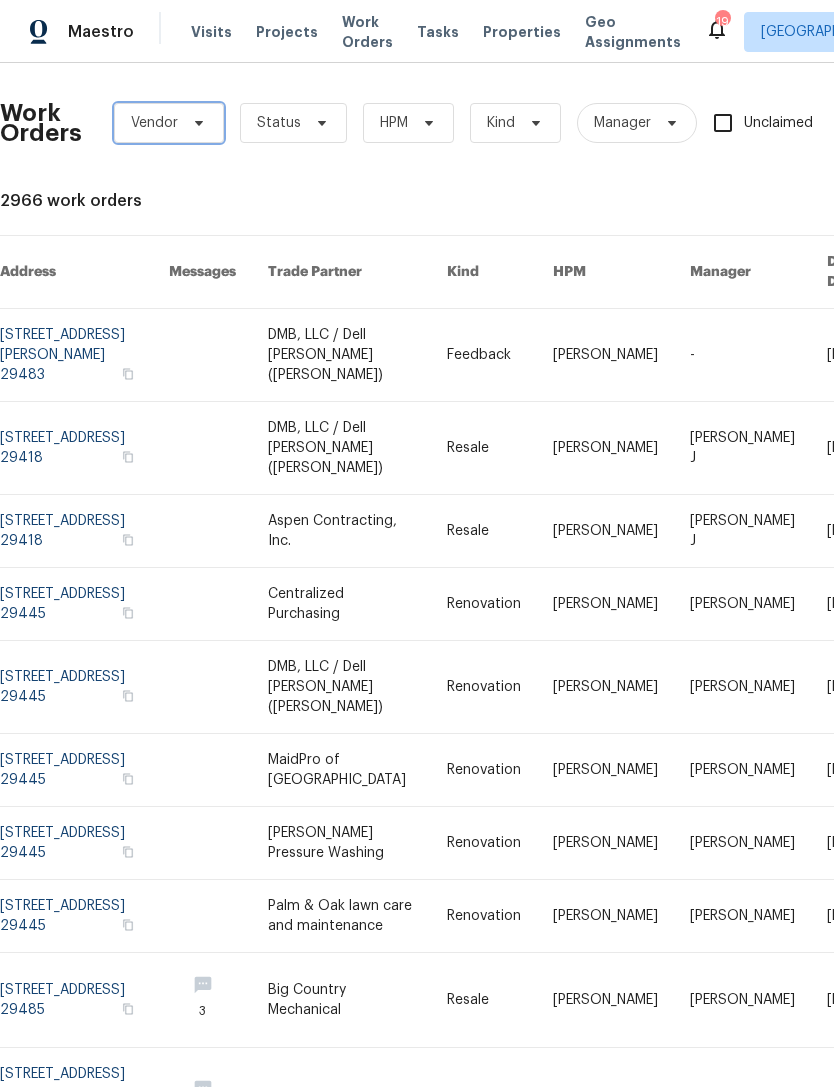 click on "Vendor" at bounding box center (169, 123) 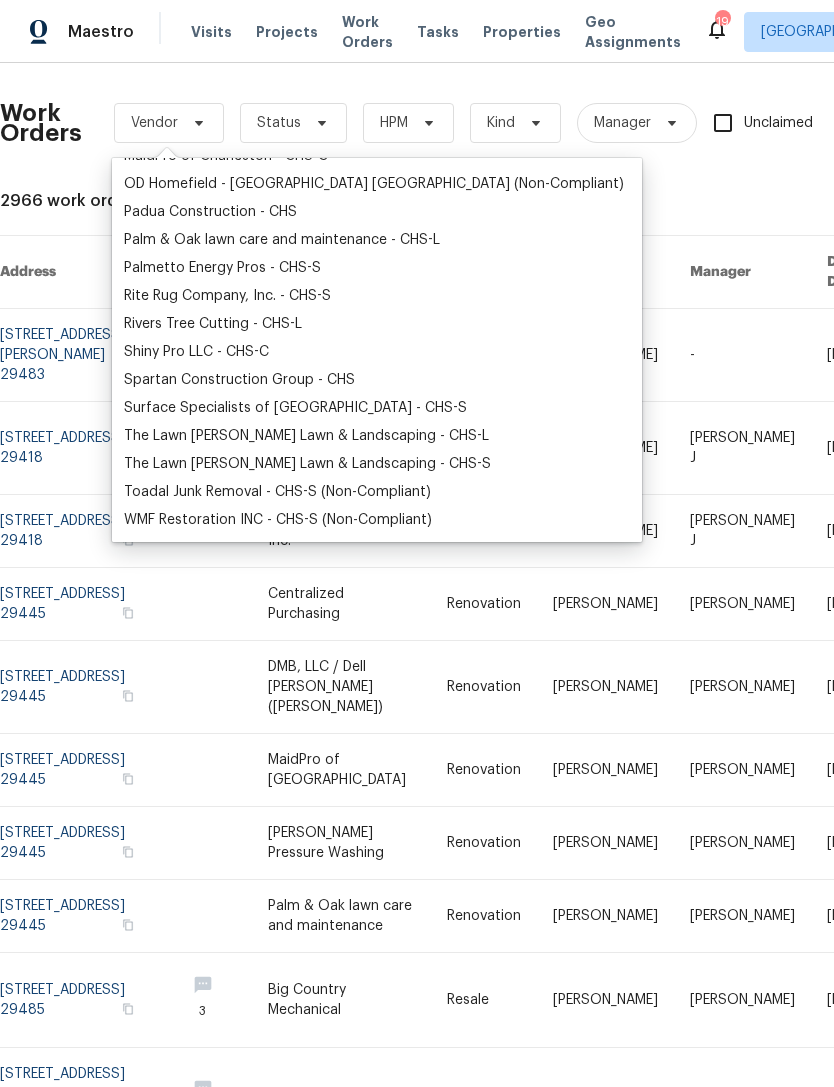 scroll, scrollTop: 372, scrollLeft: 0, axis: vertical 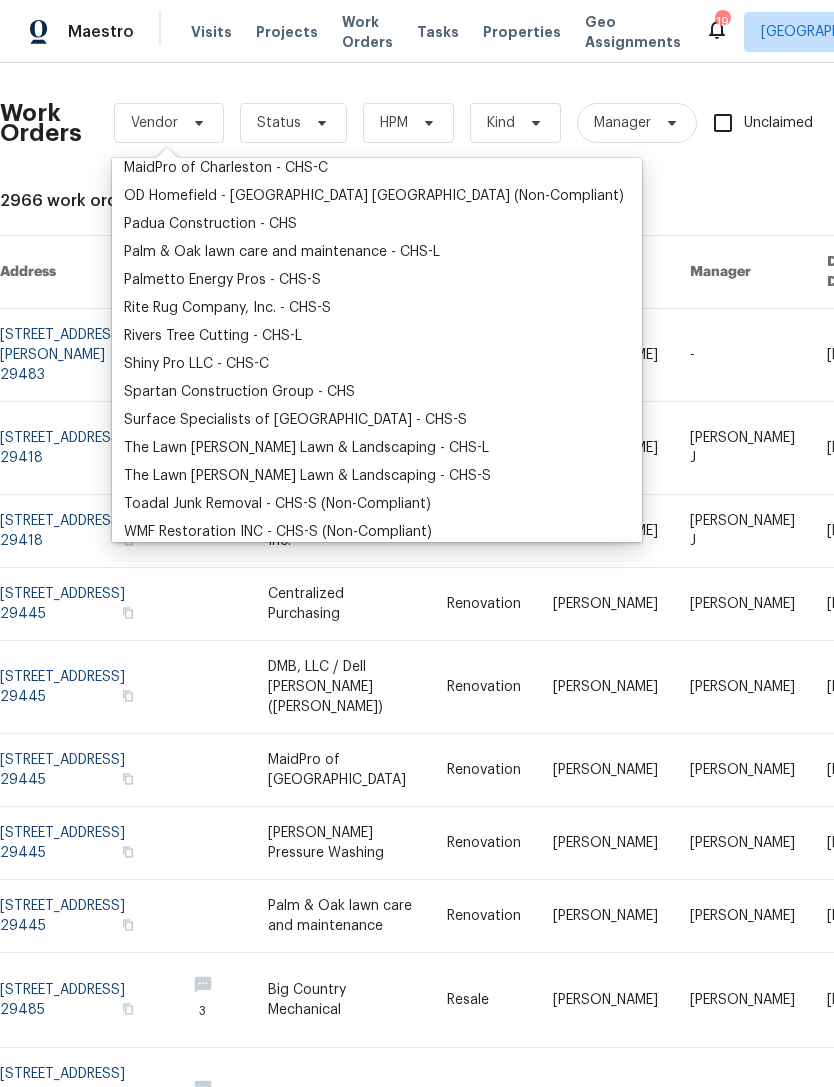 click on "Spartan Construction Group  - CHS" at bounding box center (239, 392) 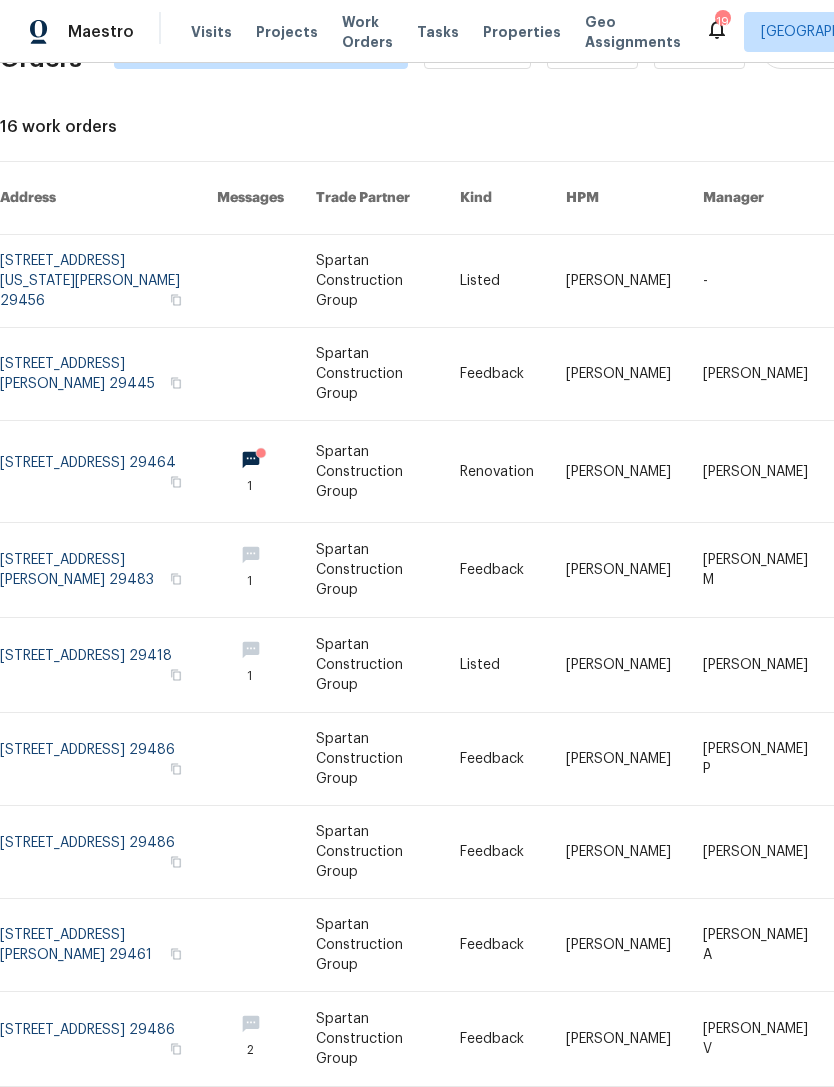 scroll, scrollTop: 74, scrollLeft: 0, axis: vertical 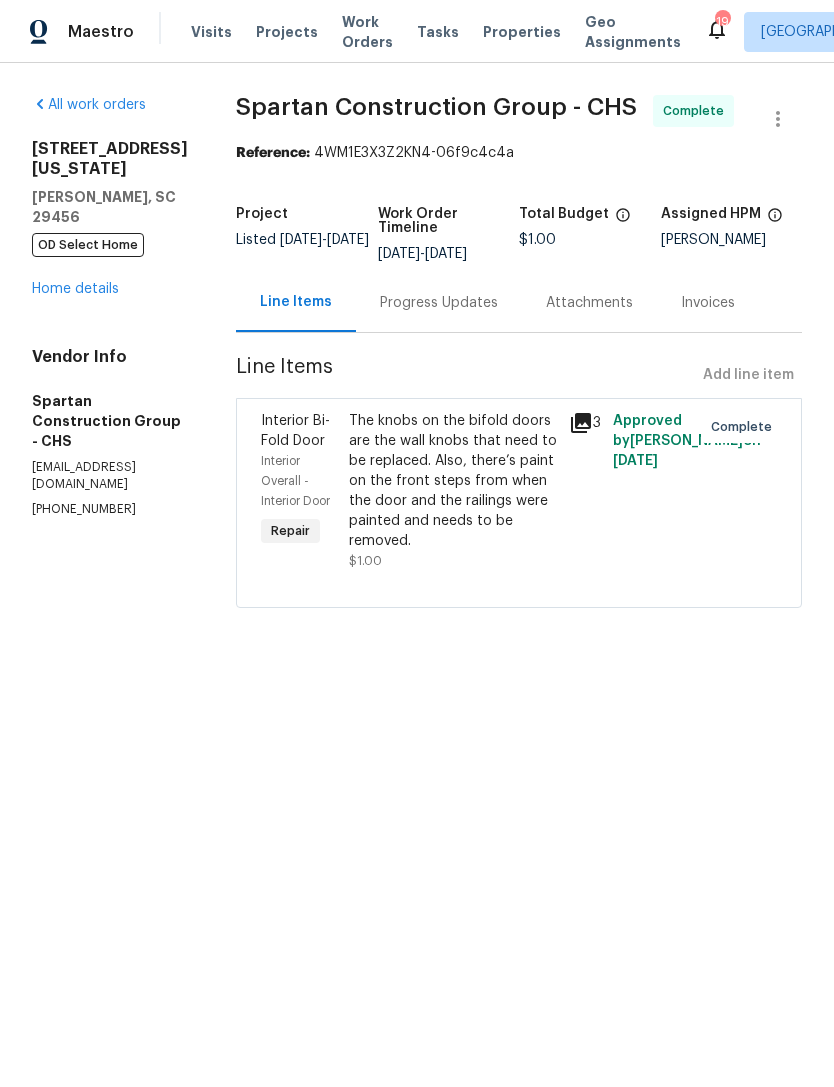 click on "The knobs on the bifold doors are the wall knobs that need to be replaced. Also, there’s paint on the front steps from when the door and the railings were painted and needs to be removed." at bounding box center [453, 481] 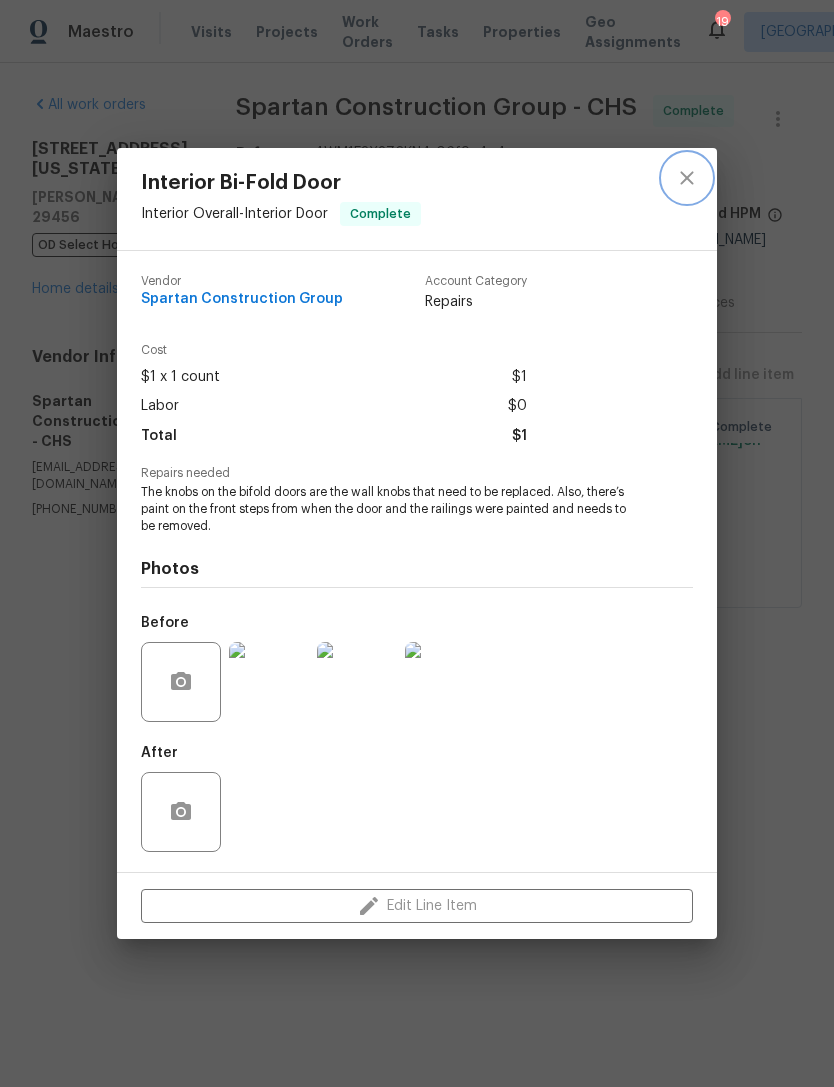 click 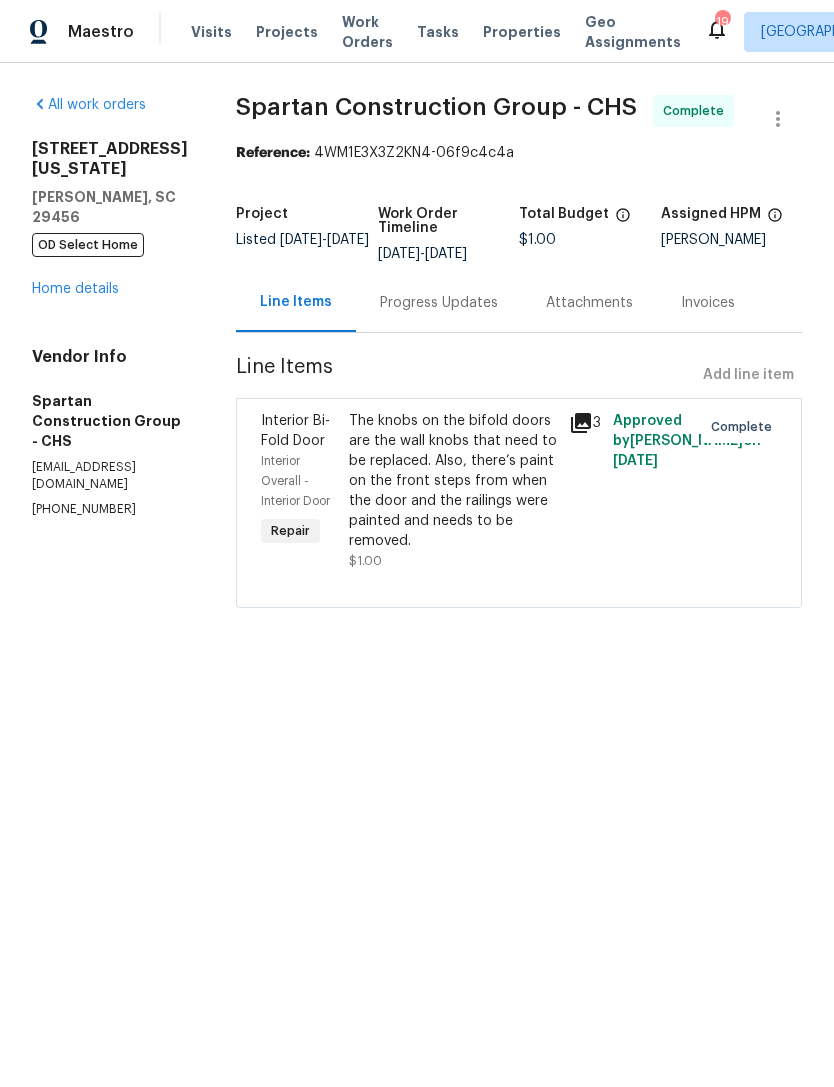 click on "Work Orders" at bounding box center [367, 32] 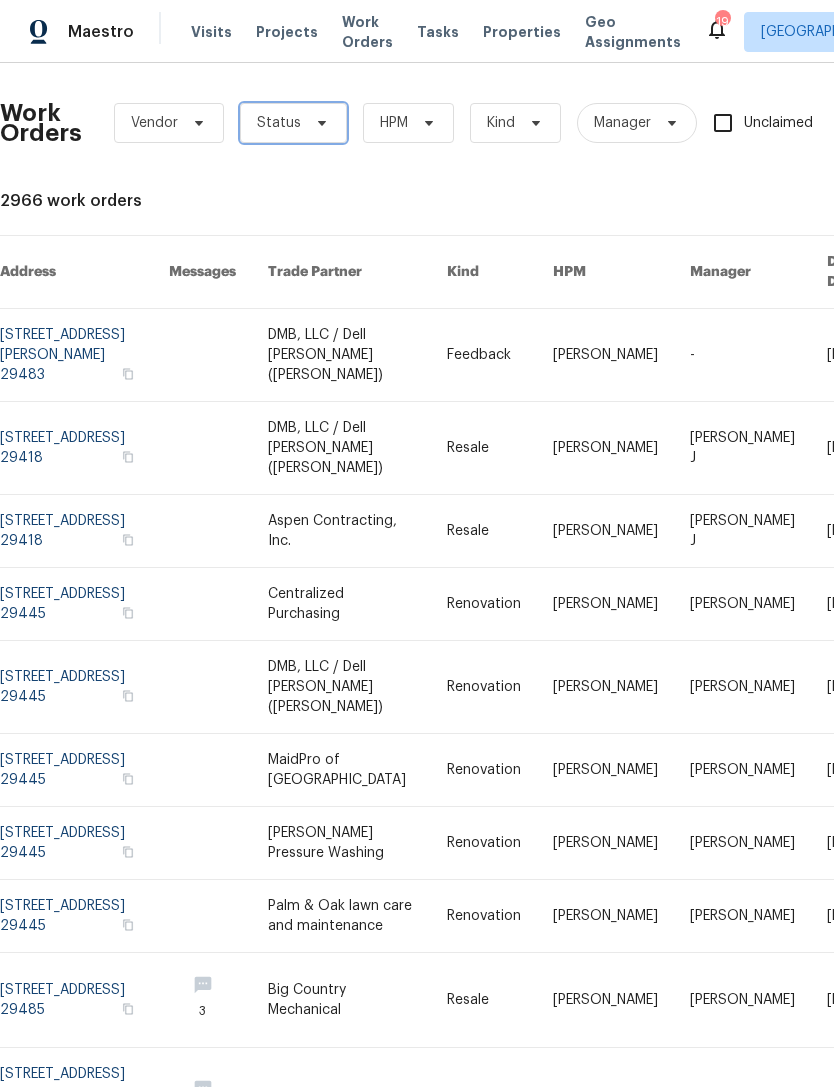 click 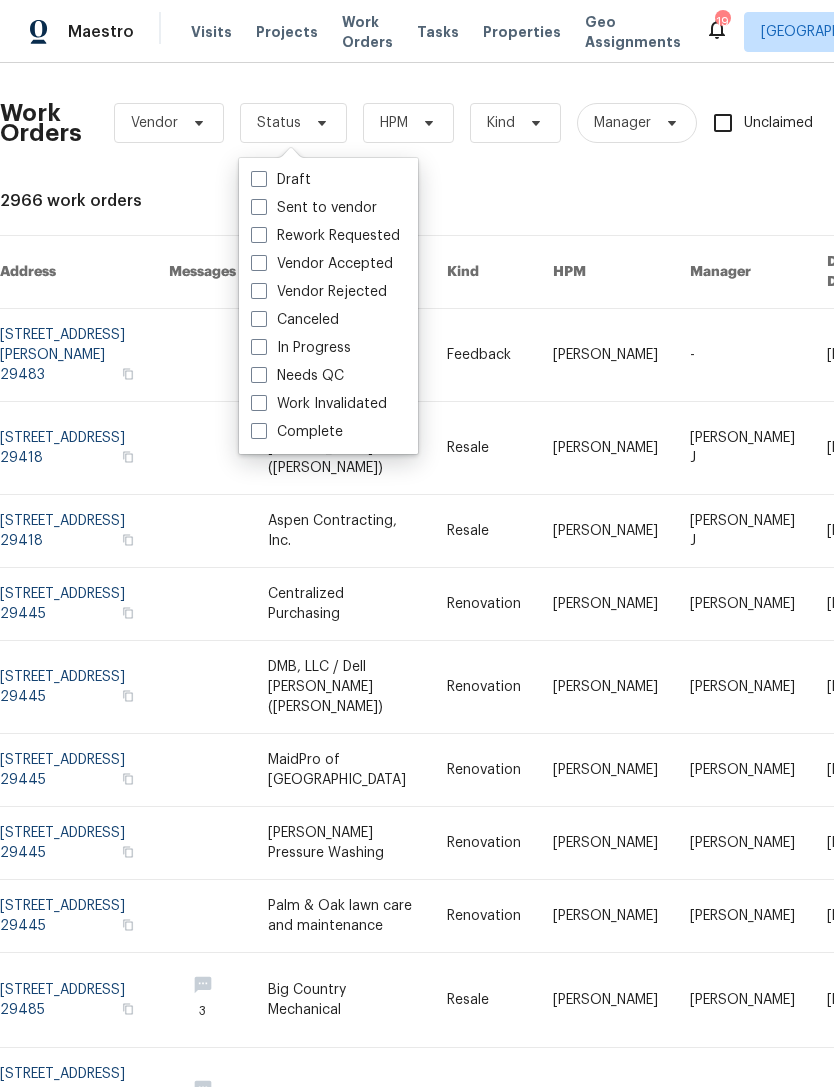 click at bounding box center (259, 375) 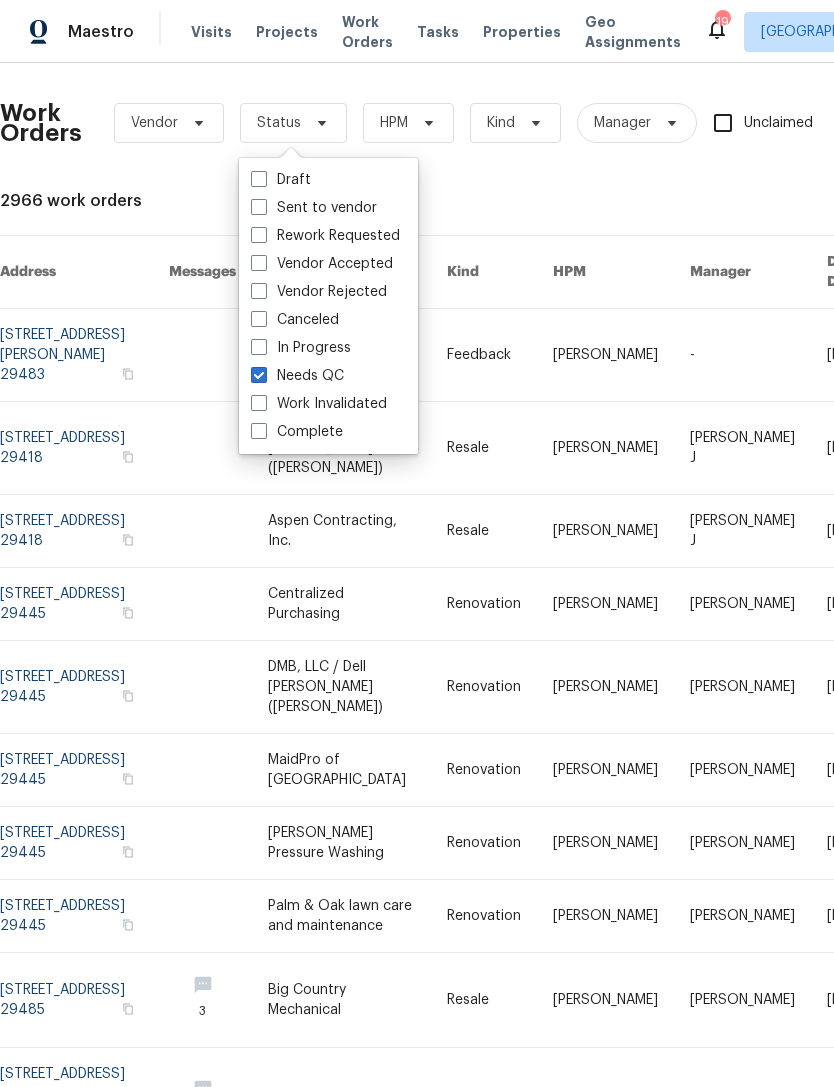 checkbox on "true" 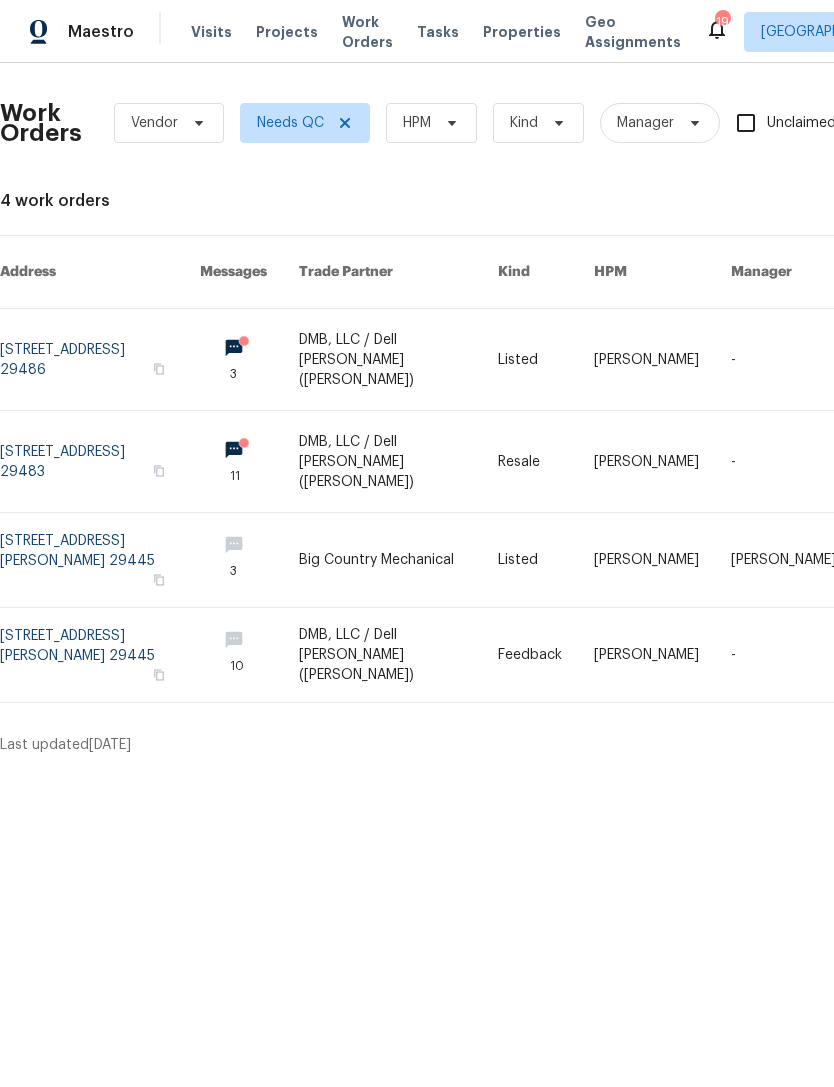 scroll, scrollTop: 0, scrollLeft: 0, axis: both 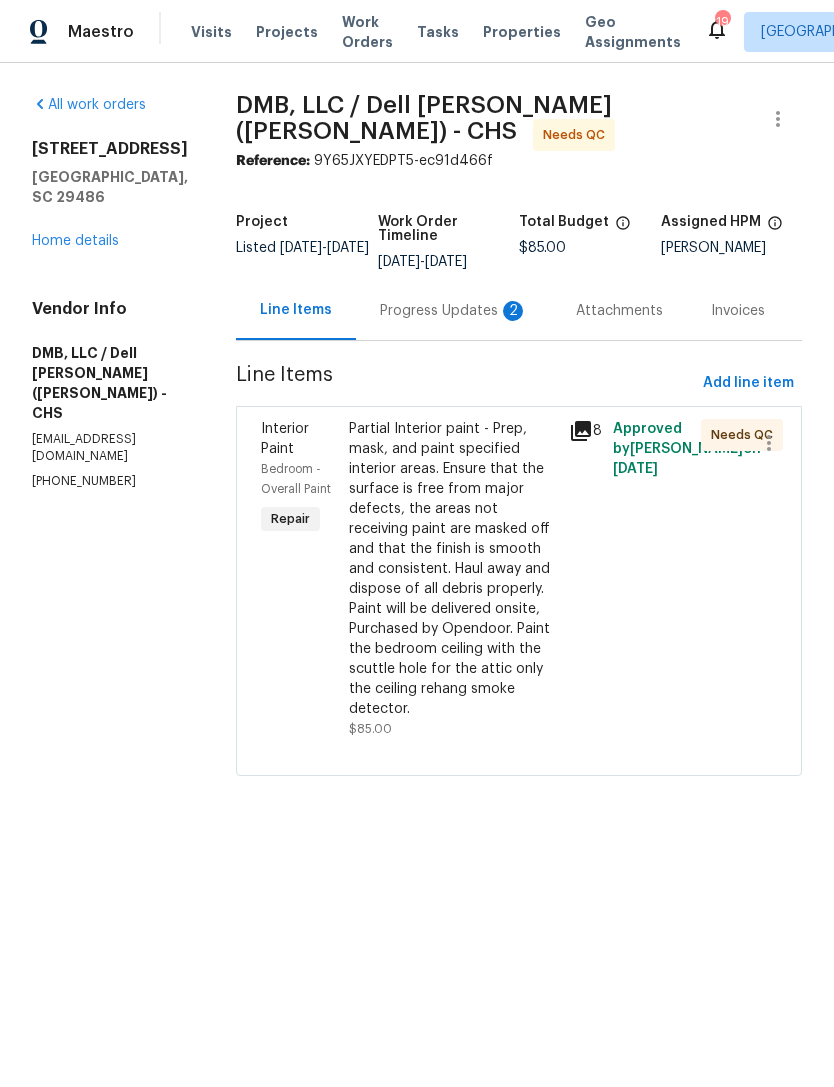 click on "Partial Interior paint - Prep, mask, and paint specified interior areas. Ensure that the surface is free from major defects, the areas not receiving paint are masked off and that the finish is smooth and consistent. Haul away and dispose of all debris properly. Paint will be delivered onsite, Purchased by Opendoor. Paint the bedroom ceiling with the scuttle hole for the attic only the ceiling rehang smoke detector." at bounding box center [453, 569] 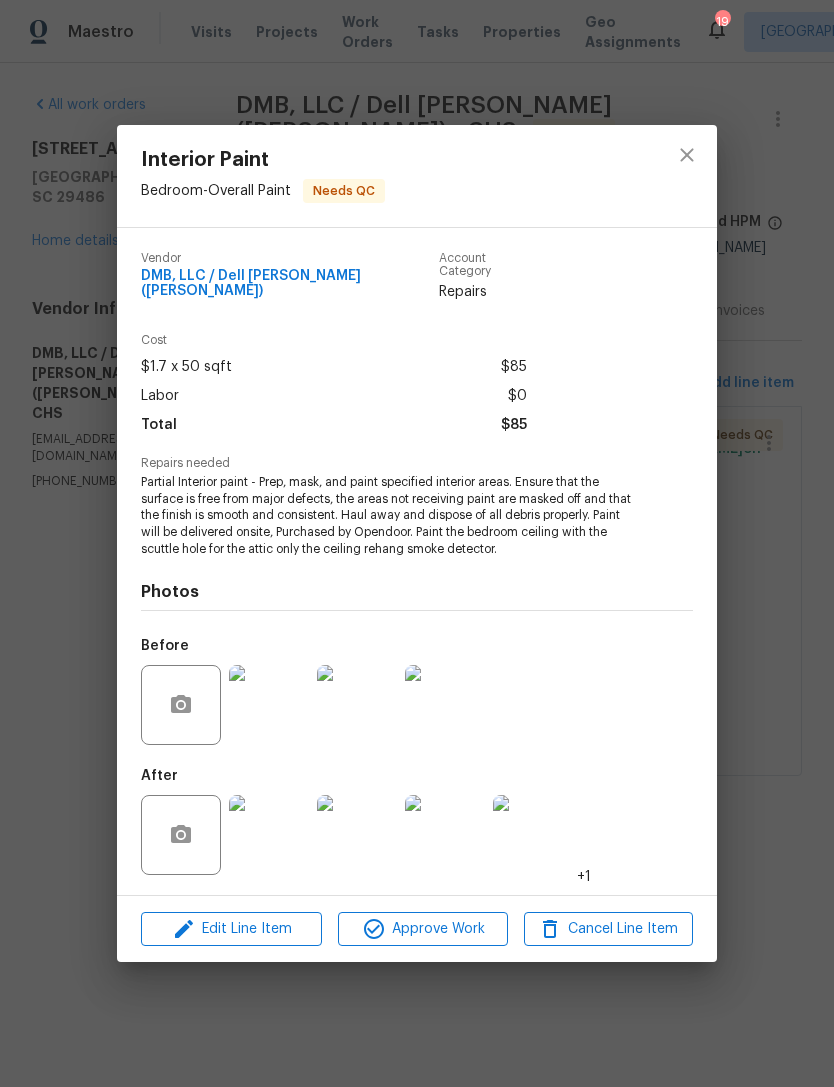 click at bounding box center (269, 835) 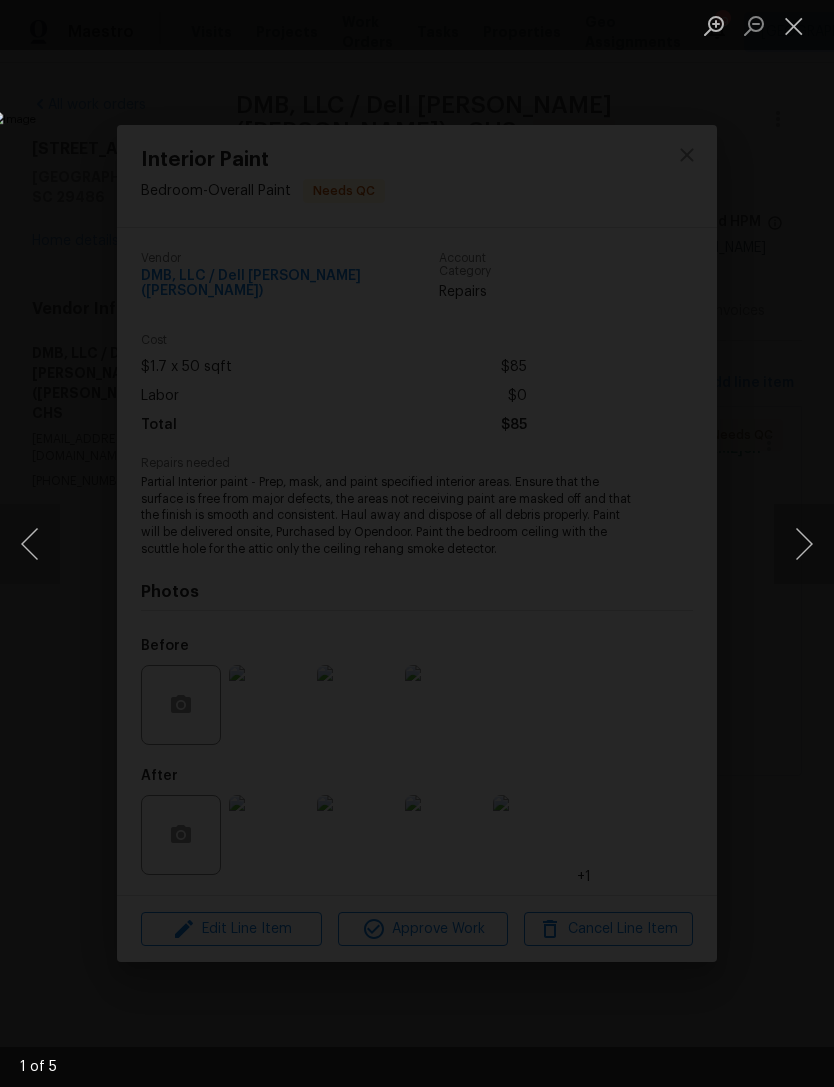 click at bounding box center (804, 544) 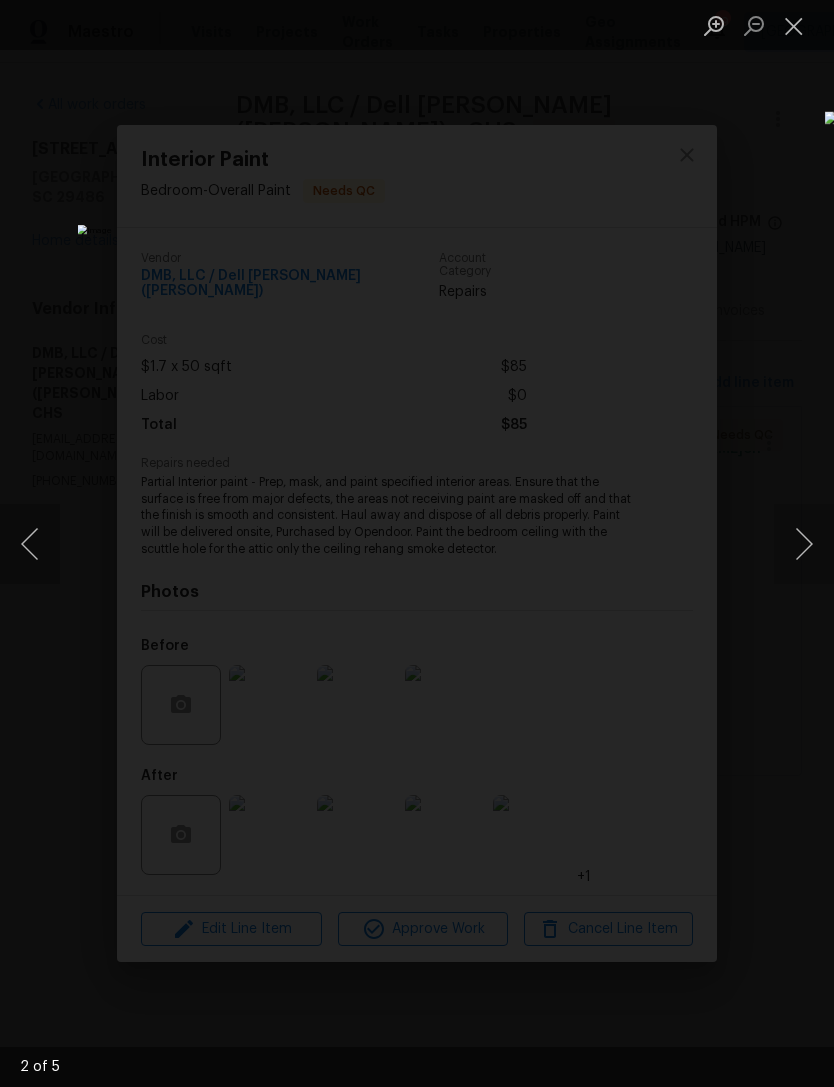 click at bounding box center [804, 544] 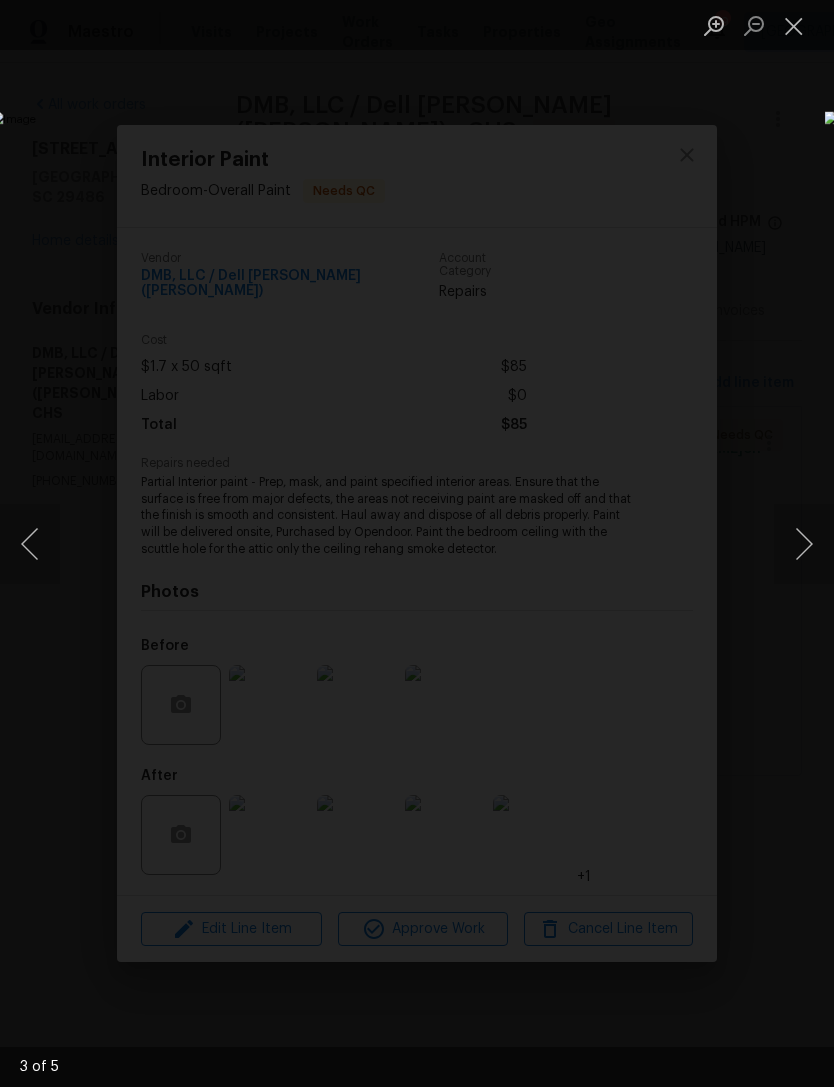 click at bounding box center (804, 544) 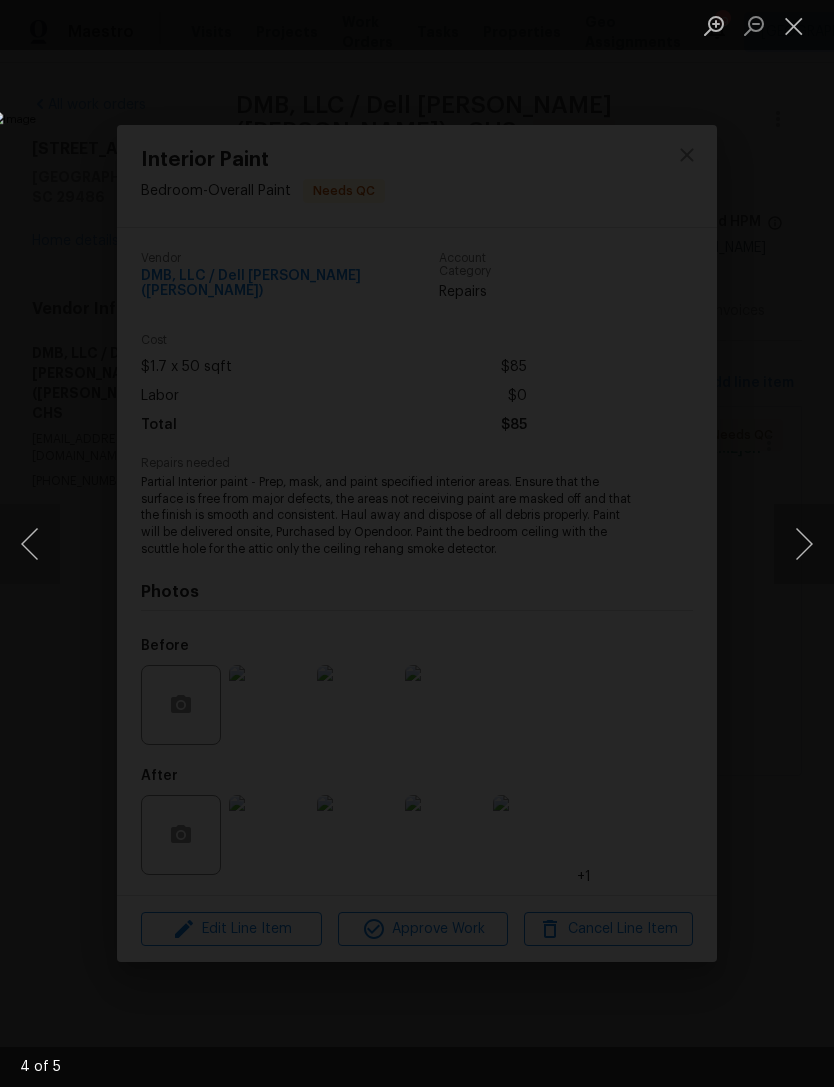 click at bounding box center [804, 544] 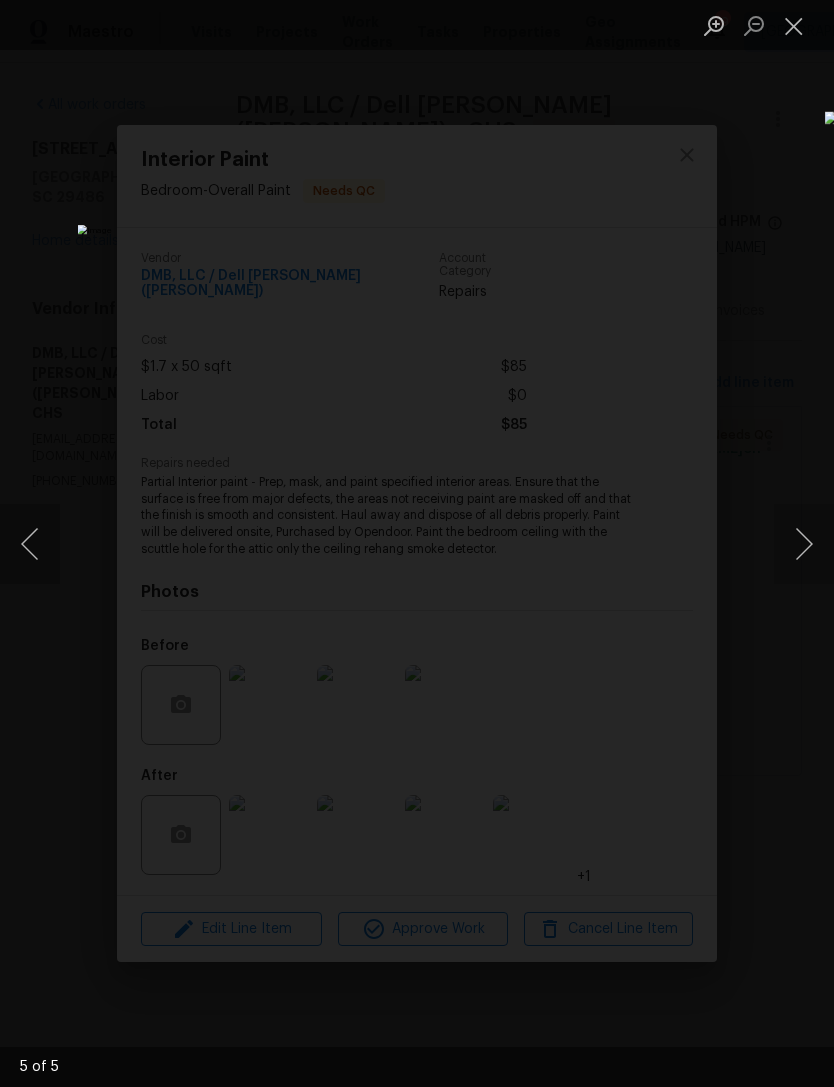 click at bounding box center (794, 25) 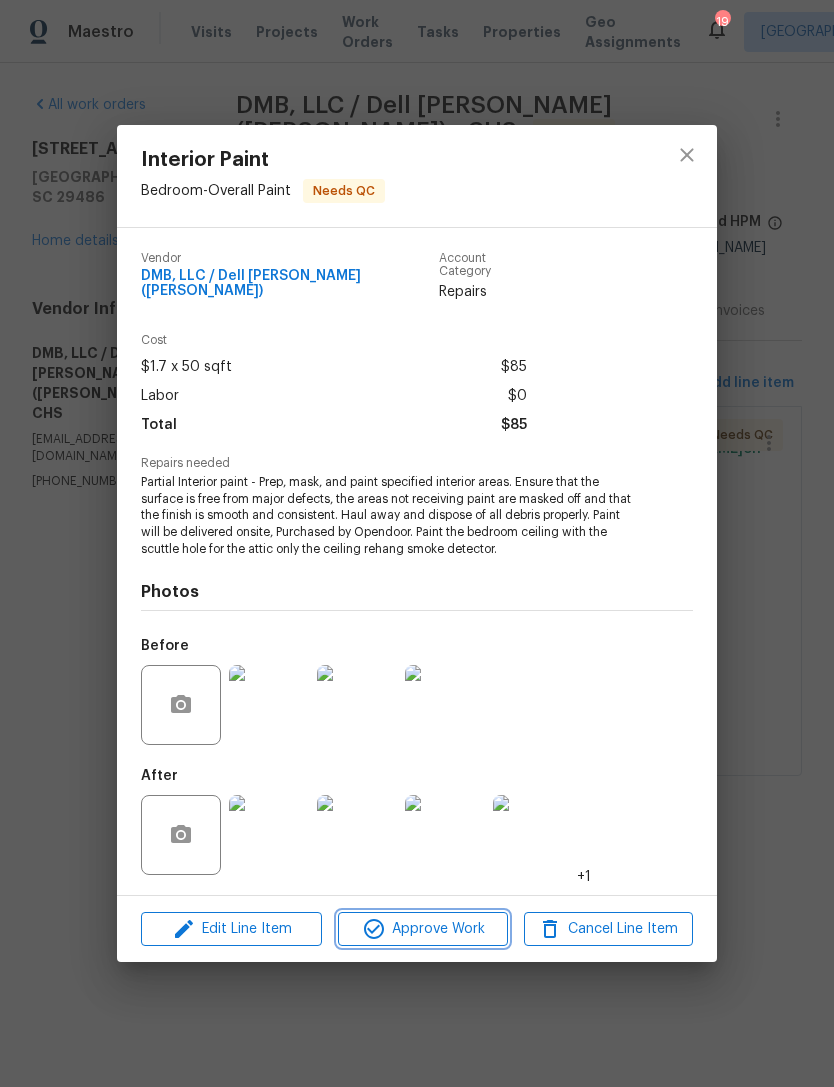 click on "Approve Work" at bounding box center (422, 929) 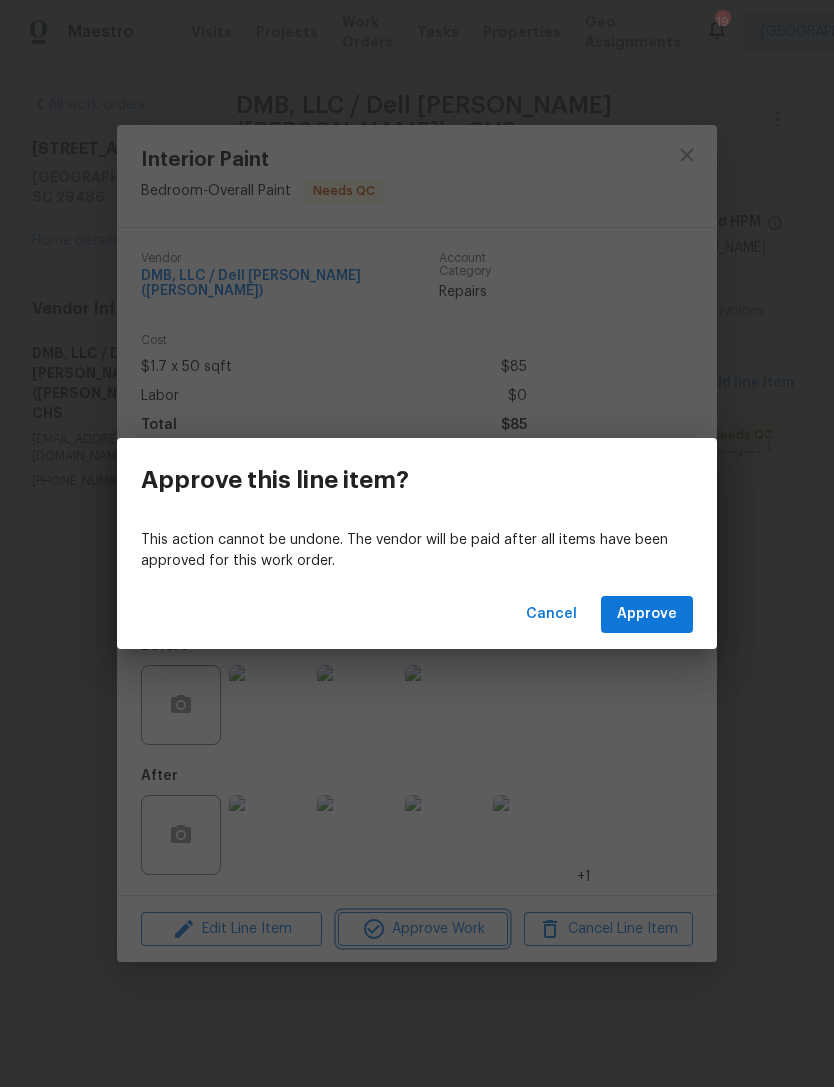 click on "Approve this line item? This action cannot be undone. The vendor will be paid after all items have been approved for this work order. Cancel Approve" at bounding box center [417, 543] 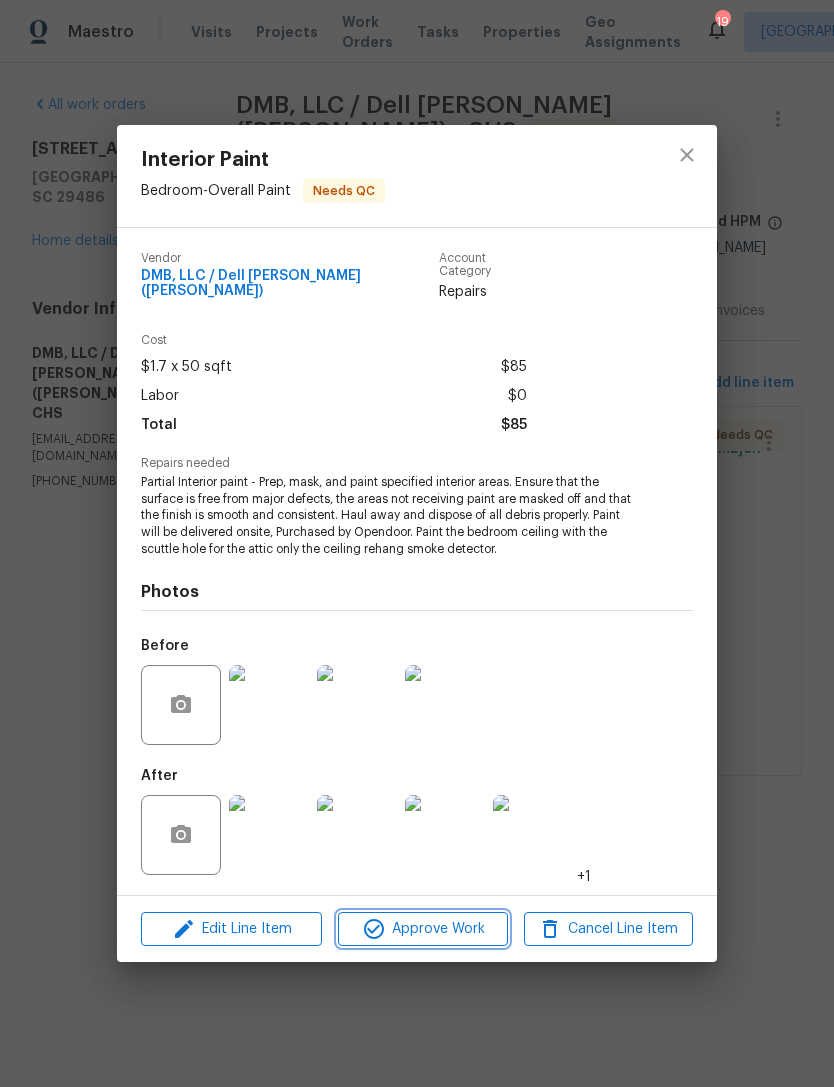 click on "Approve Work" at bounding box center (422, 929) 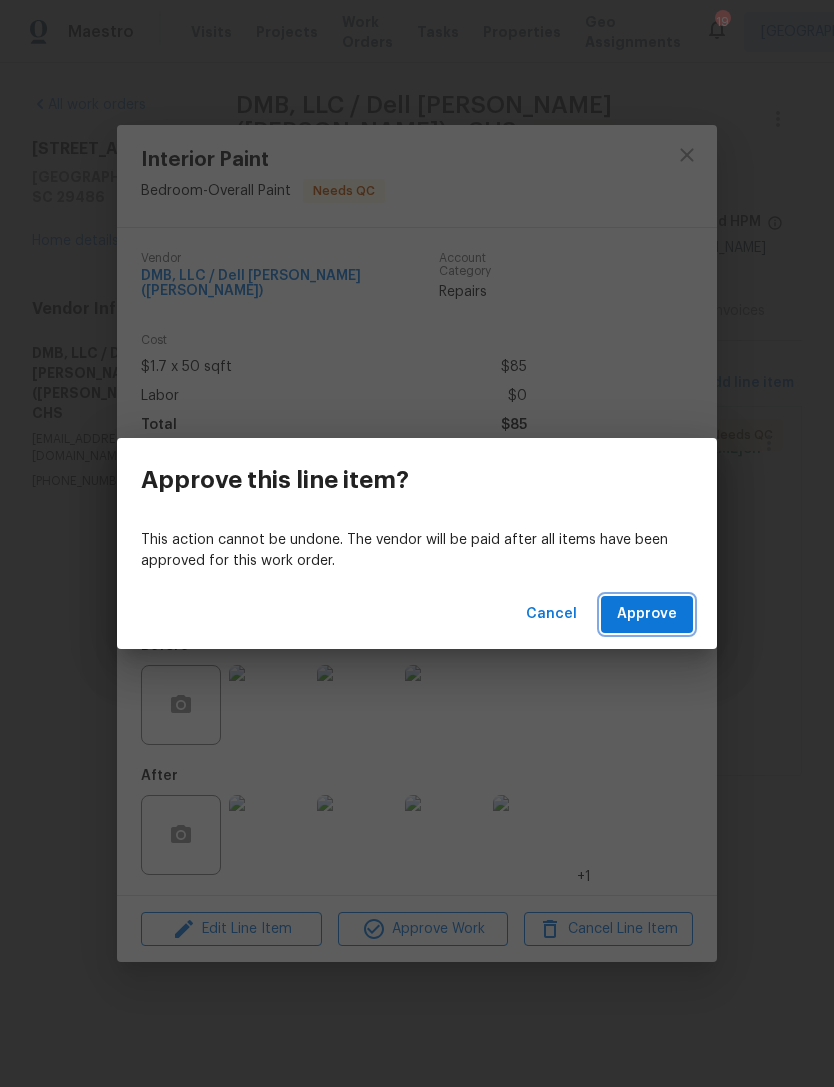 click on "Approve" at bounding box center [647, 614] 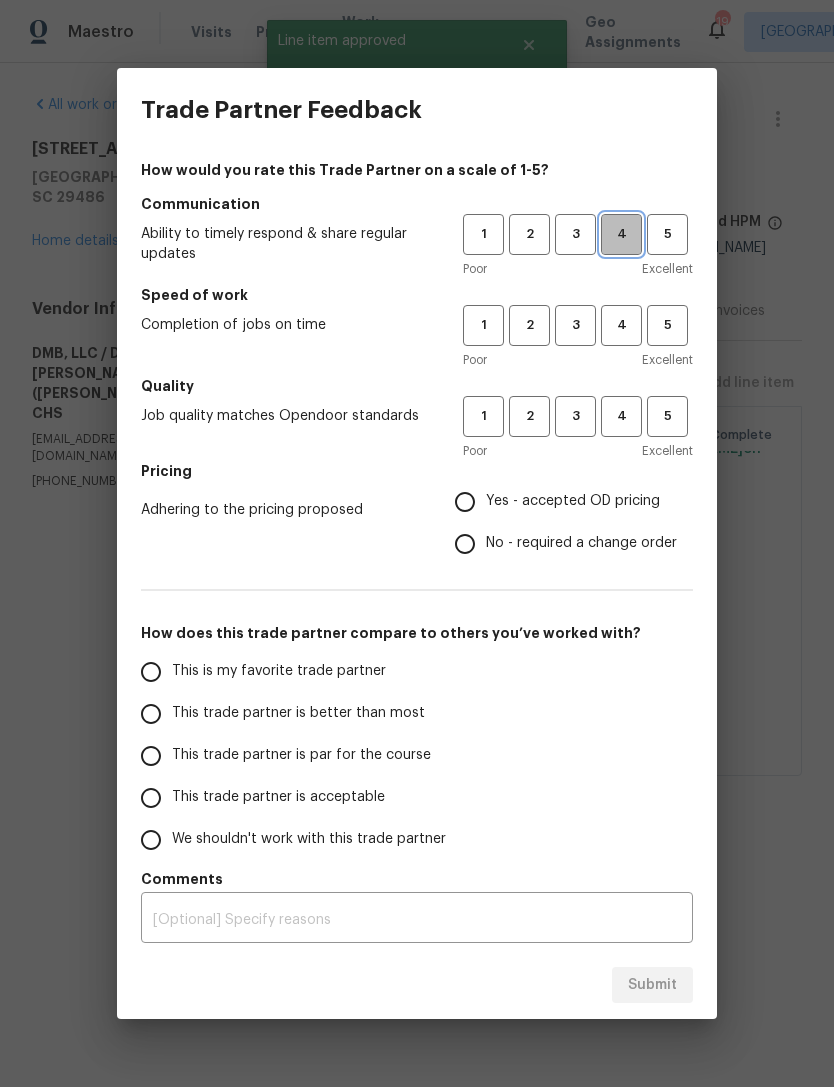 click on "4" at bounding box center (621, 234) 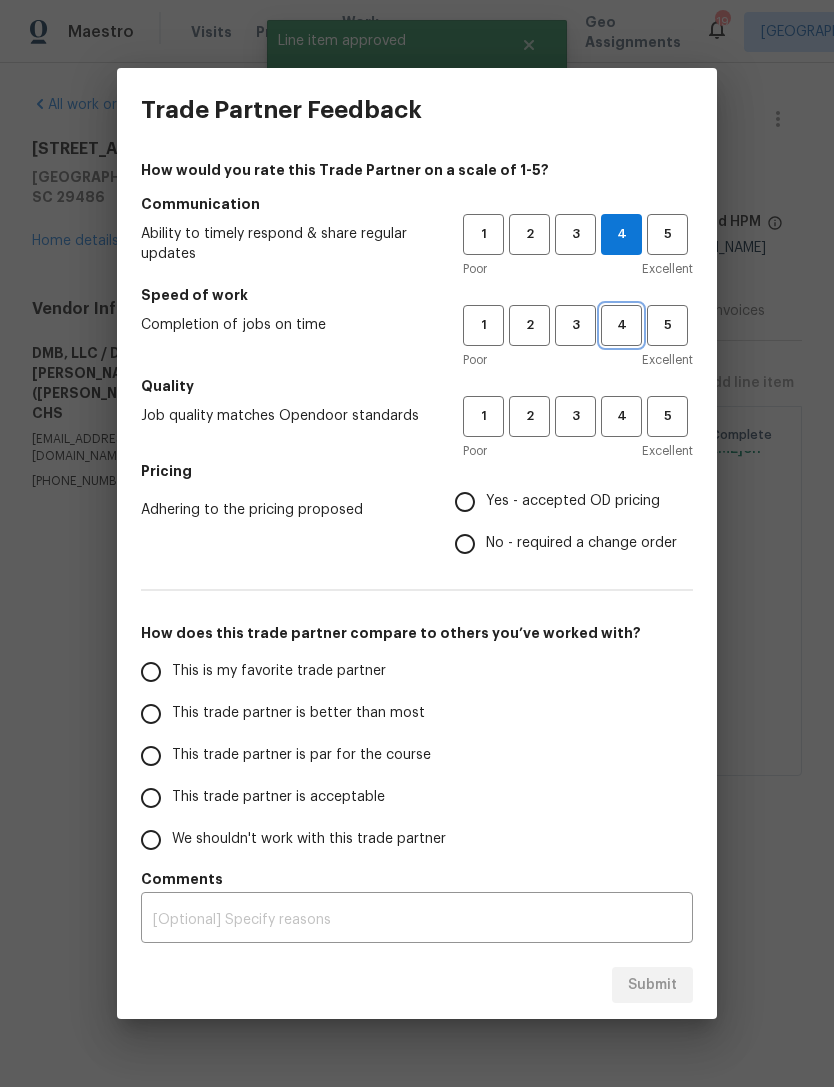 click on "4" at bounding box center [621, 325] 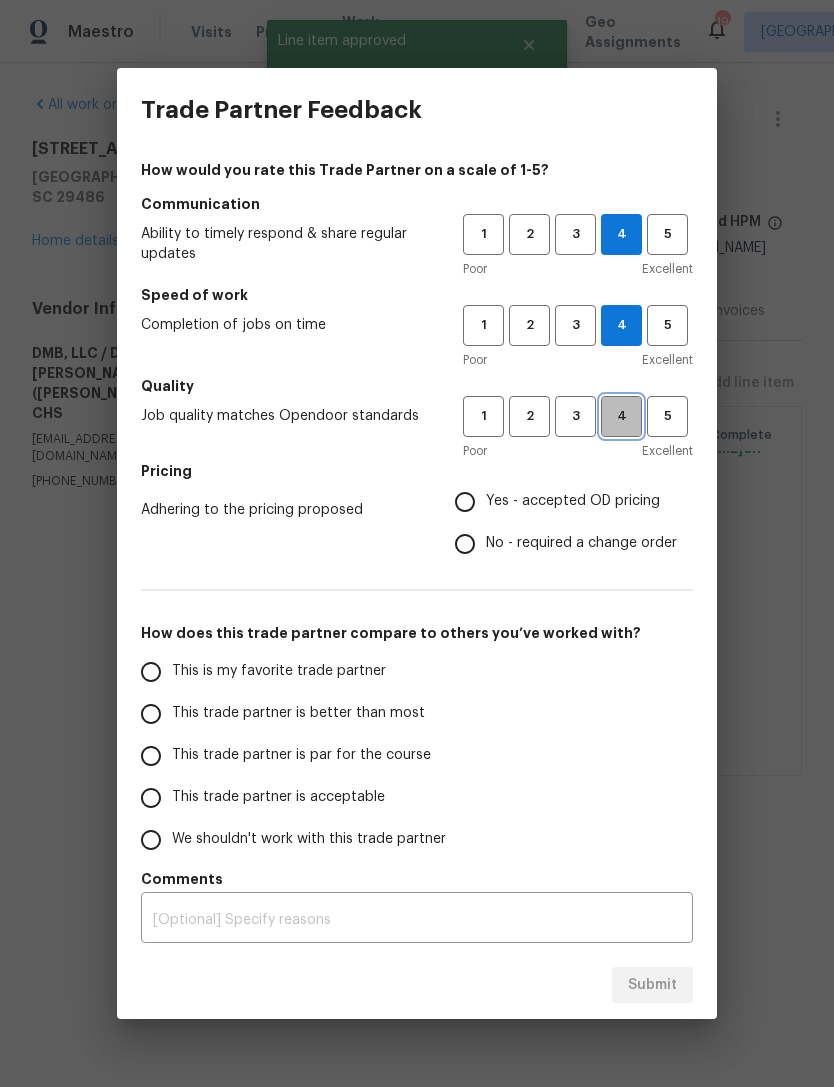 click on "4" at bounding box center [621, 416] 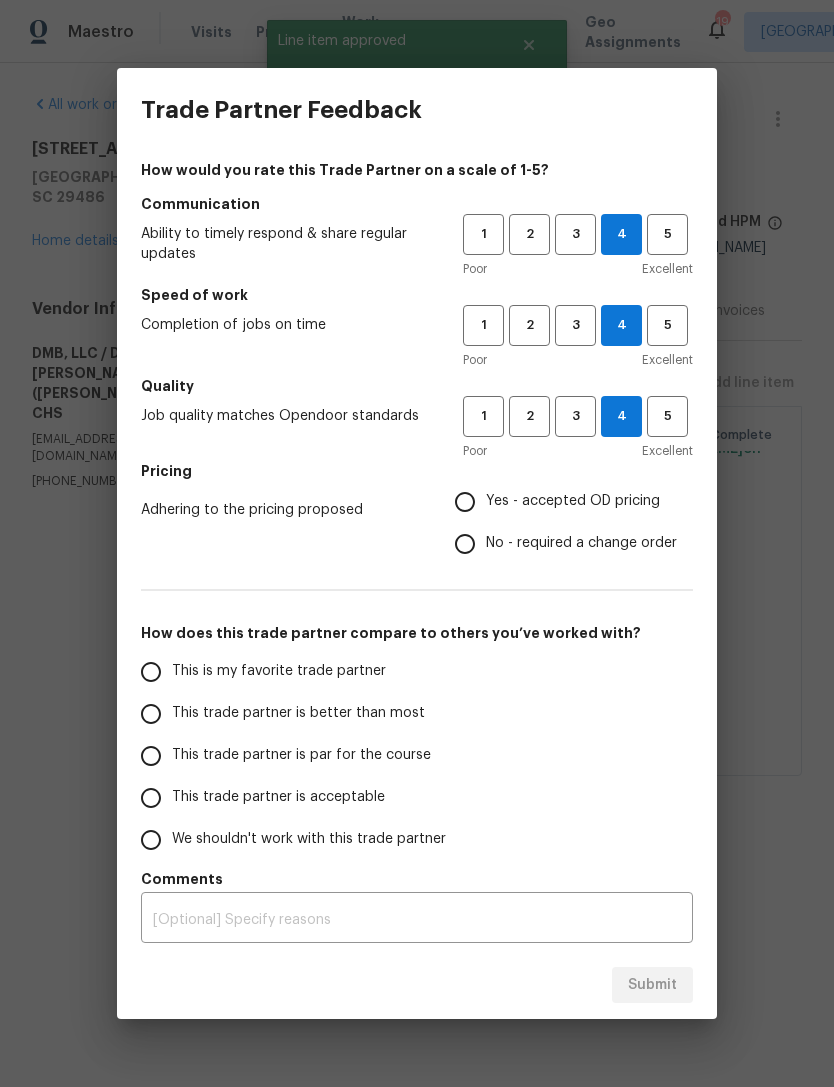 click on "Yes - accepted OD pricing" at bounding box center [465, 502] 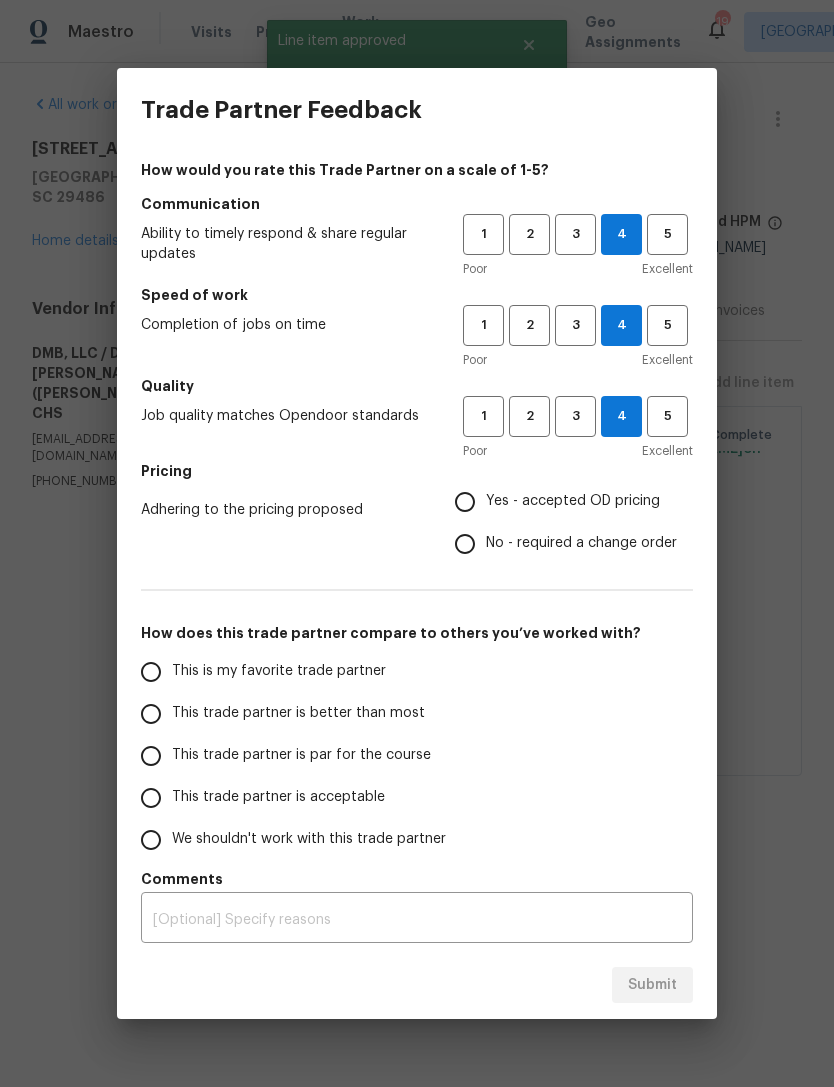 radio on "true" 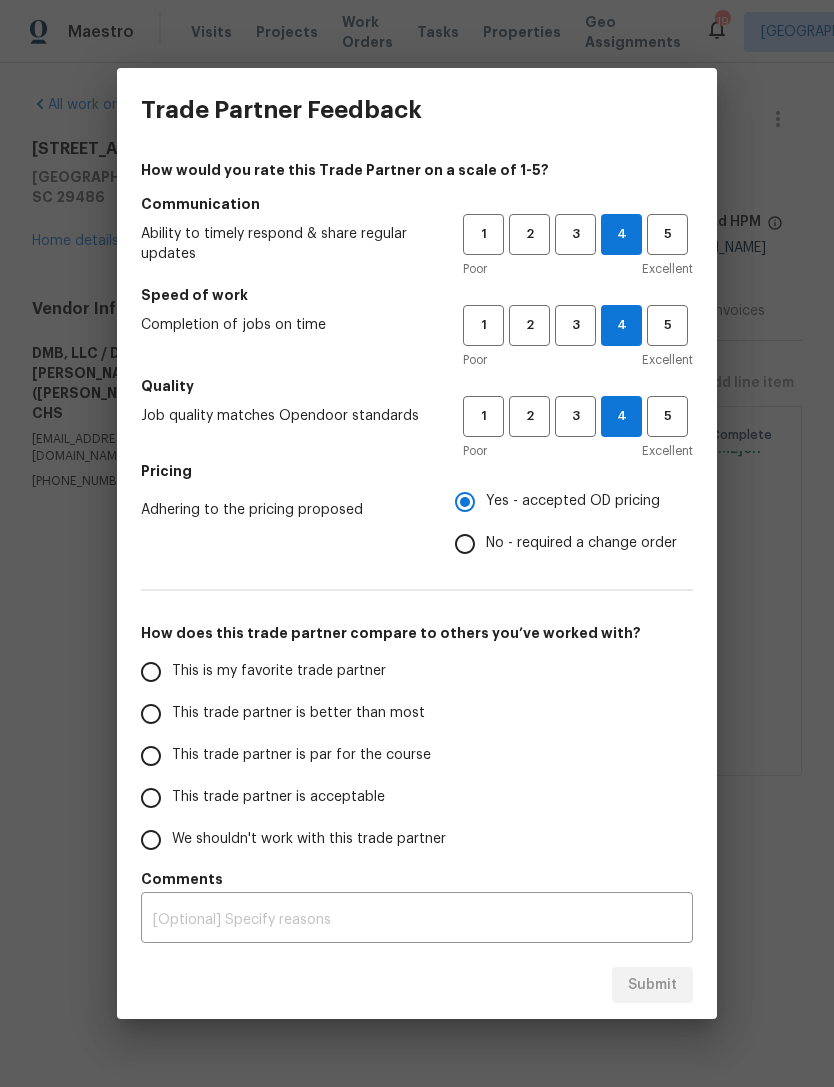 click on "This trade partner is better than most" at bounding box center (151, 714) 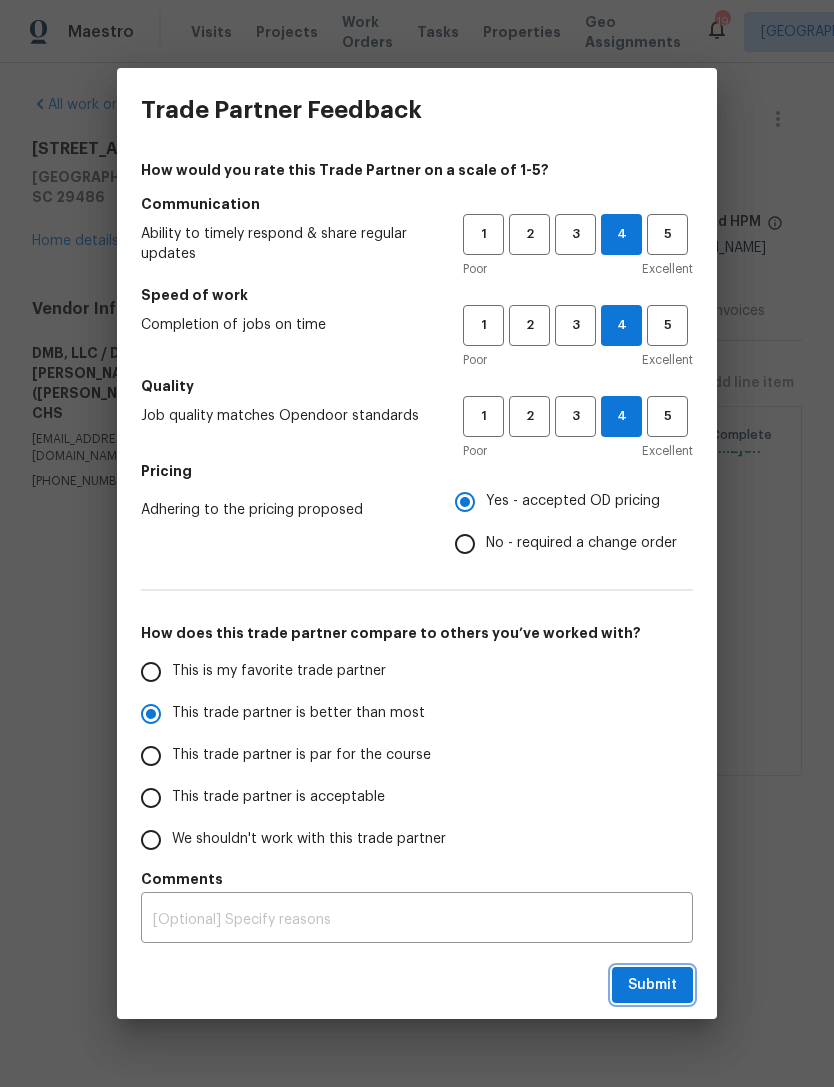 click on "Submit" at bounding box center (652, 985) 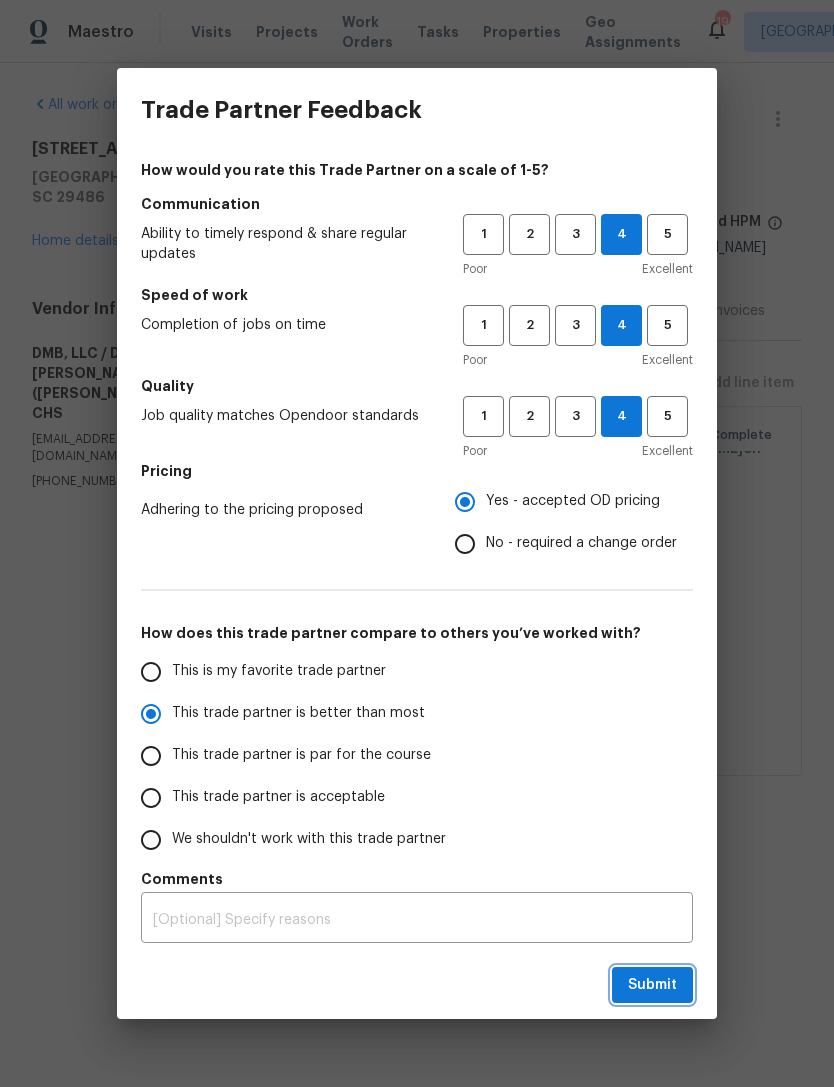 radio on "true" 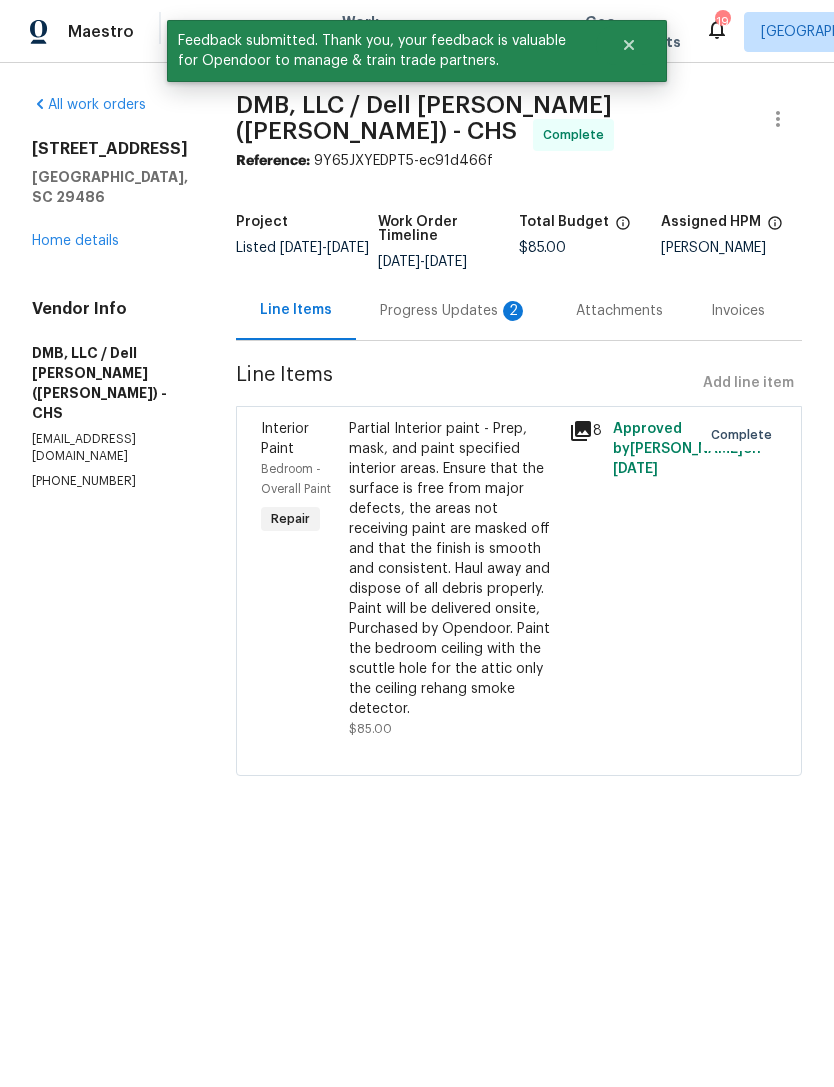 click on "Progress Updates 2" at bounding box center [454, 311] 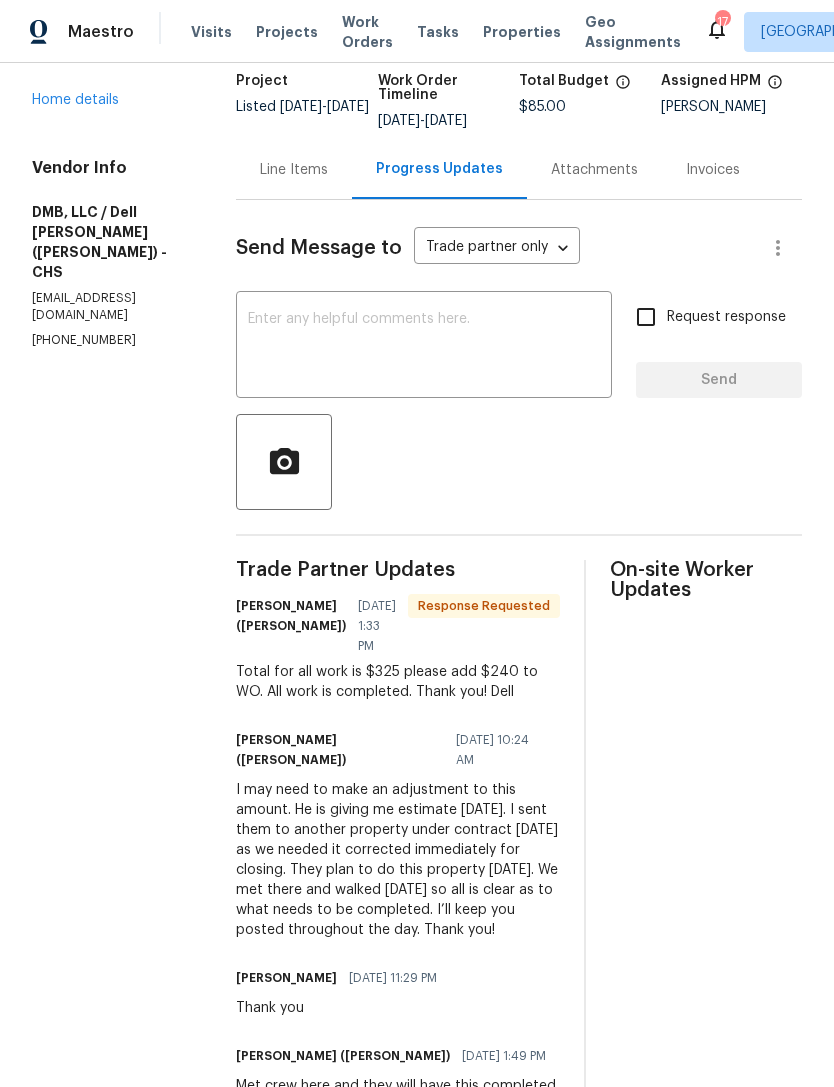 scroll, scrollTop: 140, scrollLeft: 0, axis: vertical 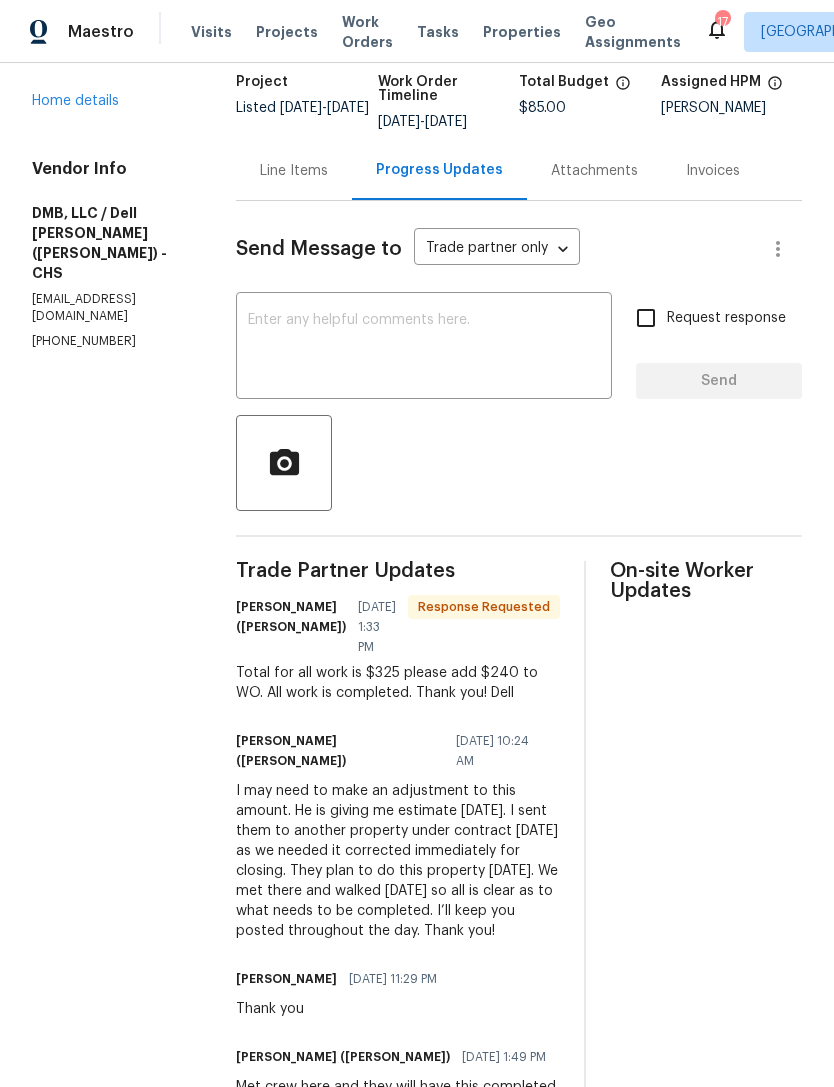 click on "Line Items" at bounding box center (294, 171) 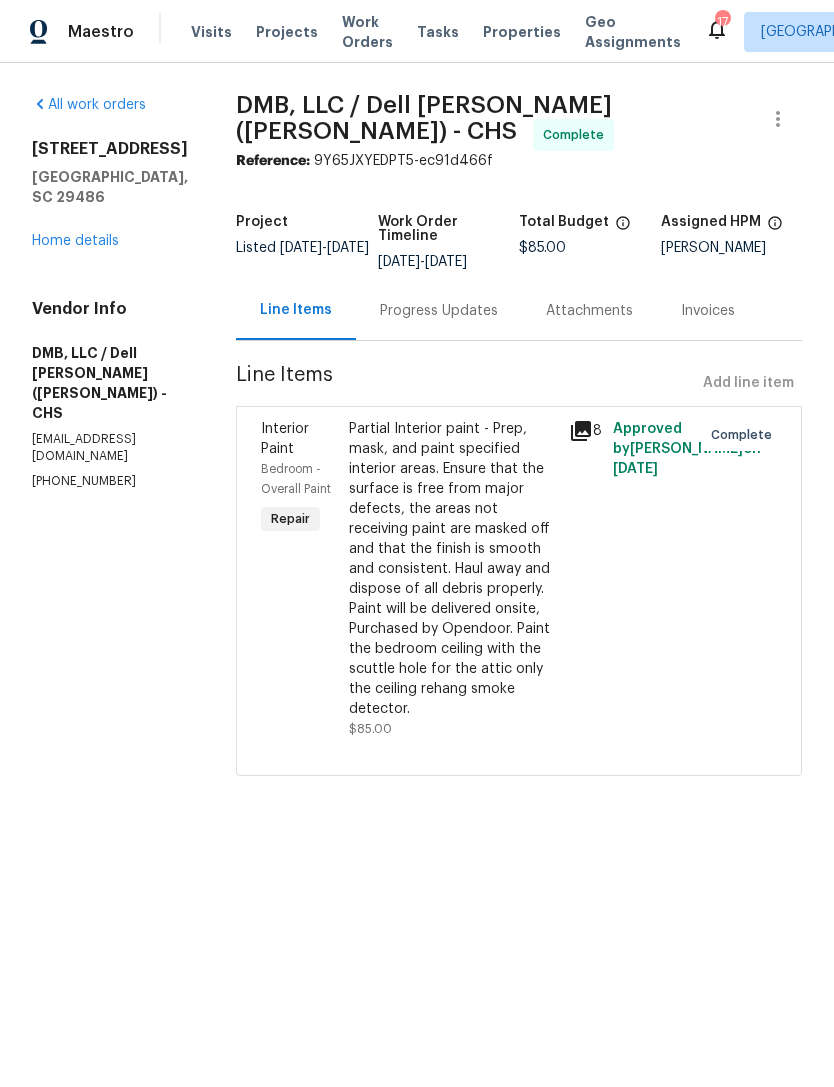 click on "Partial Interior paint - Prep, mask, and paint specified interior areas. Ensure that the surface is free from major defects, the areas not receiving paint are masked off and that the finish is smooth and consistent. Haul away and dispose of all debris properly. Paint will be delivered onsite, Purchased by Opendoor. Paint the bedroom ceiling with the scuttle hole for the attic only the ceiling rehang smoke detector." at bounding box center (453, 569) 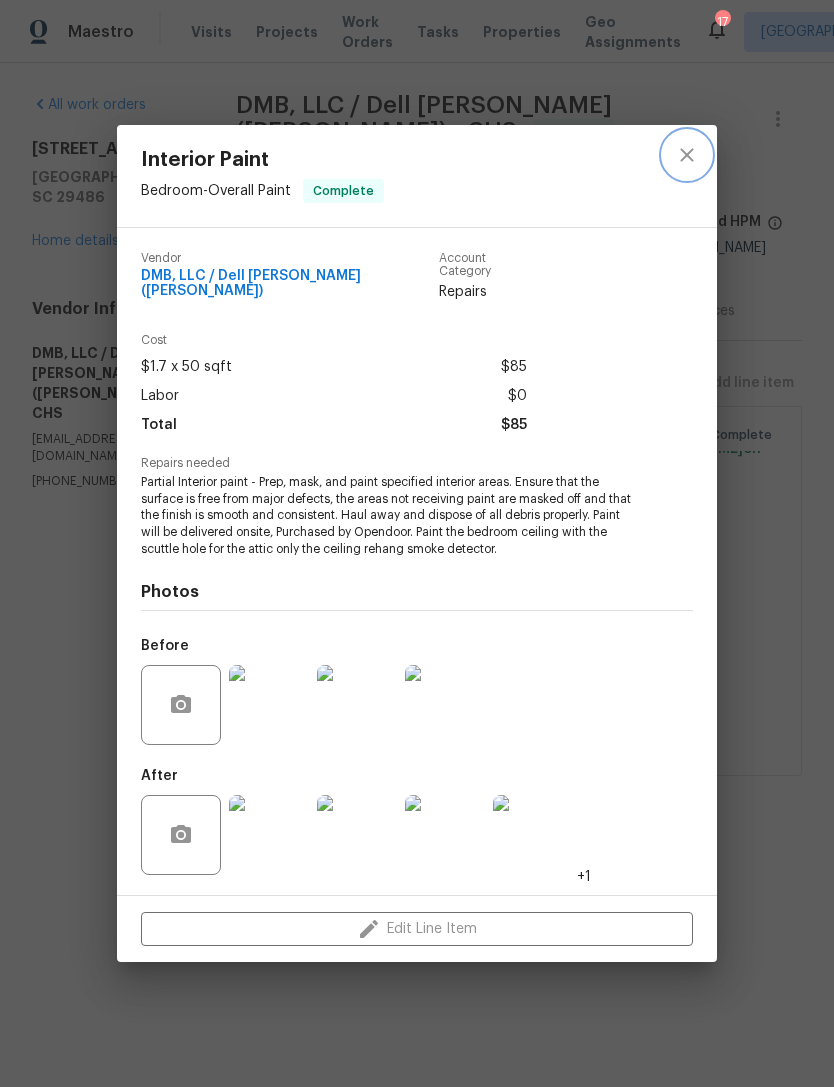 click at bounding box center (687, 155) 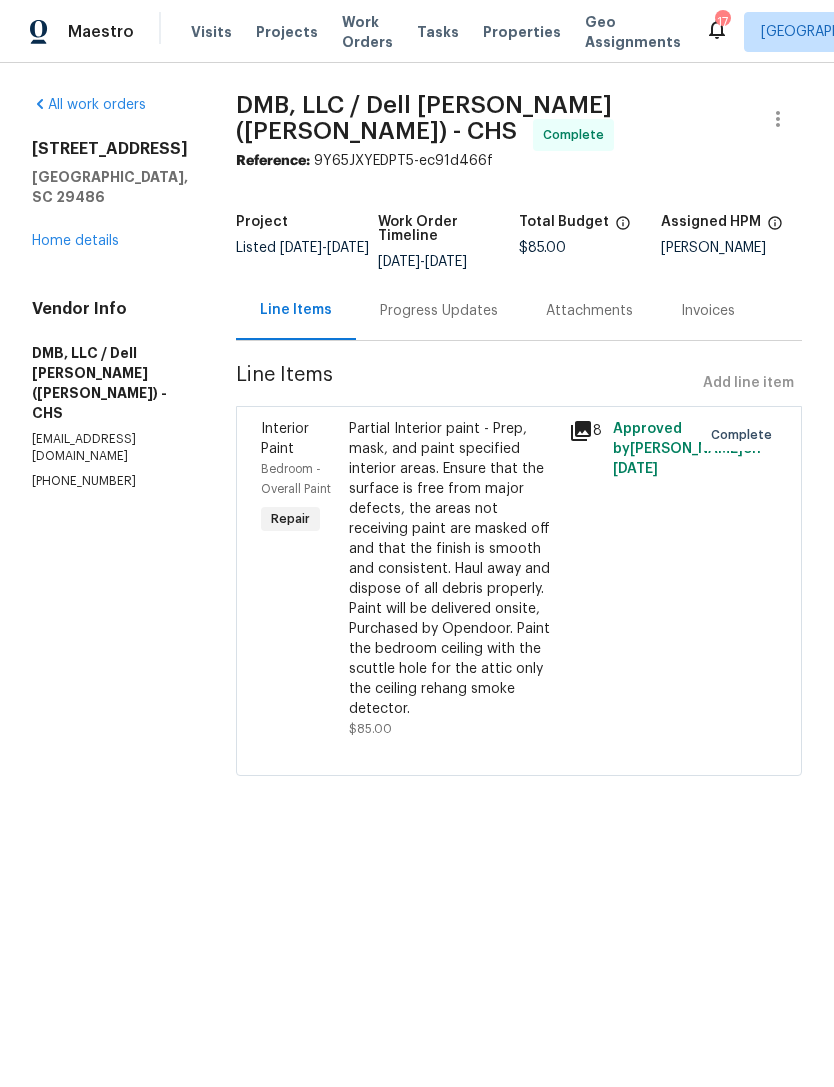 click on "Home details" at bounding box center [75, 241] 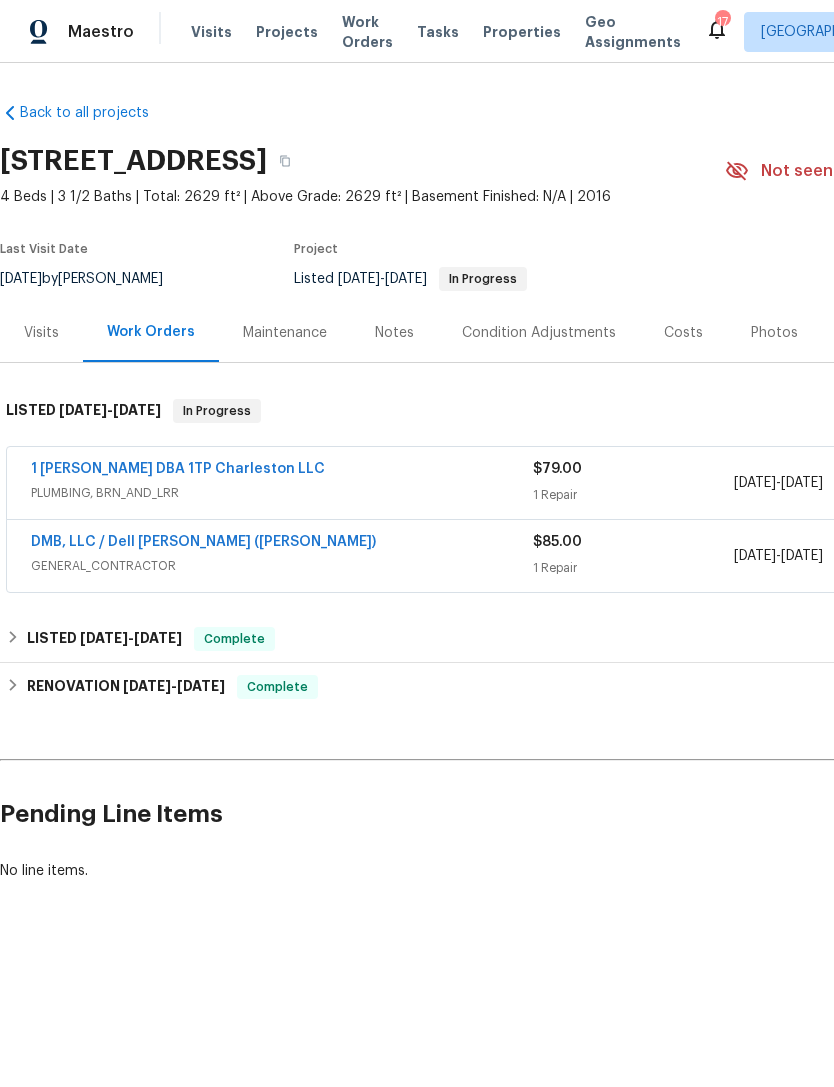 click on "DMB, LLC / Dell [PERSON_NAME] ([PERSON_NAME])" at bounding box center (203, 542) 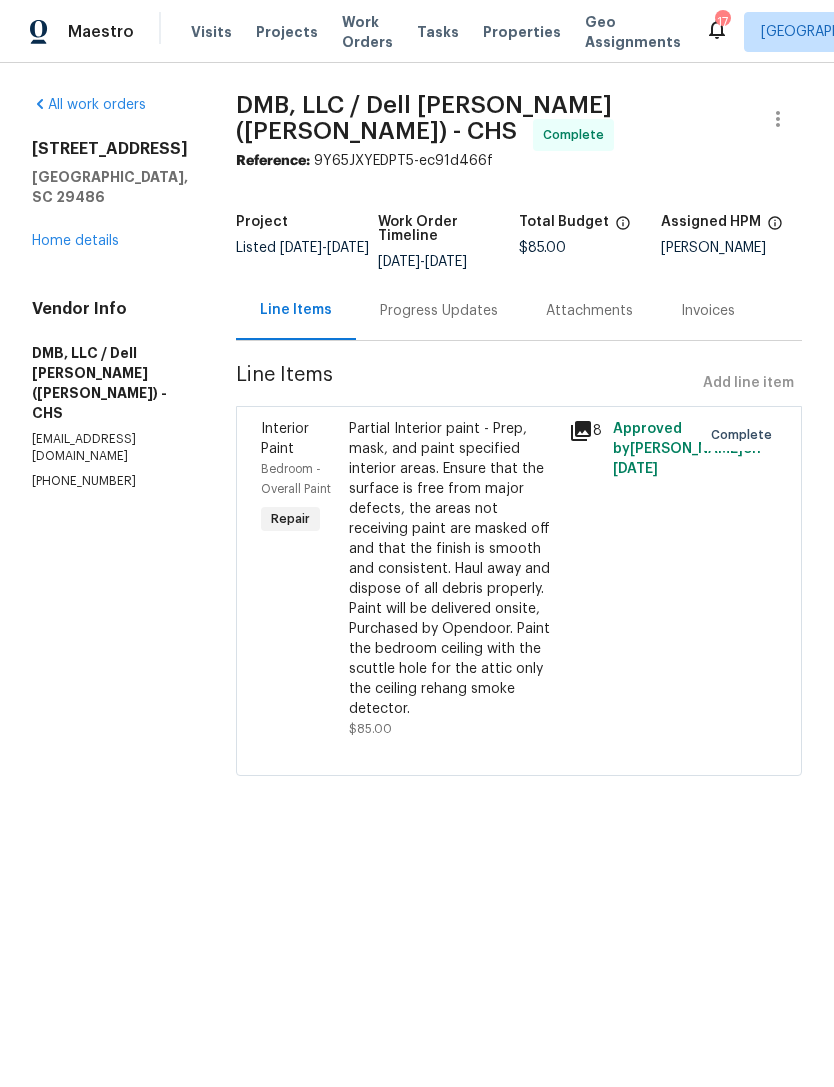 click on "Progress Updates" at bounding box center (439, 311) 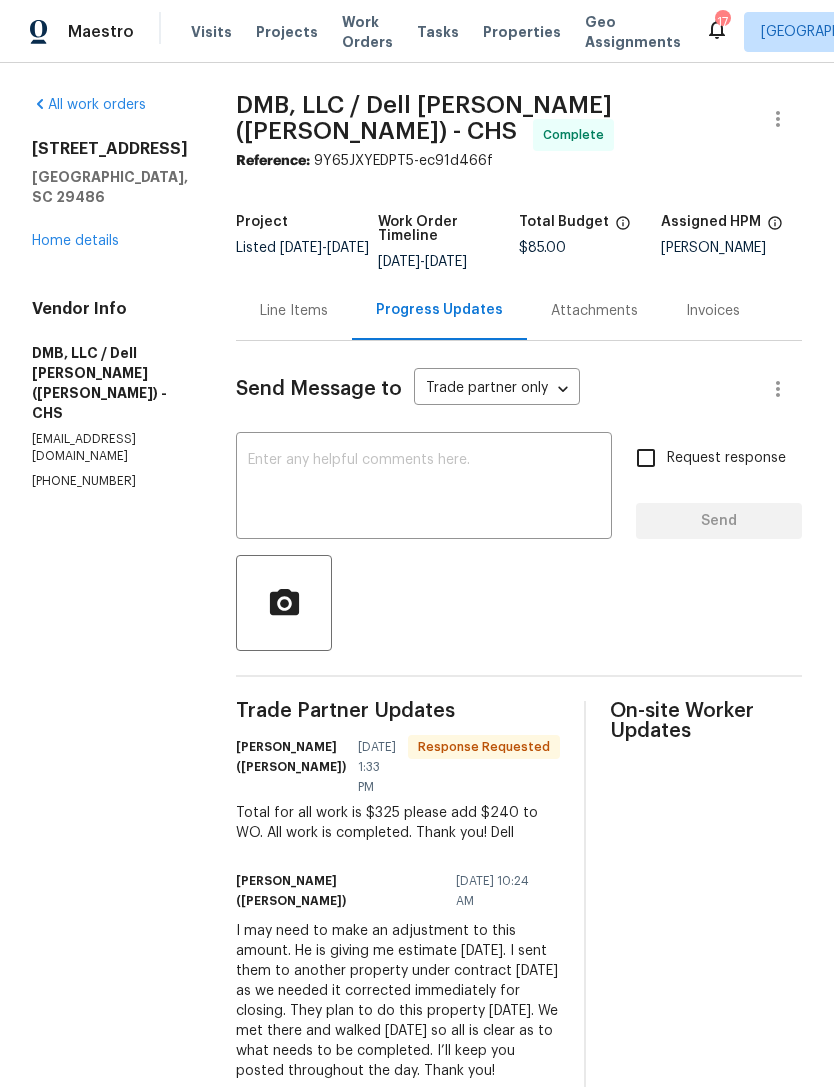 click on "Home details" at bounding box center (75, 241) 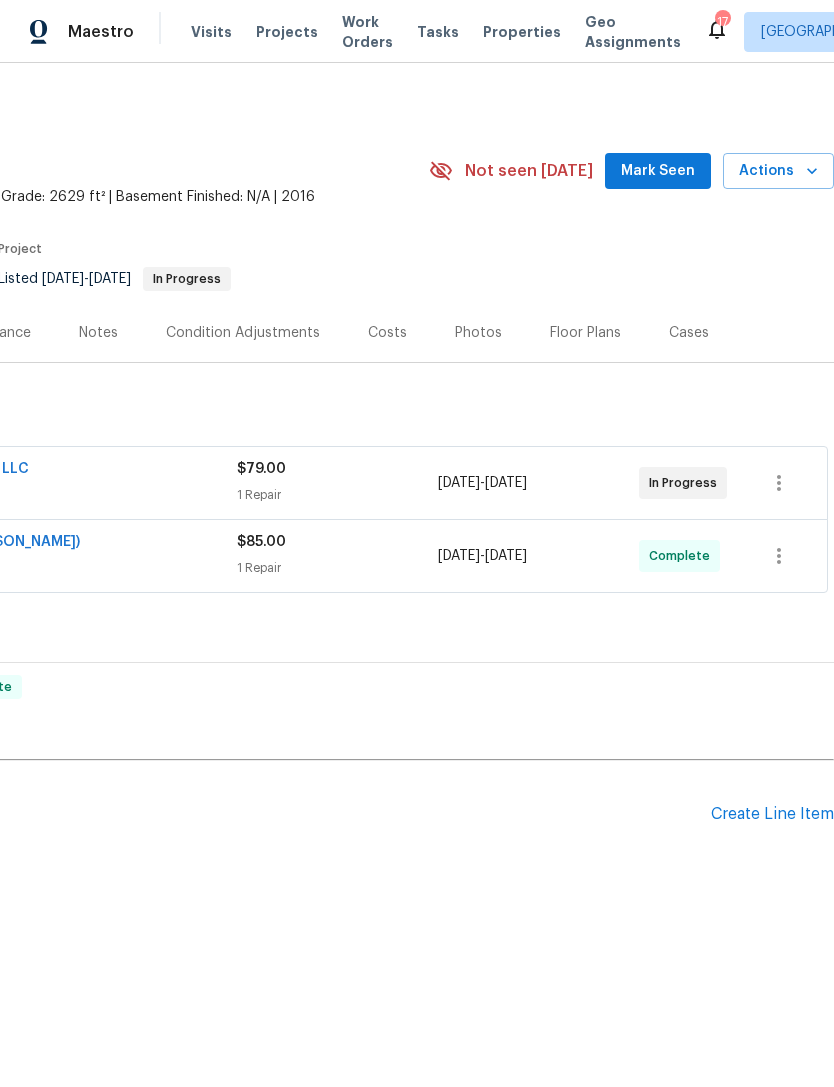scroll, scrollTop: 0, scrollLeft: 296, axis: horizontal 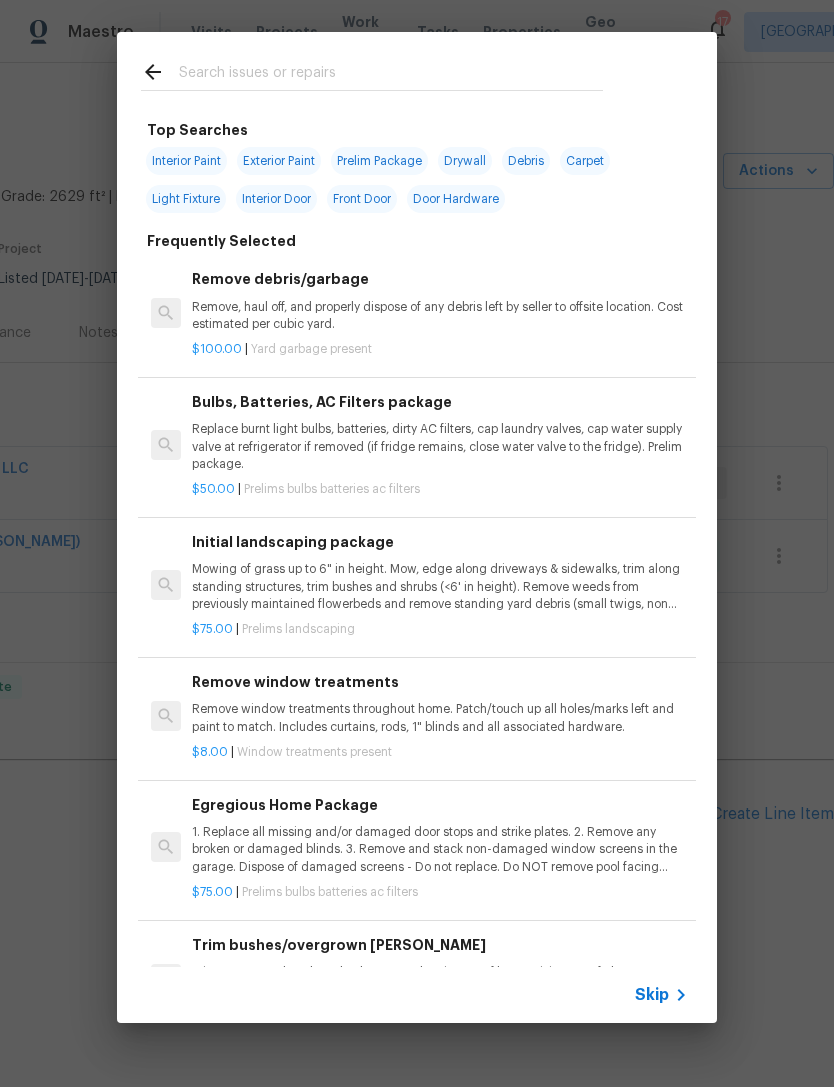 click on "Interior Paint" at bounding box center [186, 161] 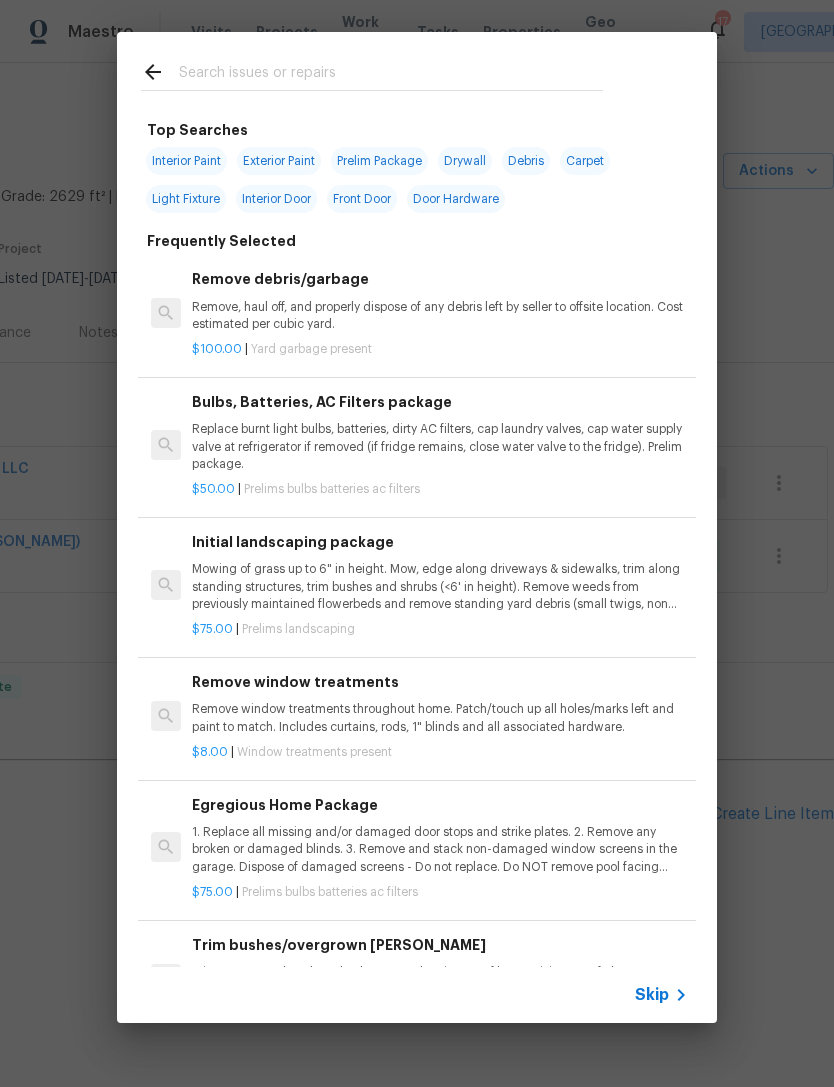 type on "Interior Paint" 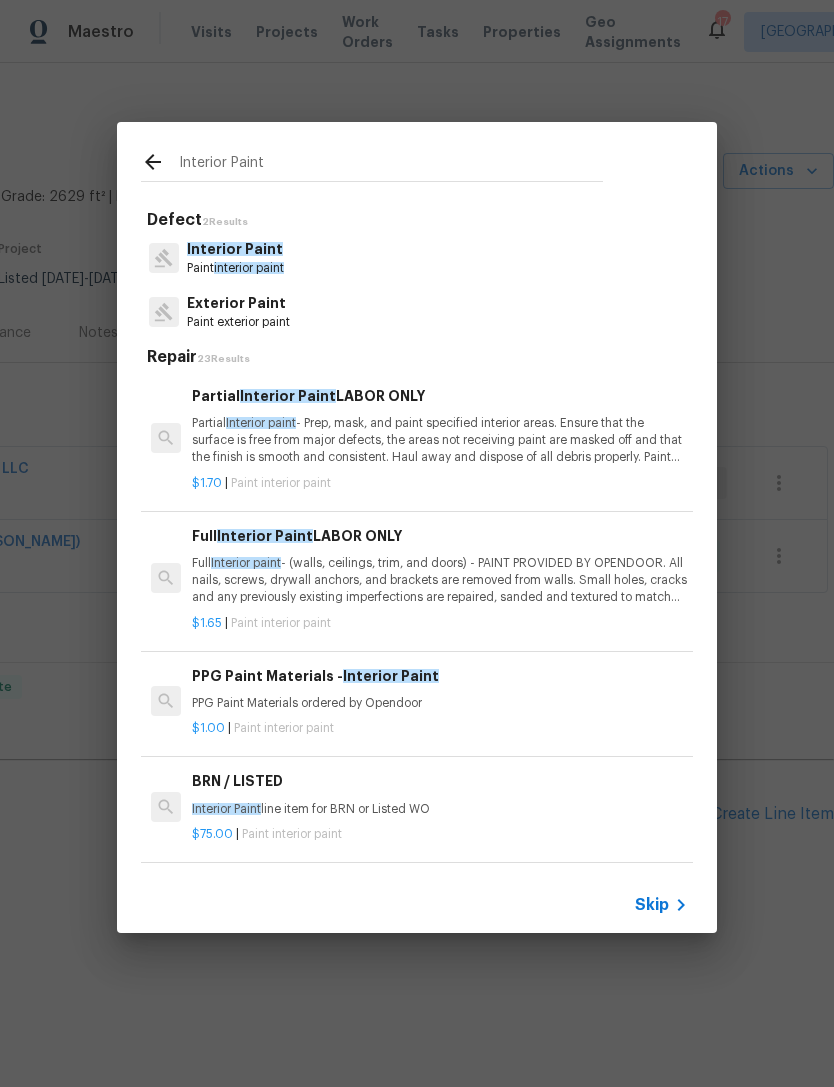 click on "Interior Paint" at bounding box center (235, 249) 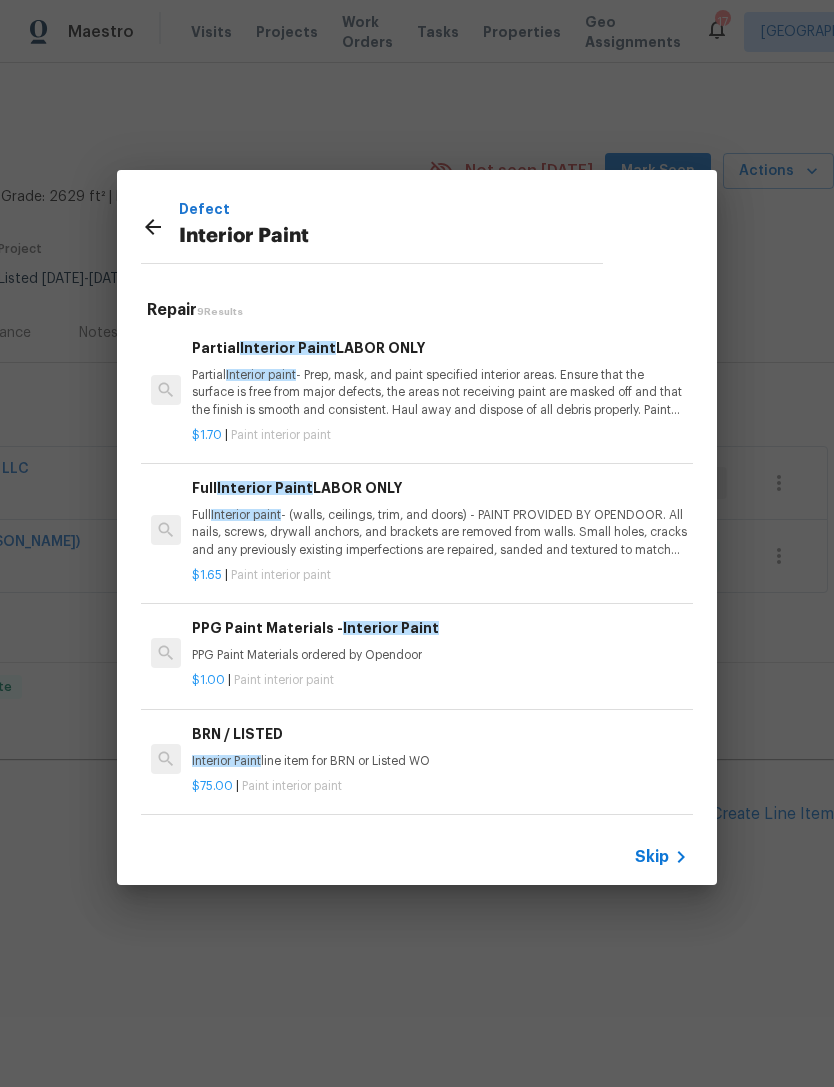 click on "Interior Paint  line item for BRN or Listed WO" at bounding box center [440, 761] 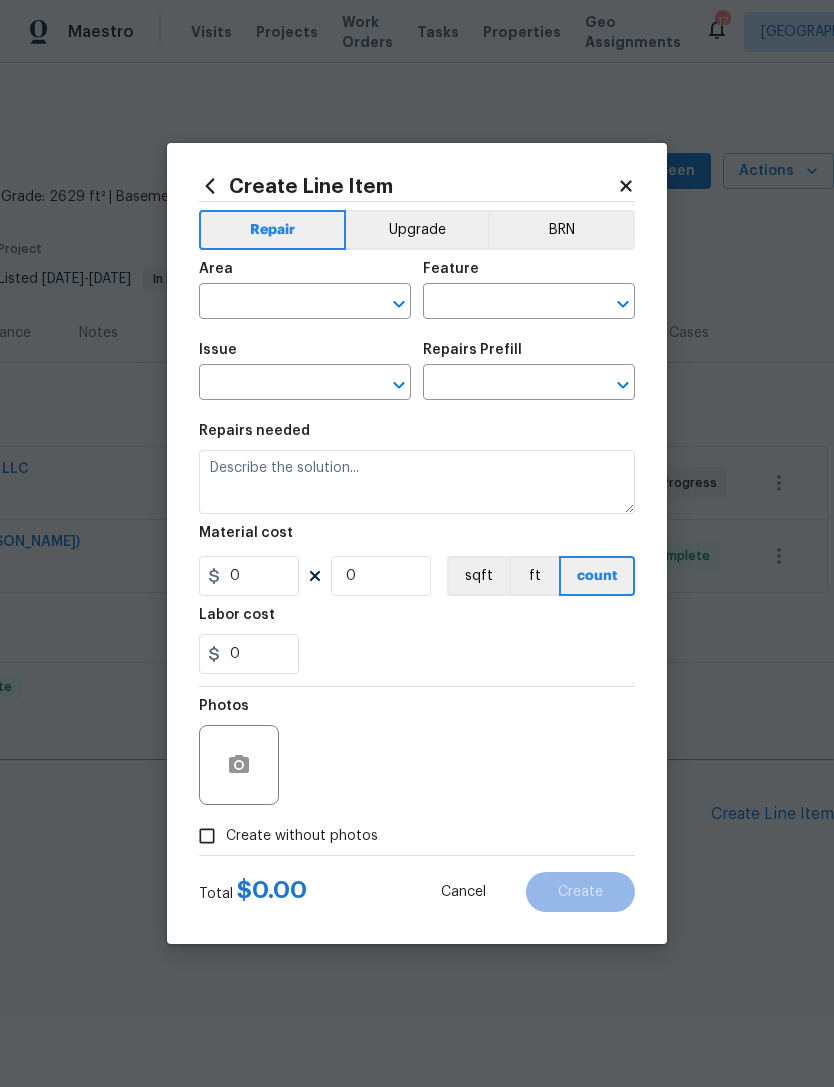 type on "Overall Paint" 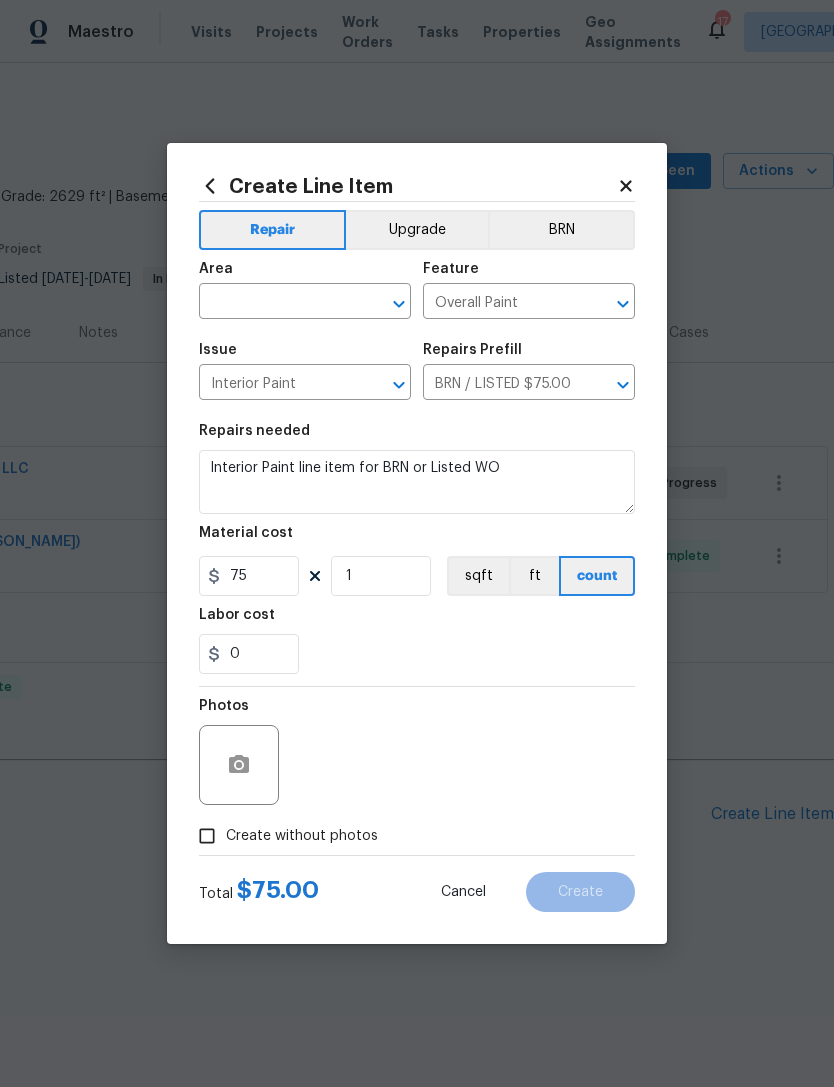 click at bounding box center (277, 303) 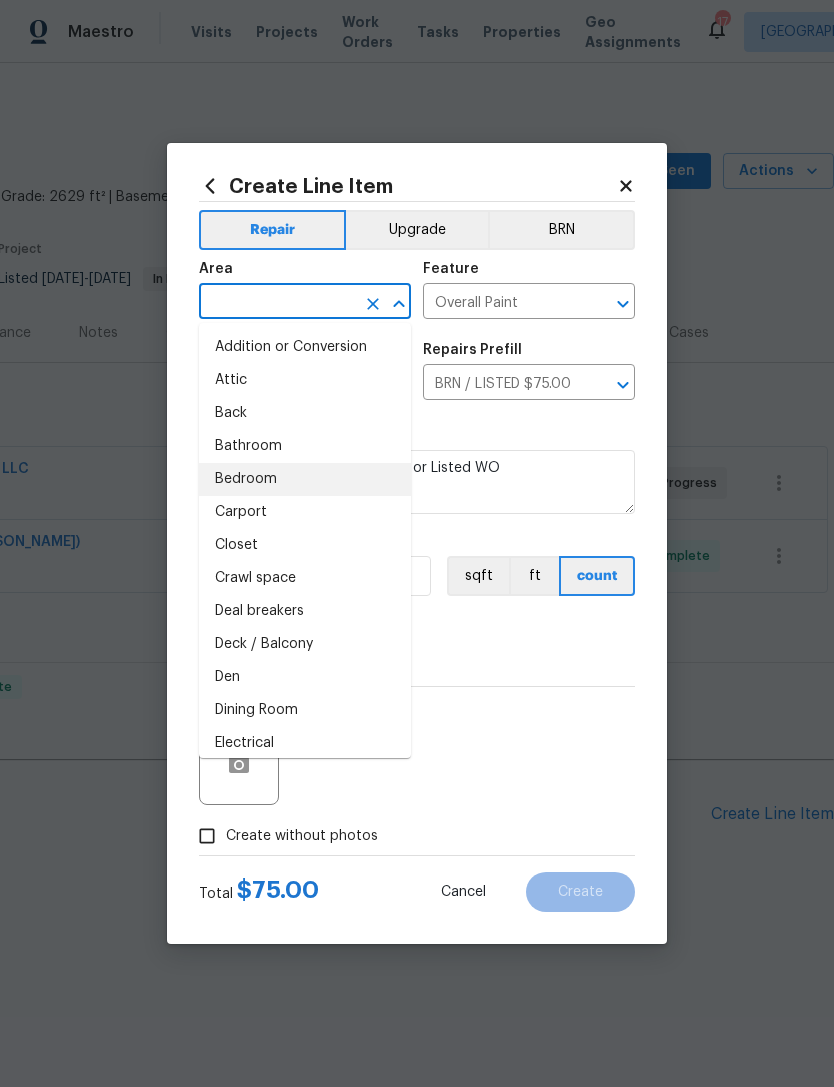 click on "Bedroom" at bounding box center [305, 479] 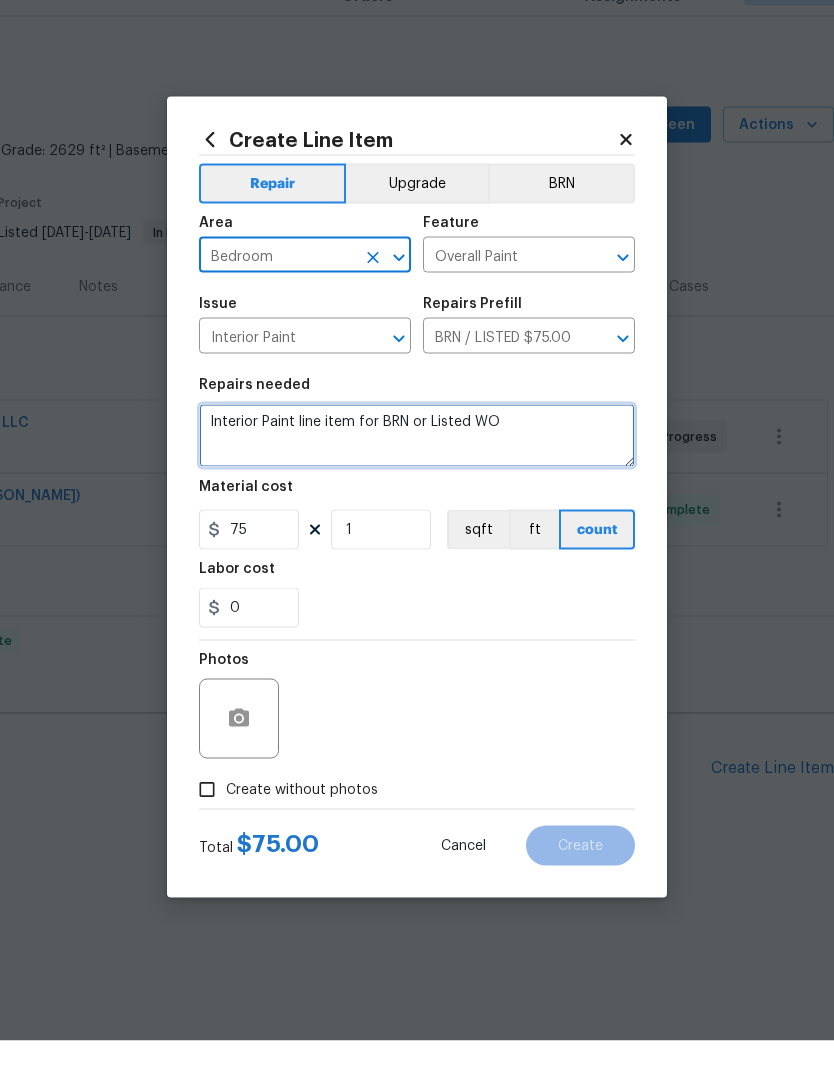 click on "Interior Paint line item for BRN or Listed WO" at bounding box center (417, 482) 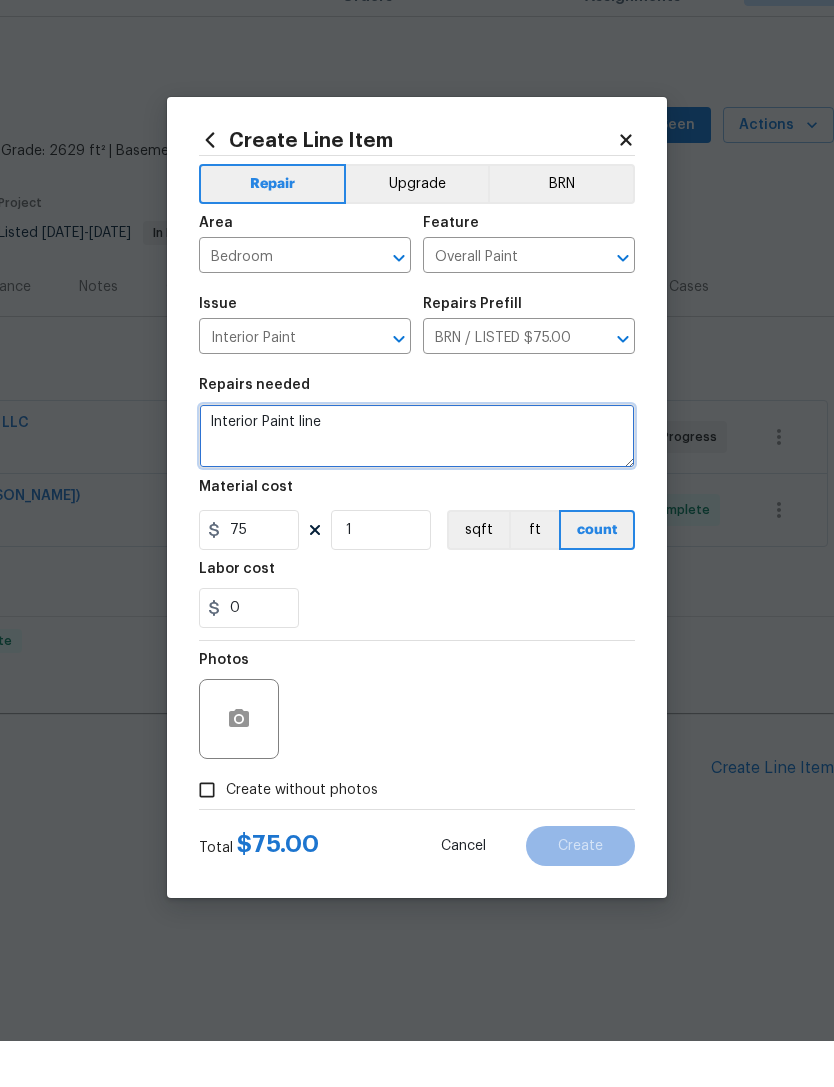type on "Interior Paint" 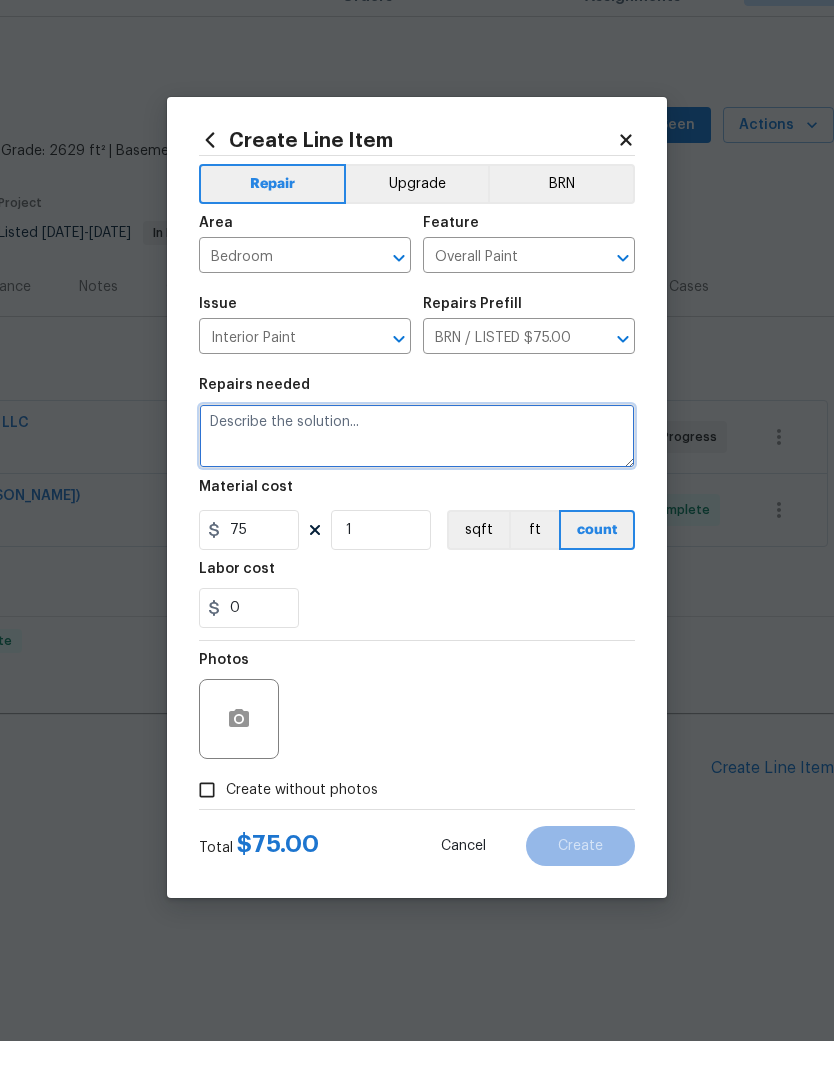 type 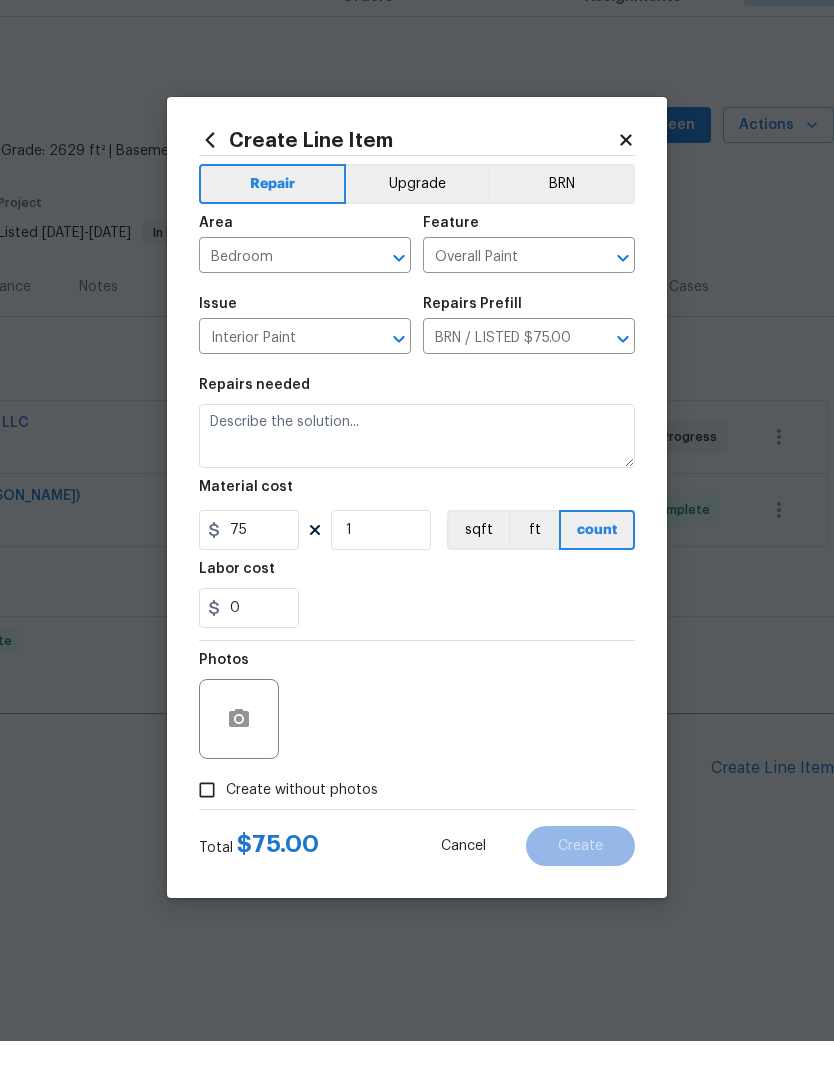 click on "BRN / LISTED $75.00" at bounding box center [501, 384] 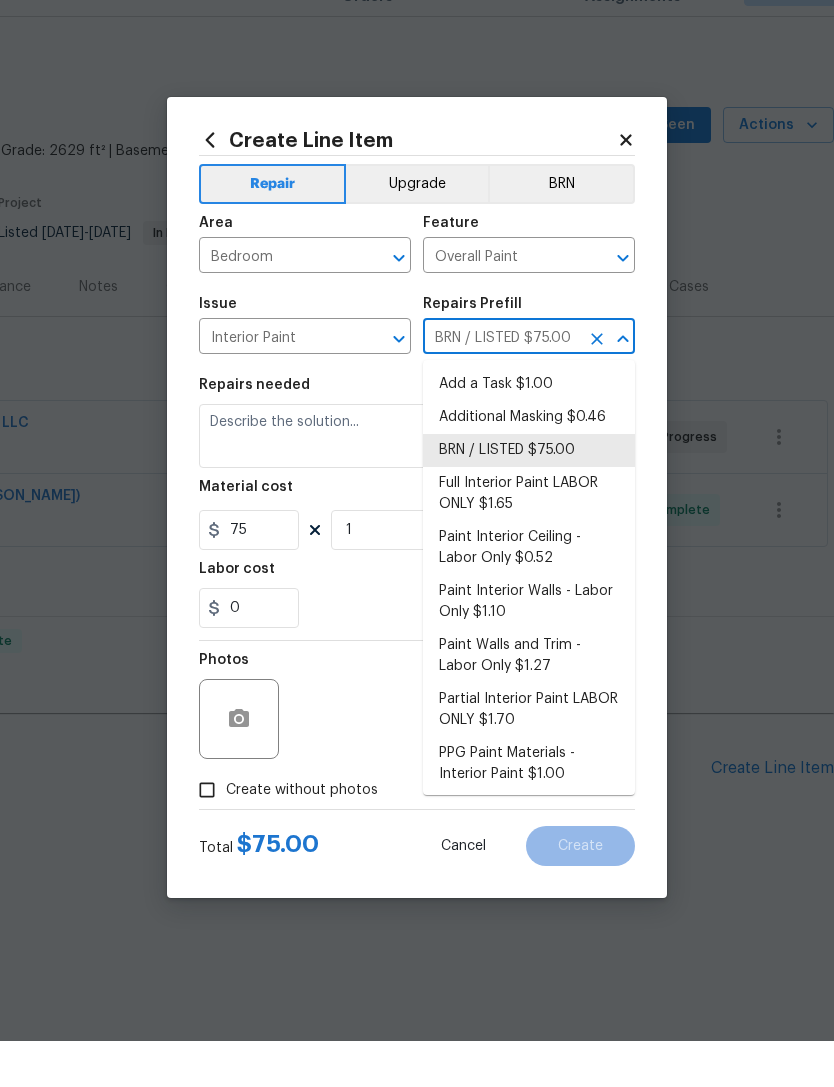 click on "Add a Task $1.00" at bounding box center [529, 430] 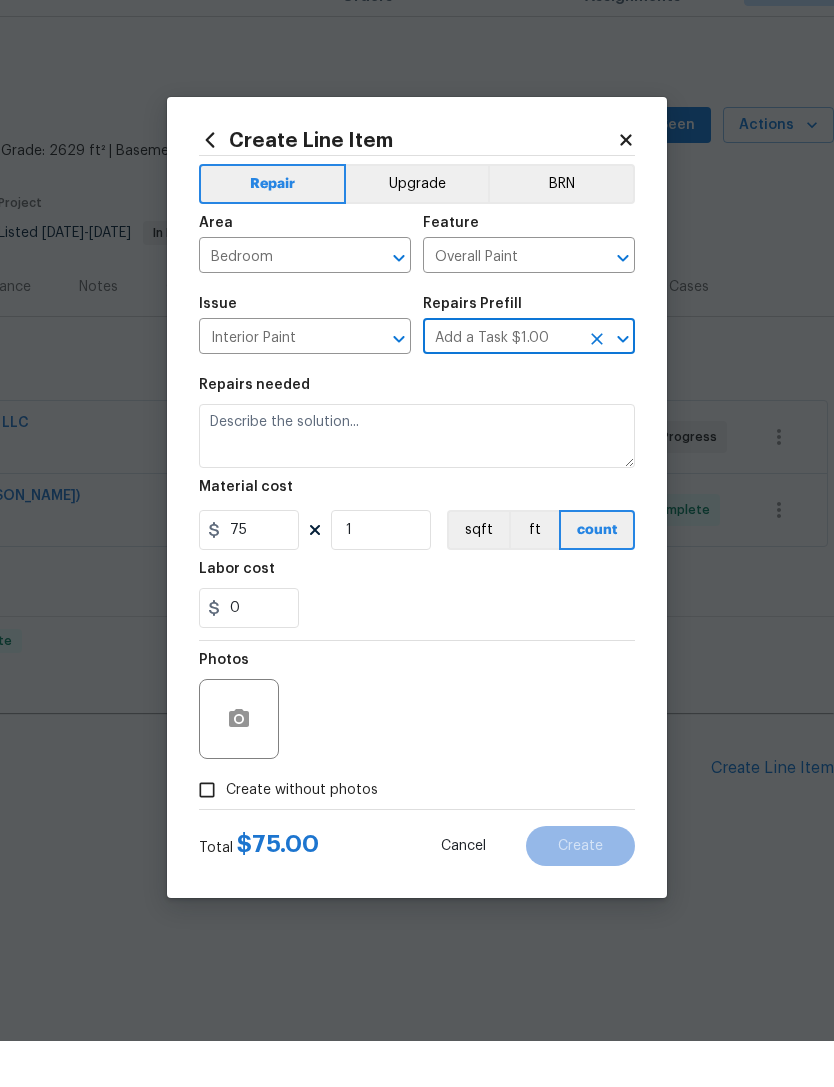 type on "BRN / LISTED $75.00" 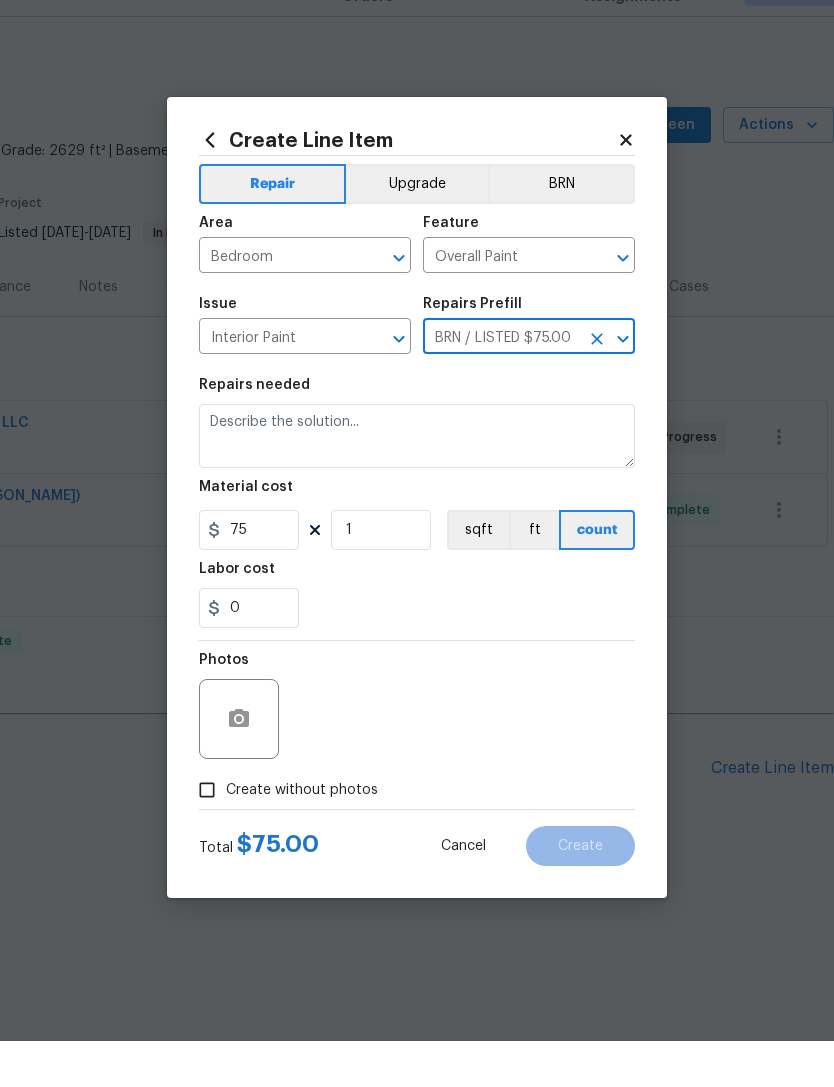 type on "HPM to detail" 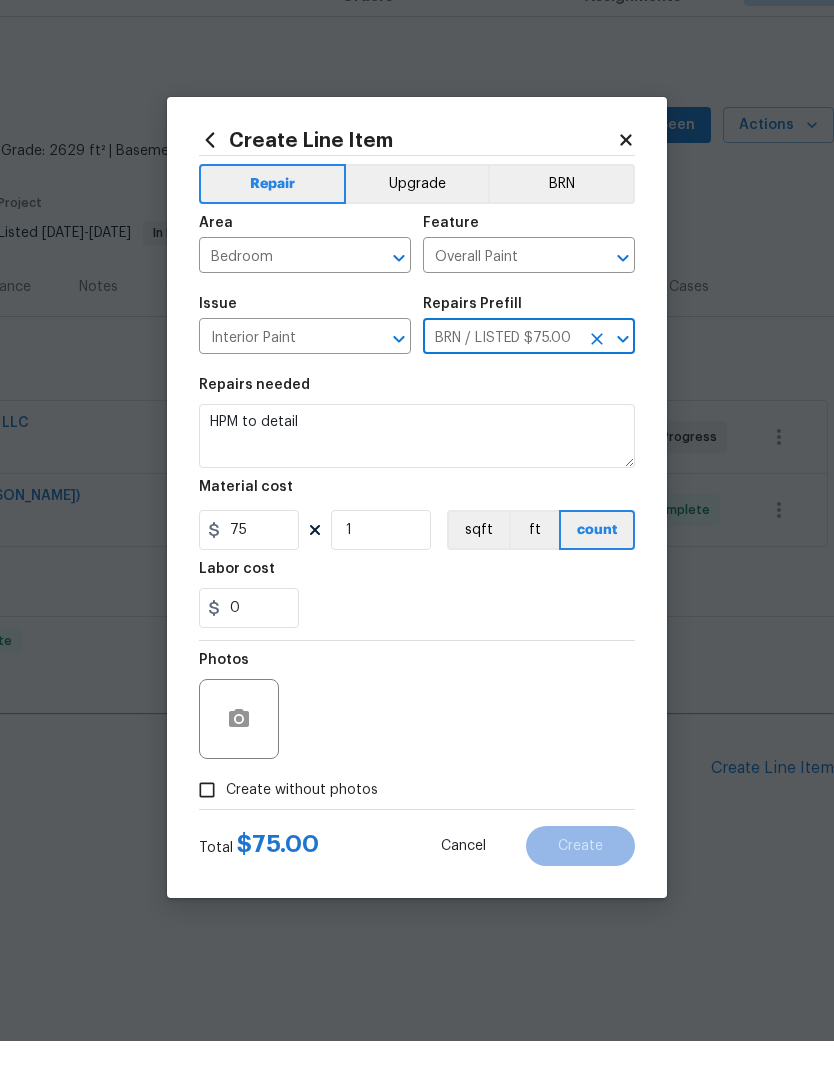type on "Add a Task $1.00" 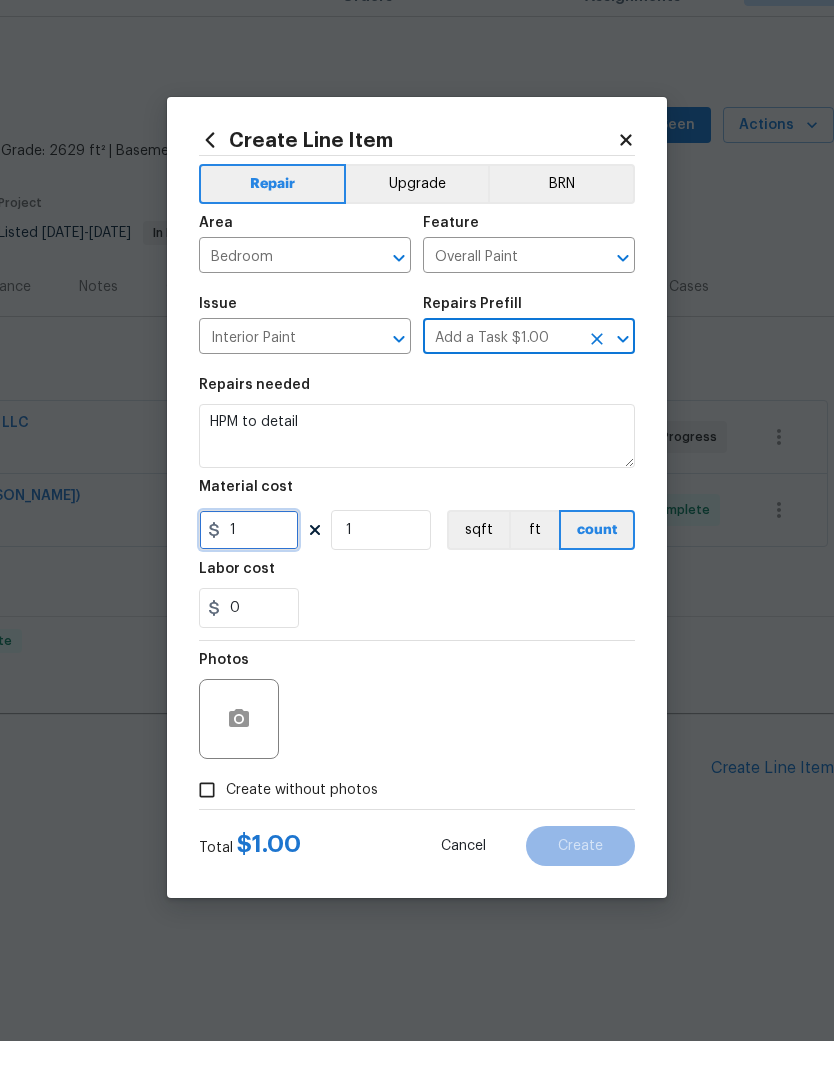 click on "1" at bounding box center (249, 576) 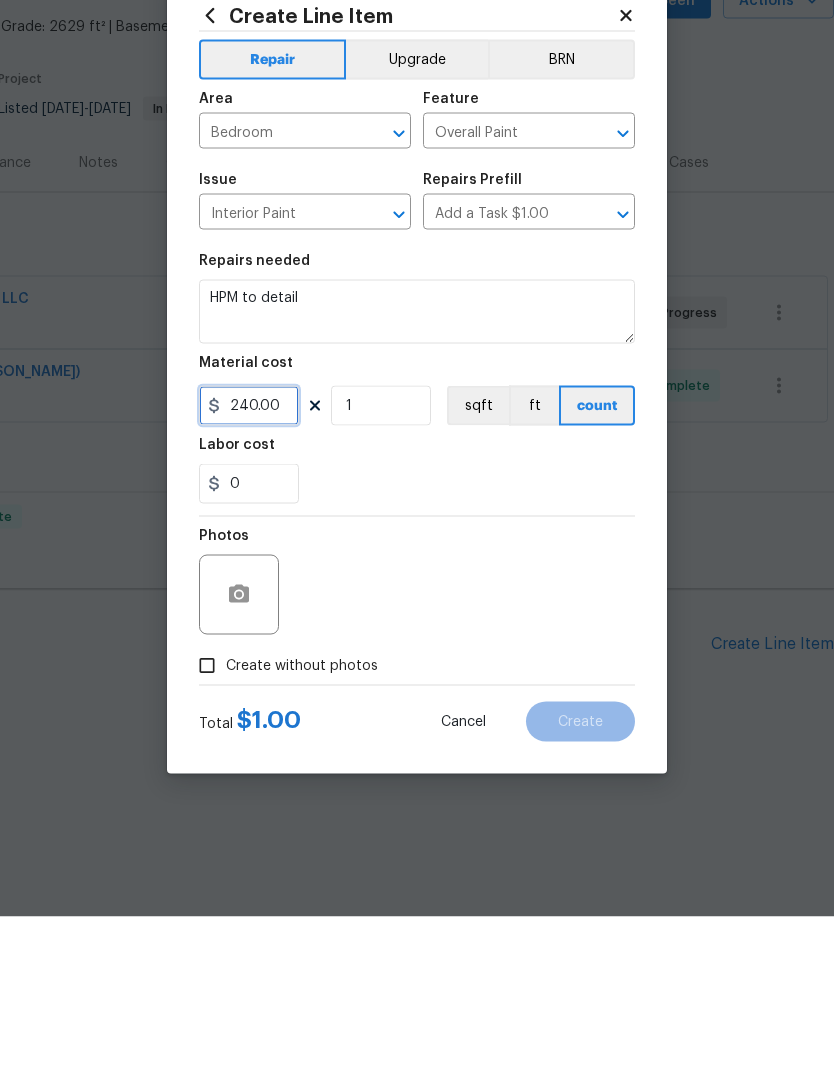 type on "240.00" 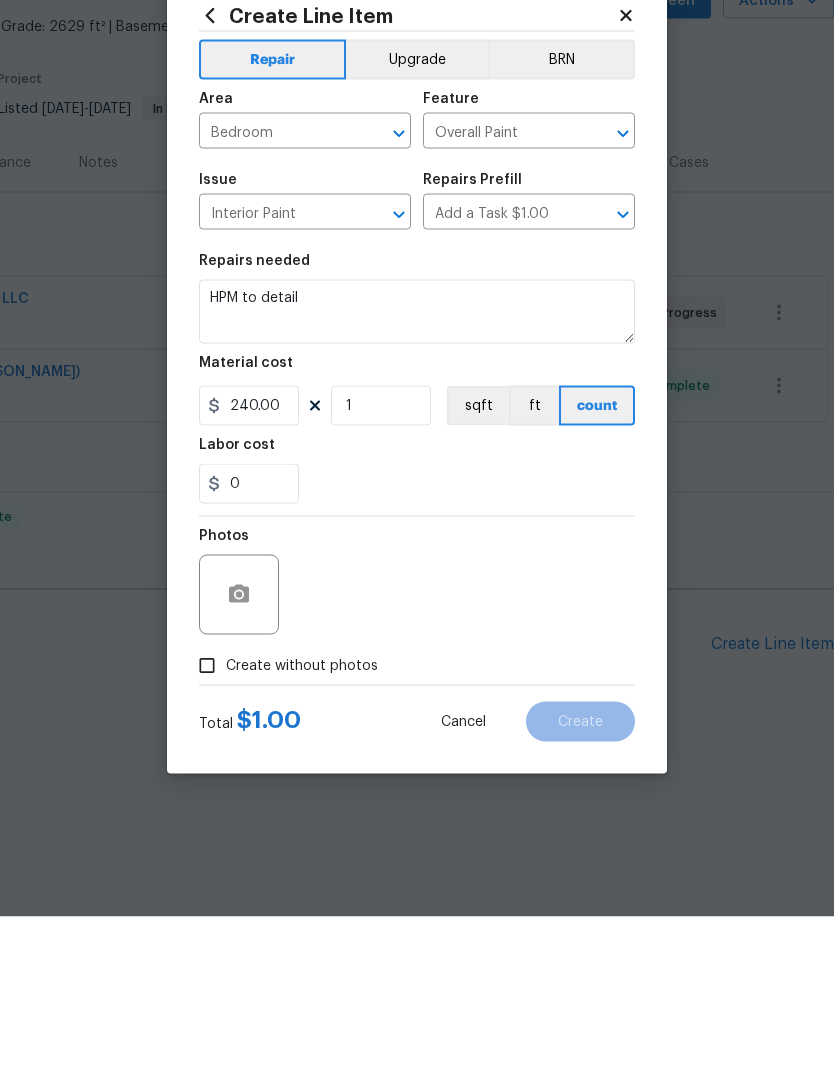 click on "Create without photos" at bounding box center (207, 836) 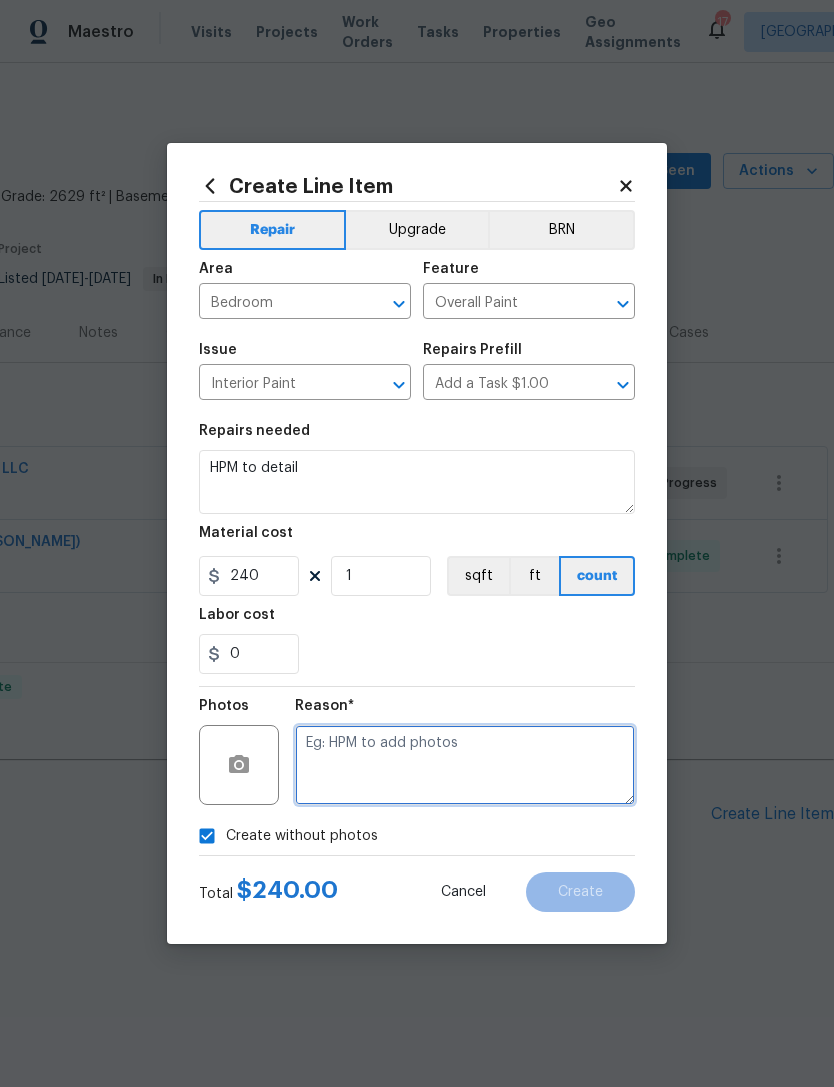 click at bounding box center (465, 765) 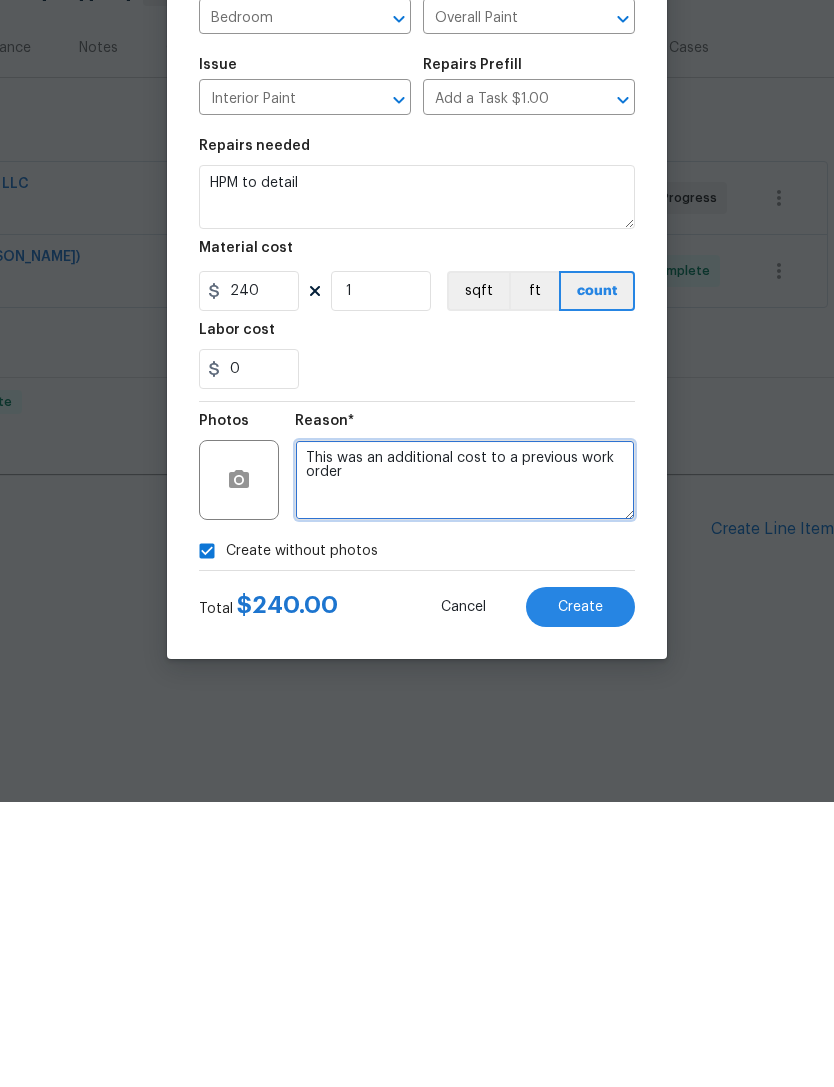 type on "This was an additional cost to a previous work order" 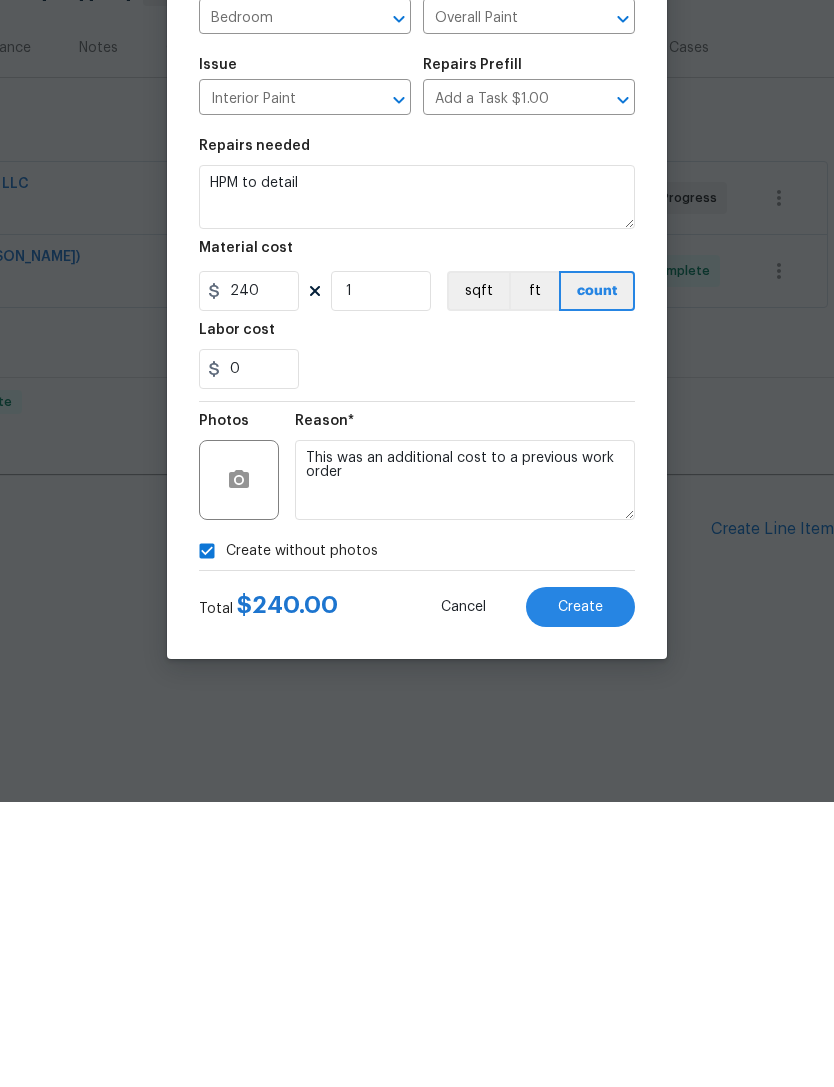 click on "Create" at bounding box center (580, 892) 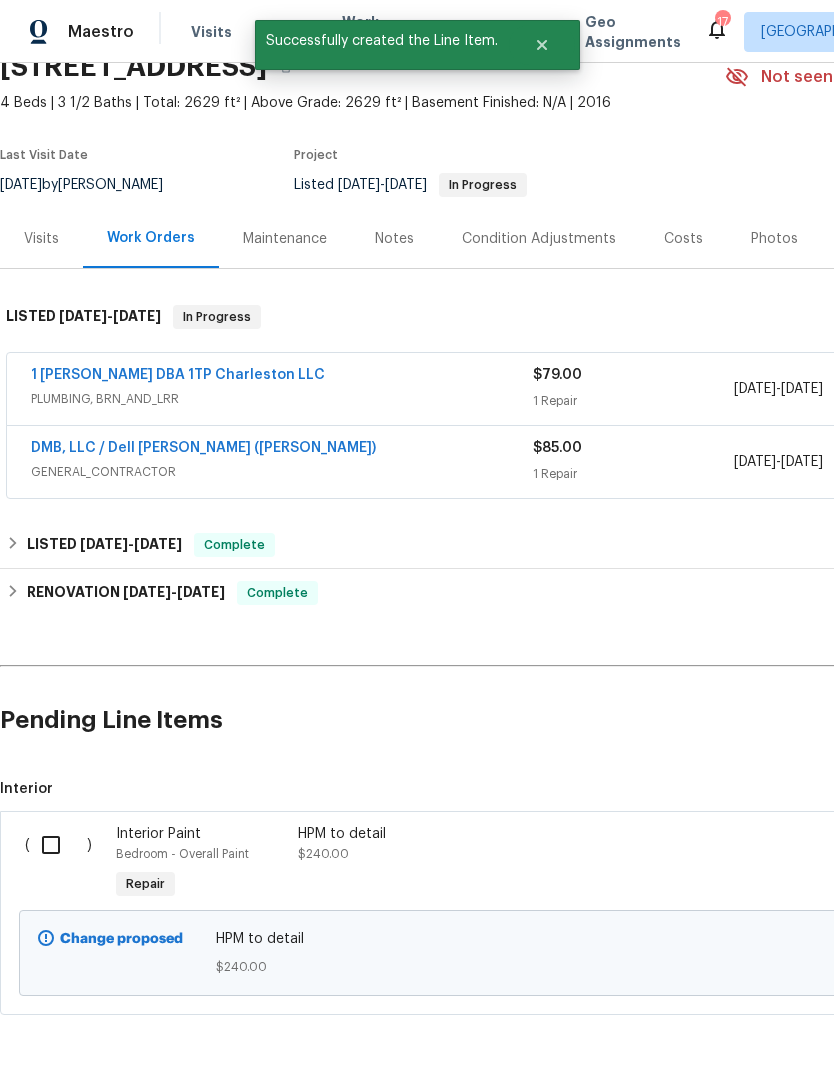 scroll, scrollTop: 93, scrollLeft: 0, axis: vertical 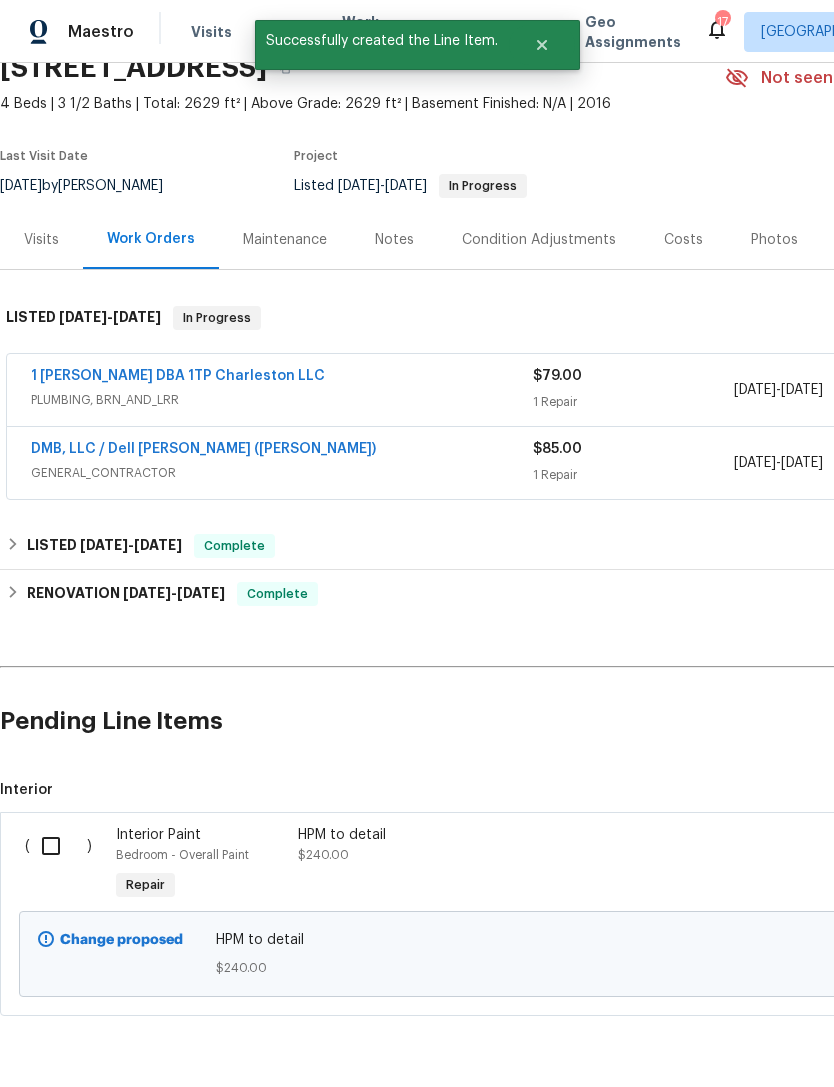 click at bounding box center (58, 846) 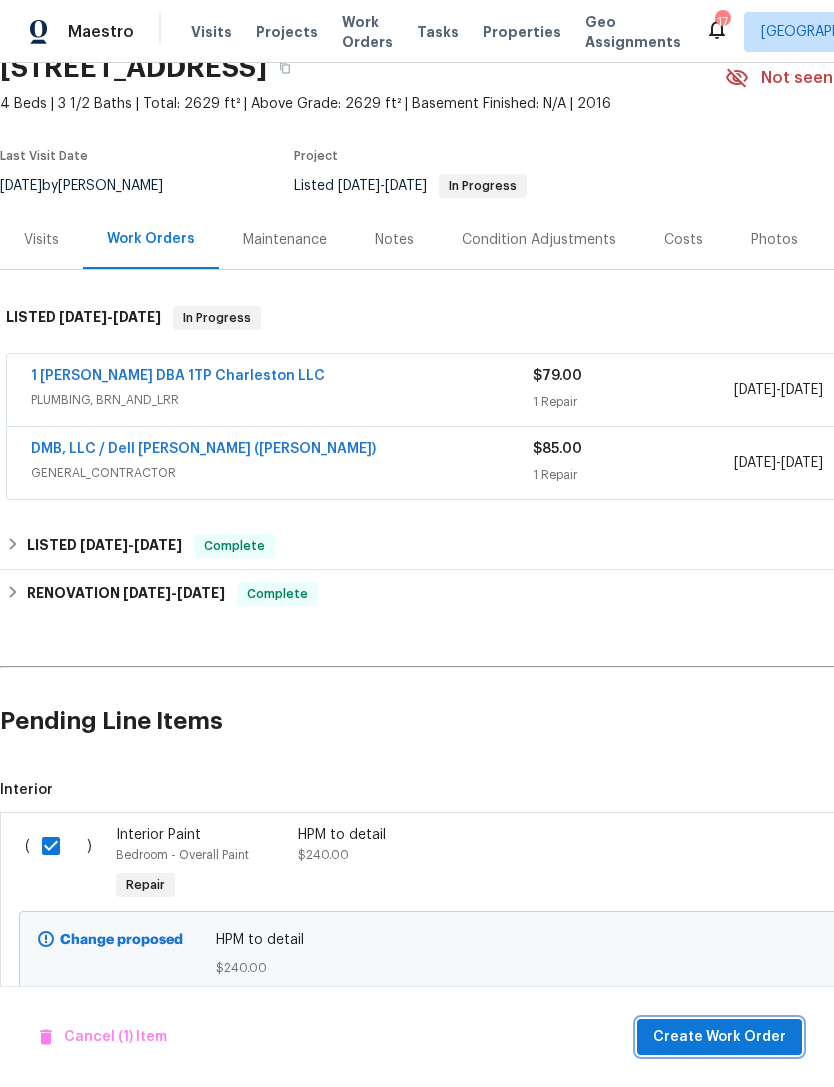 click on "Create Work Order" at bounding box center (719, 1037) 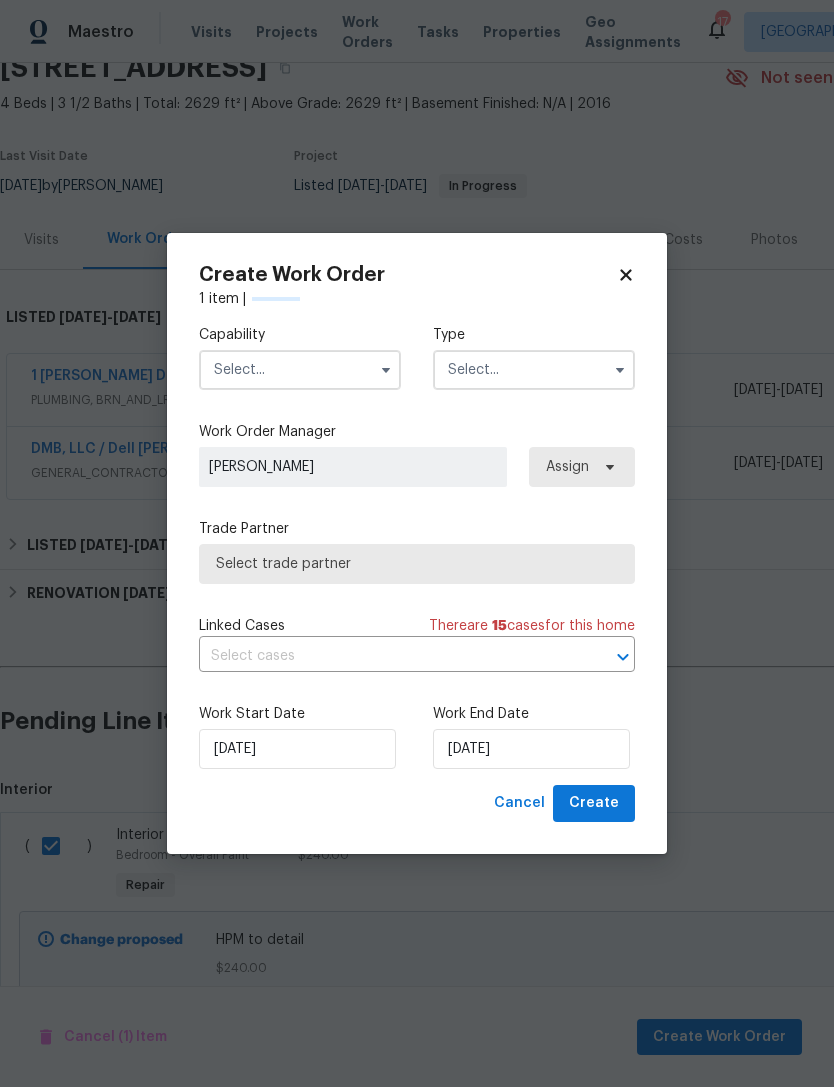 click at bounding box center (300, 370) 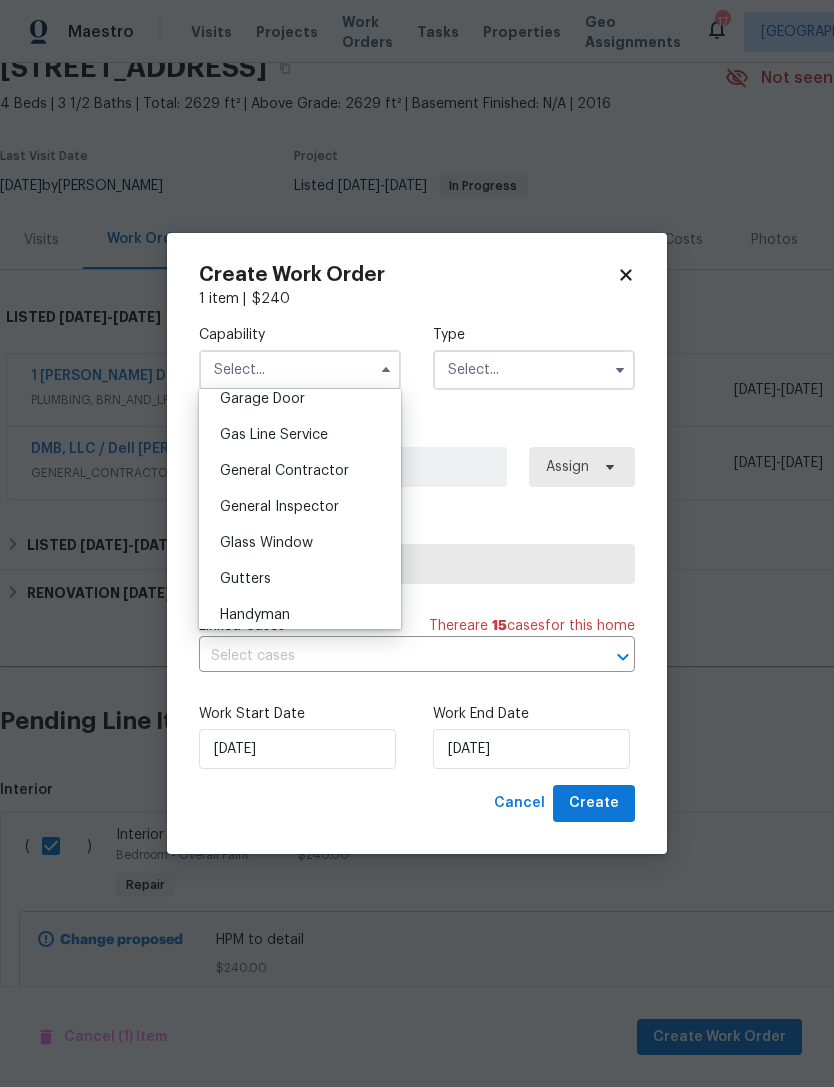 scroll, scrollTop: 898, scrollLeft: 0, axis: vertical 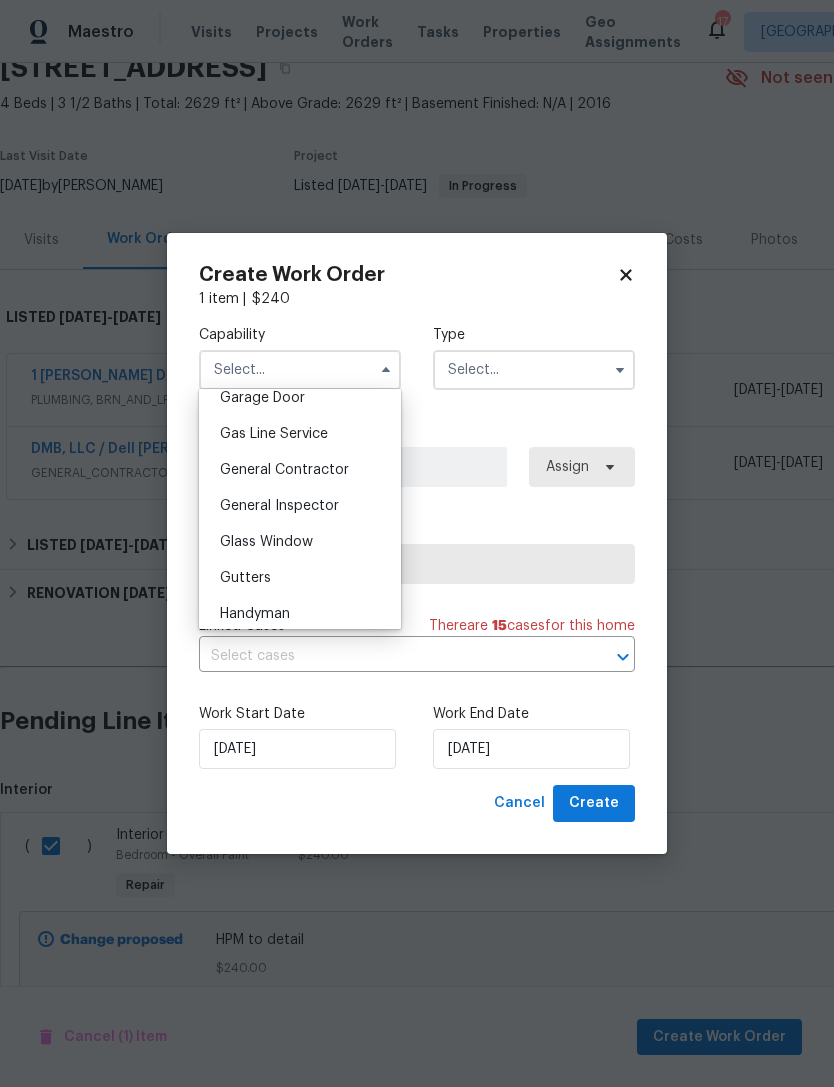 click on "General Contractor" at bounding box center (300, 470) 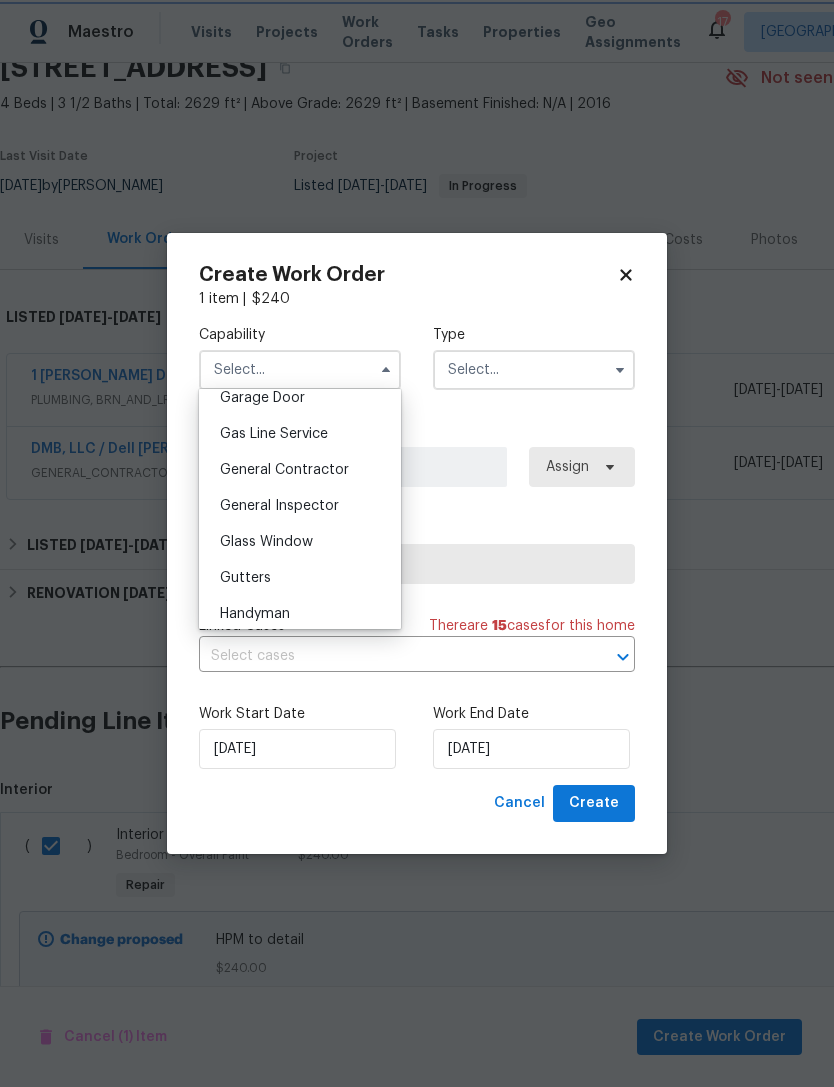 type on "General Contractor" 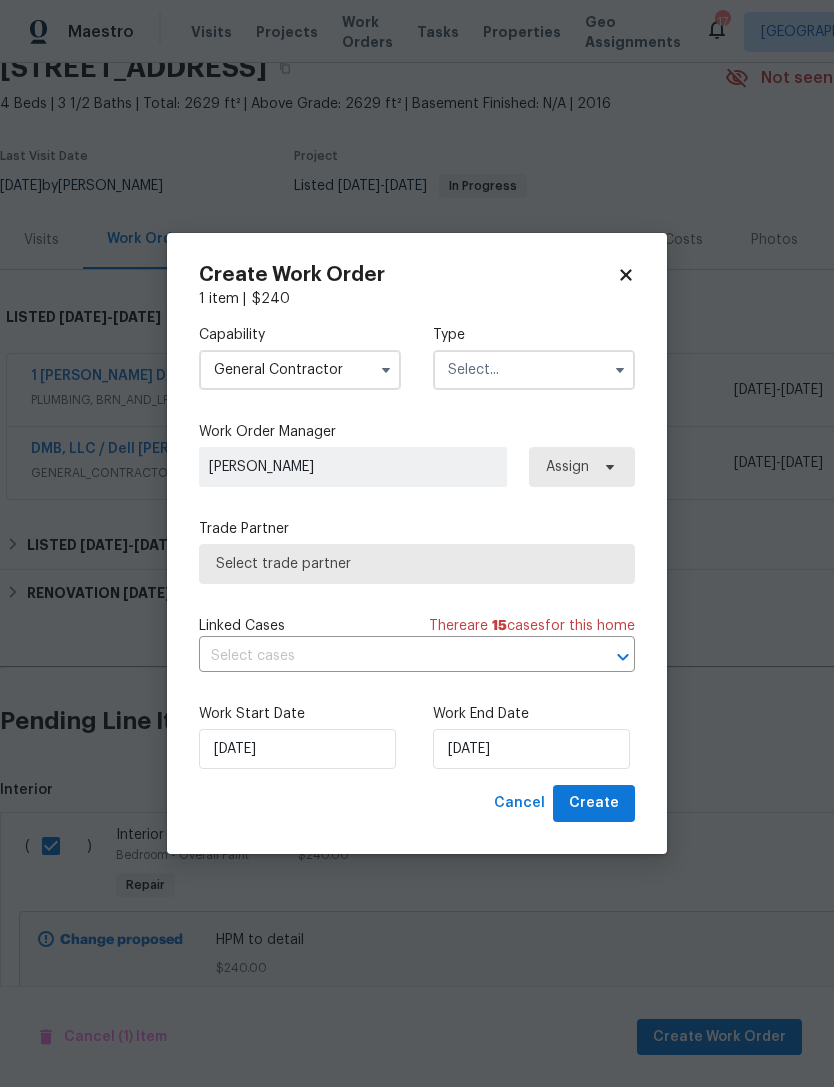 click at bounding box center [534, 370] 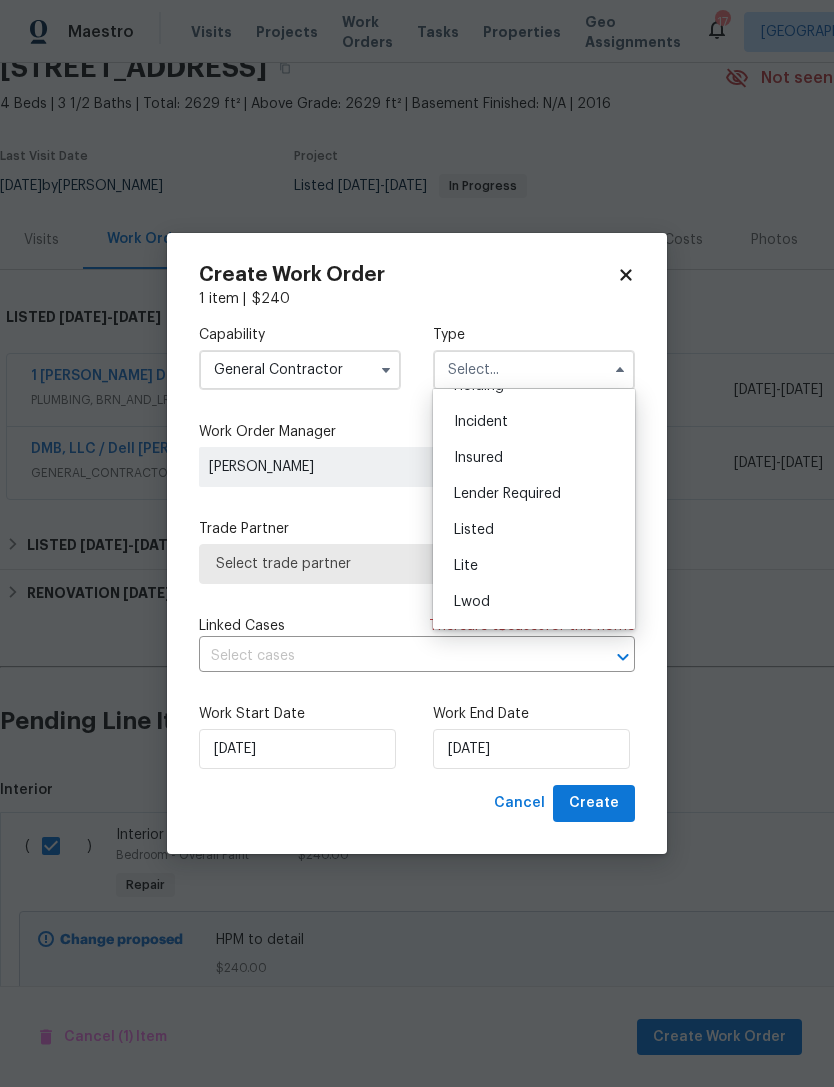 scroll, scrollTop: 99, scrollLeft: 0, axis: vertical 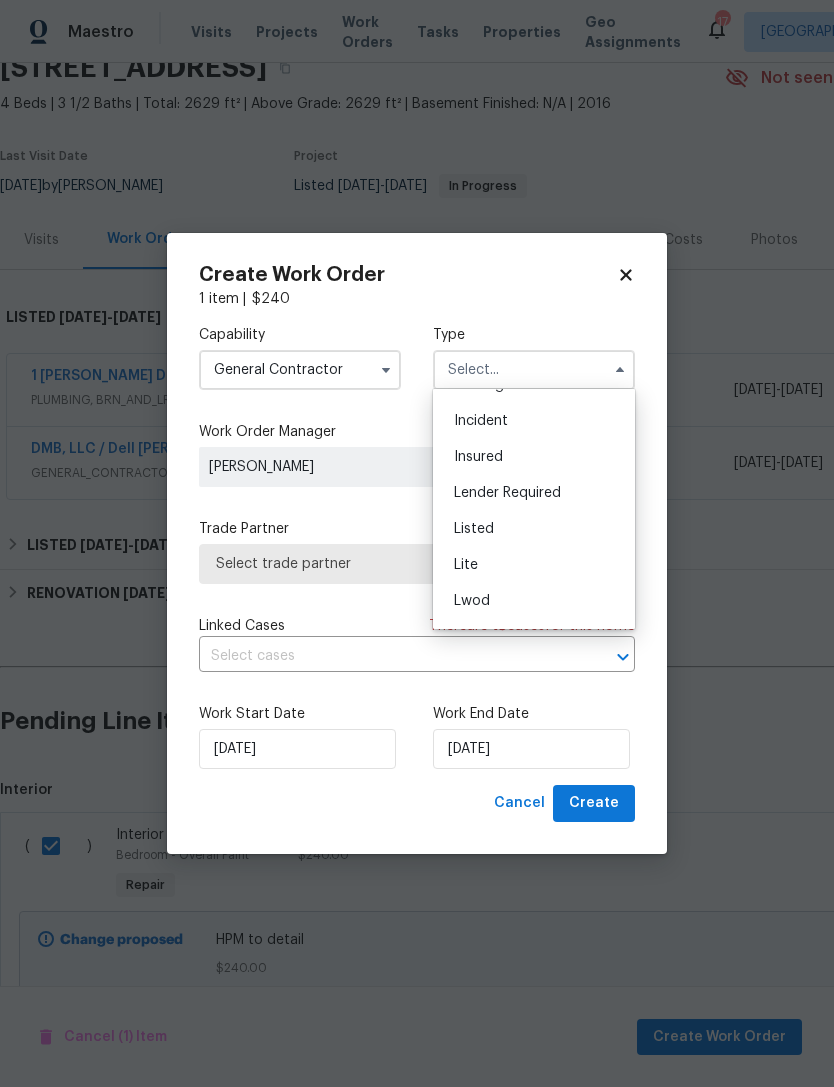 click on "Listed" at bounding box center [534, 529] 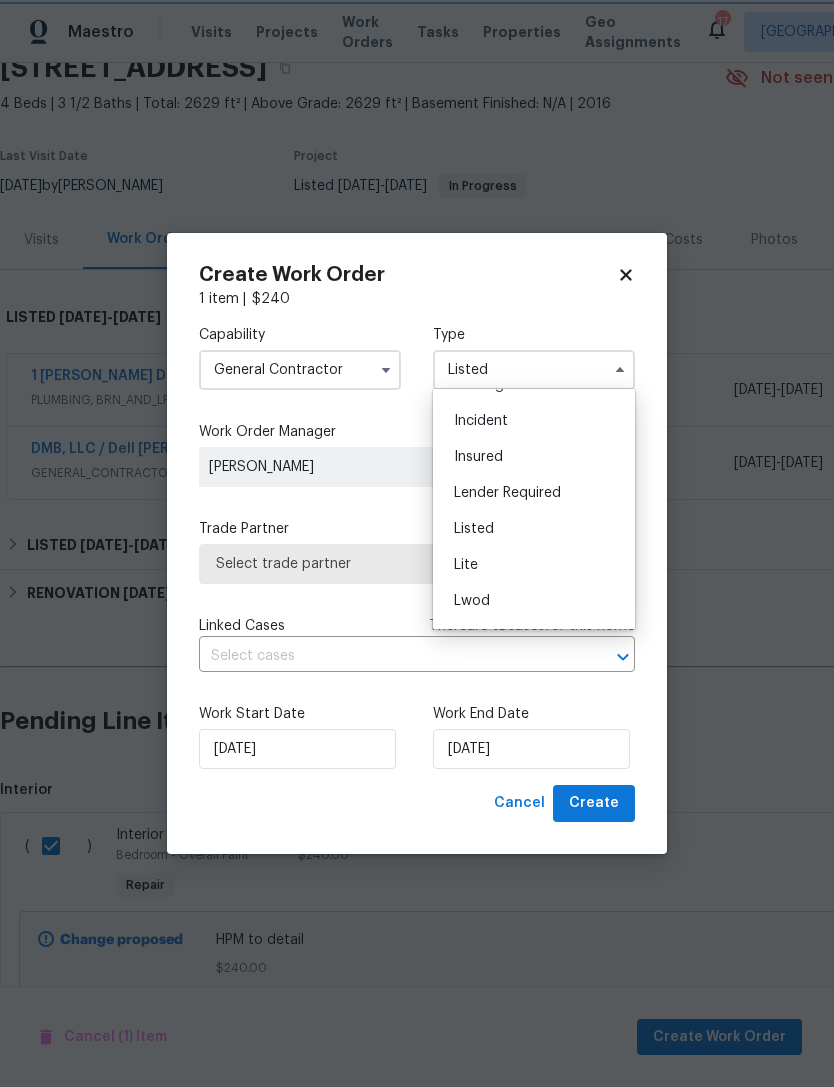 scroll, scrollTop: 0, scrollLeft: 0, axis: both 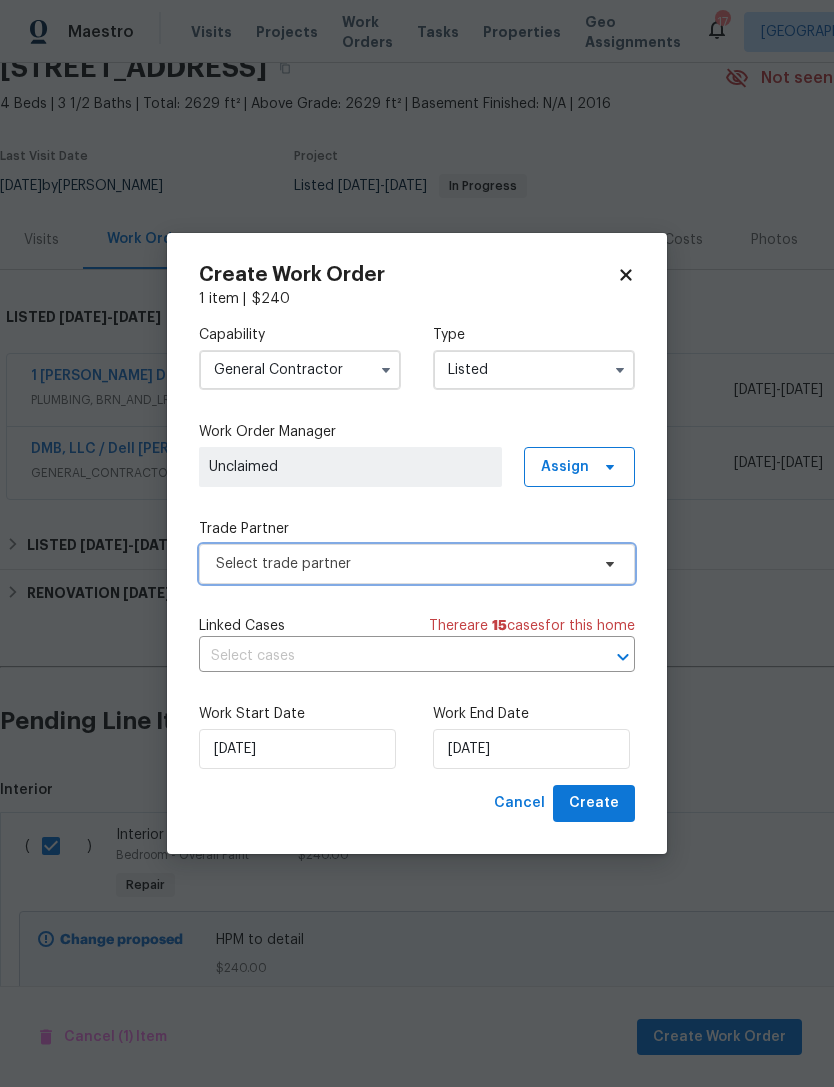click on "Select trade partner" at bounding box center (402, 564) 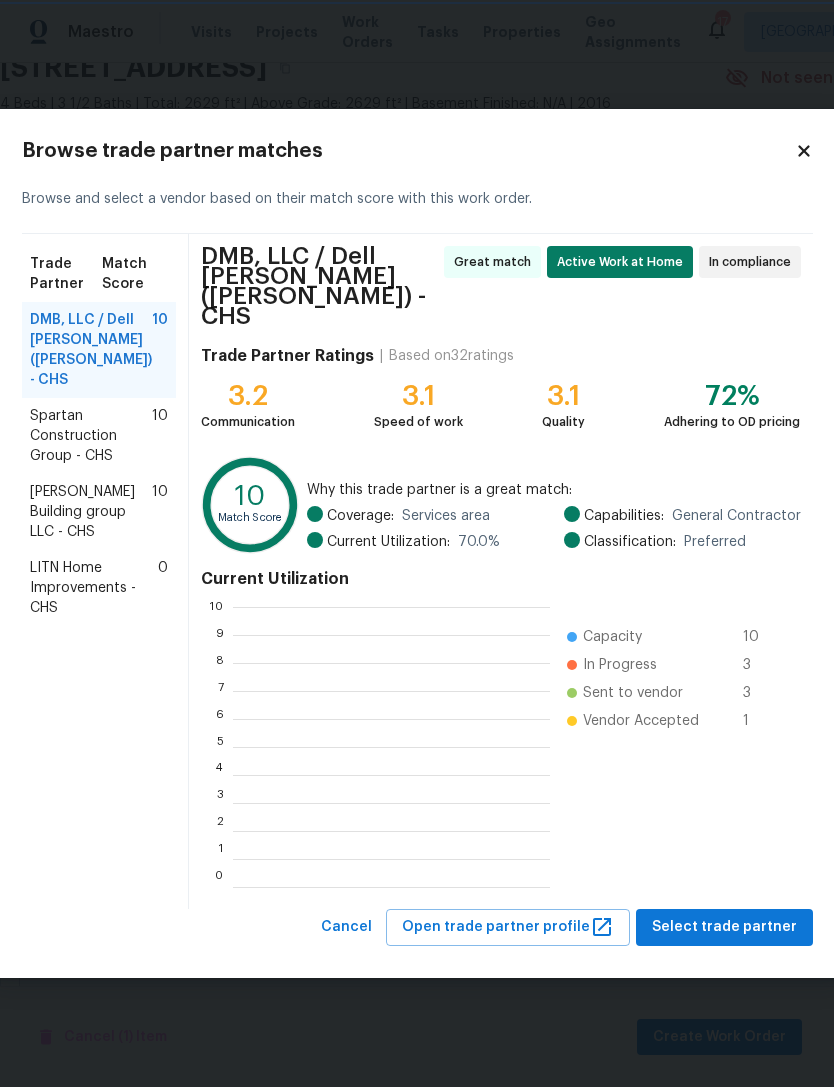 scroll, scrollTop: 280, scrollLeft: 317, axis: both 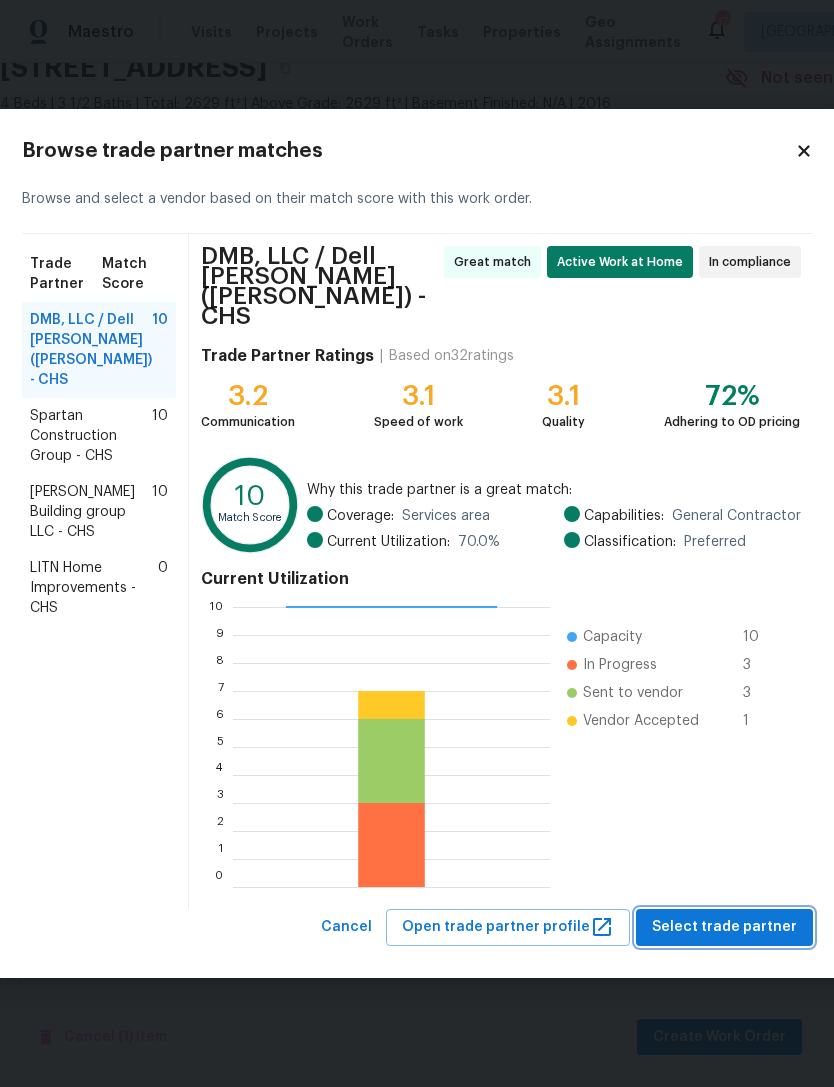 click on "Select trade partner" at bounding box center [724, 927] 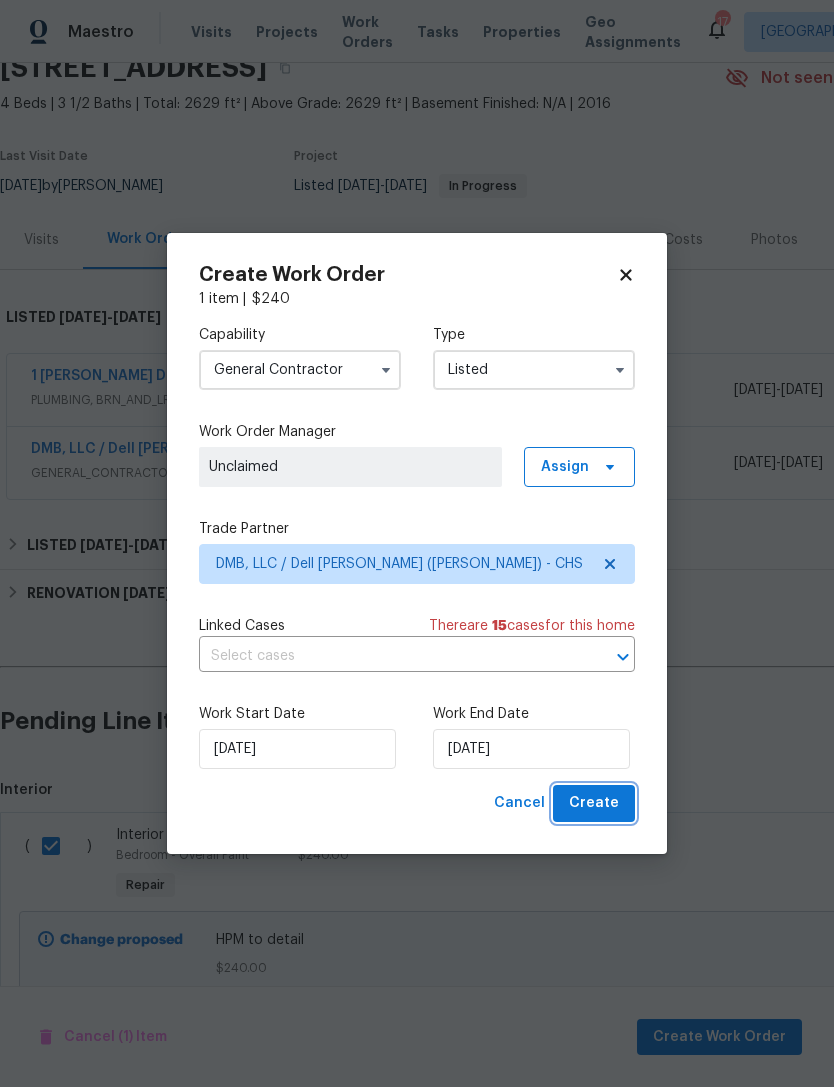 click on "Create" at bounding box center (594, 803) 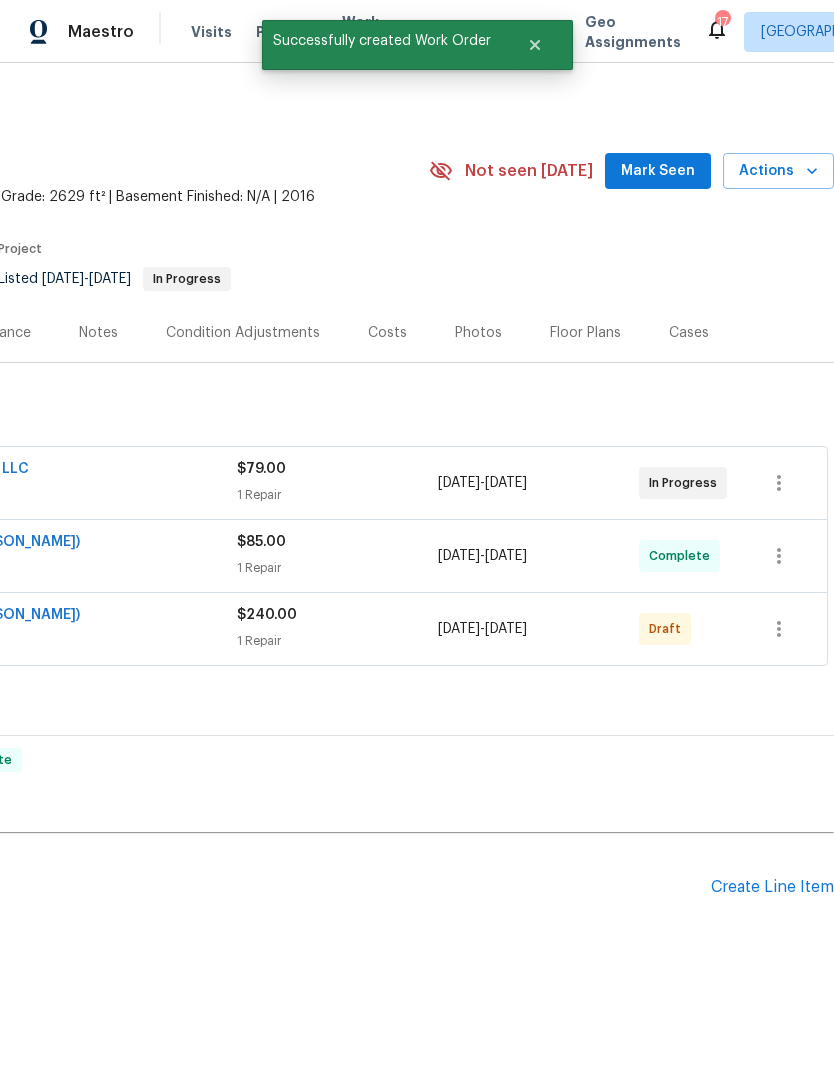 scroll, scrollTop: 0, scrollLeft: 296, axis: horizontal 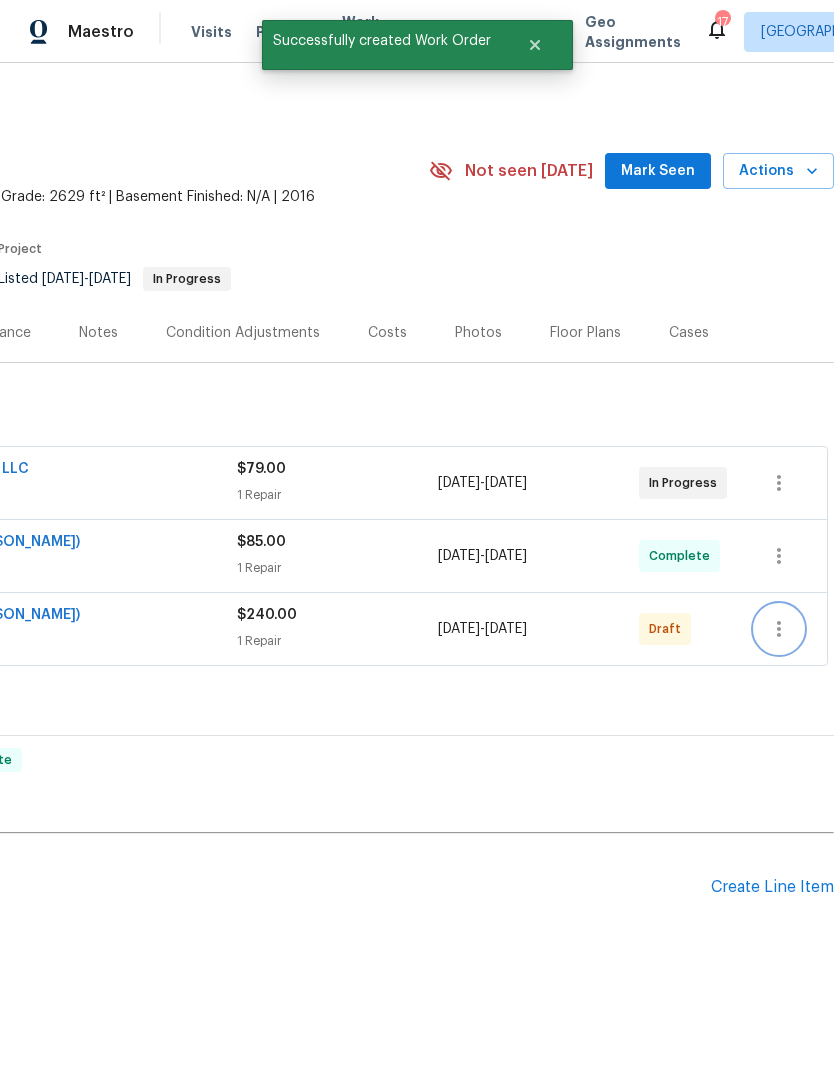 click at bounding box center (779, 629) 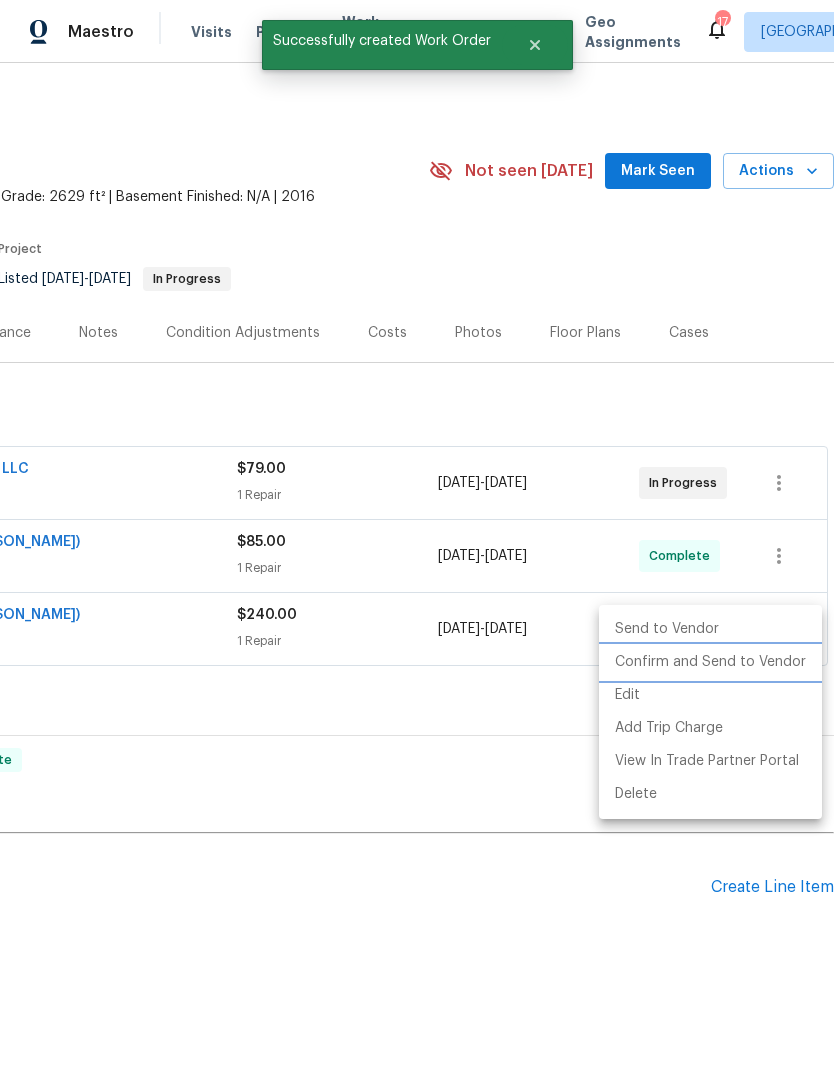 click on "Confirm and Send to Vendor" at bounding box center (710, 662) 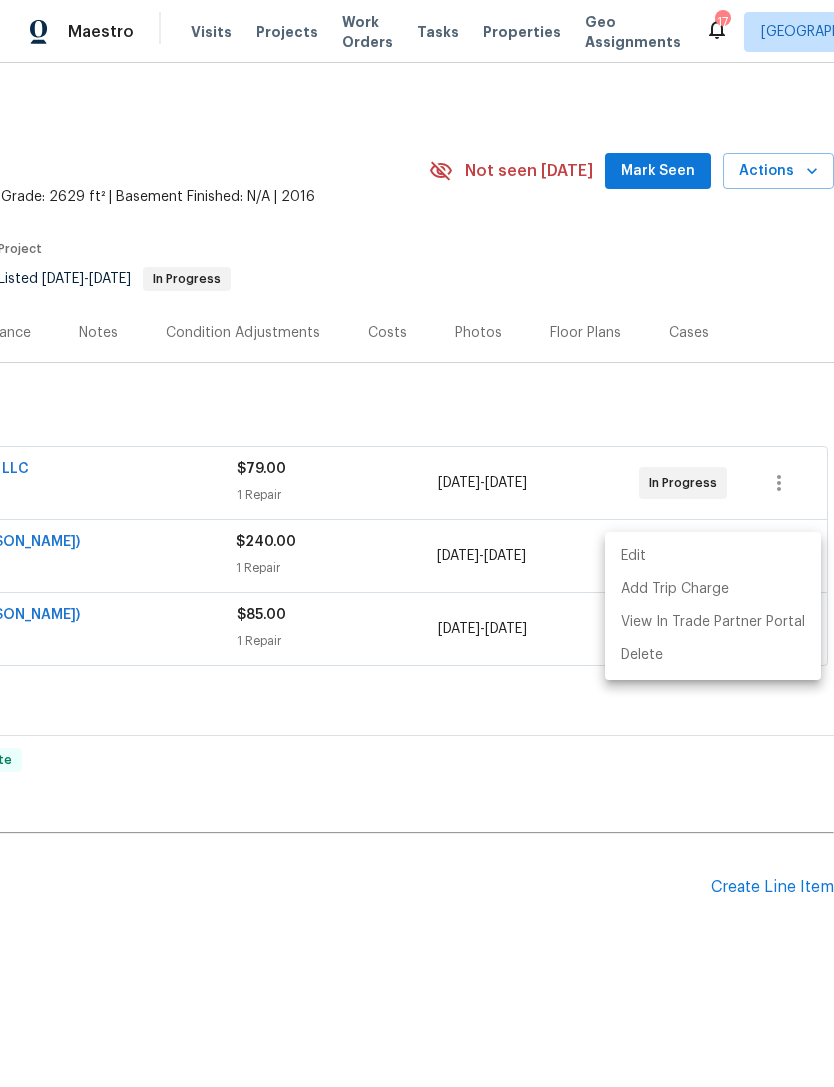 click at bounding box center [417, 543] 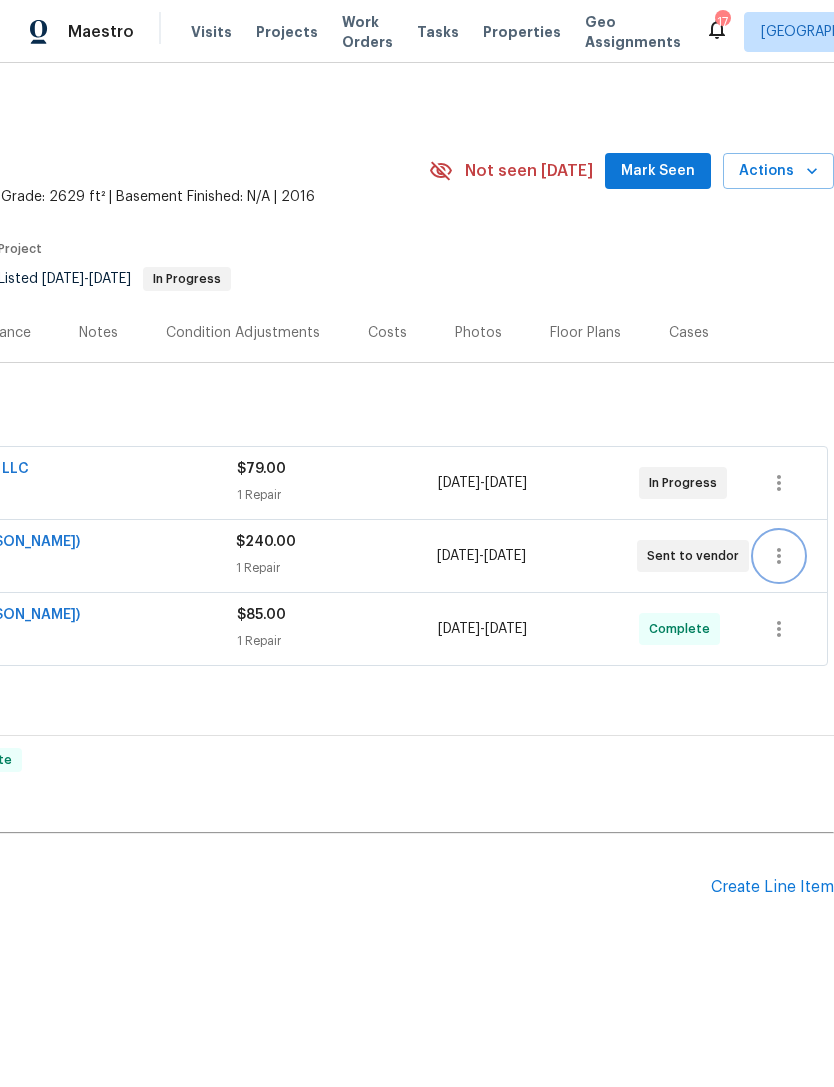 click 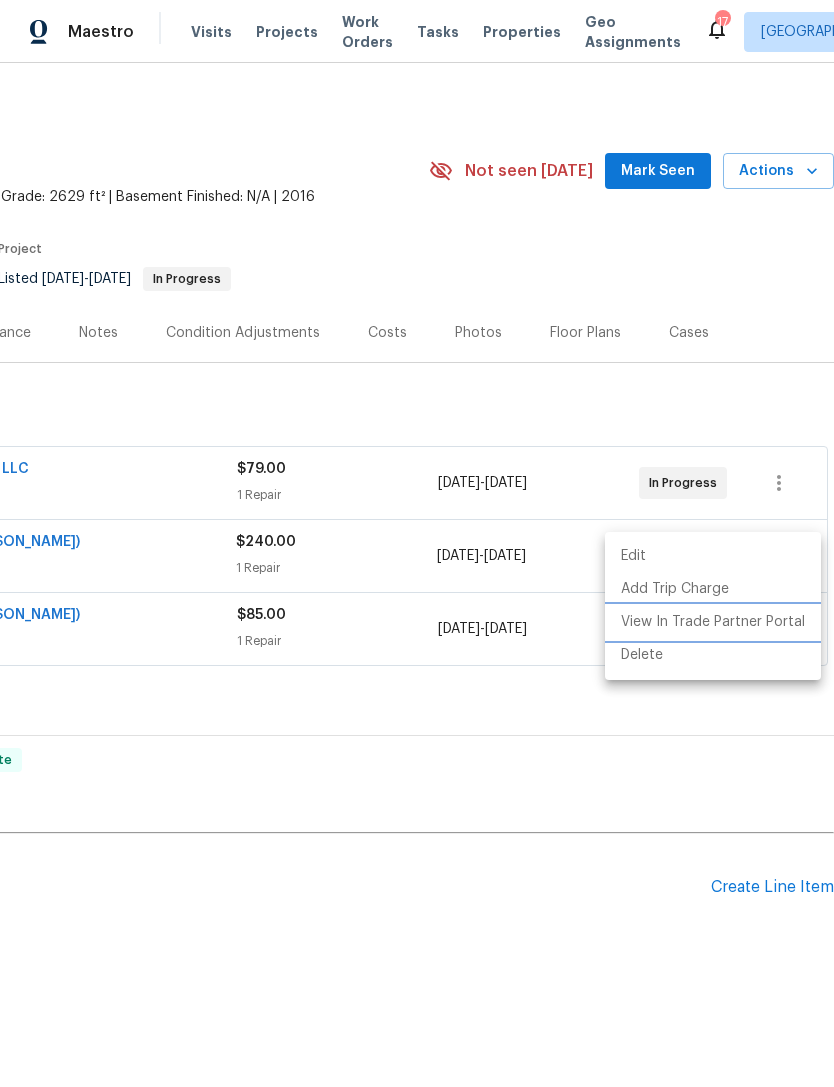 click on "View In Trade Partner Portal" at bounding box center (713, 622) 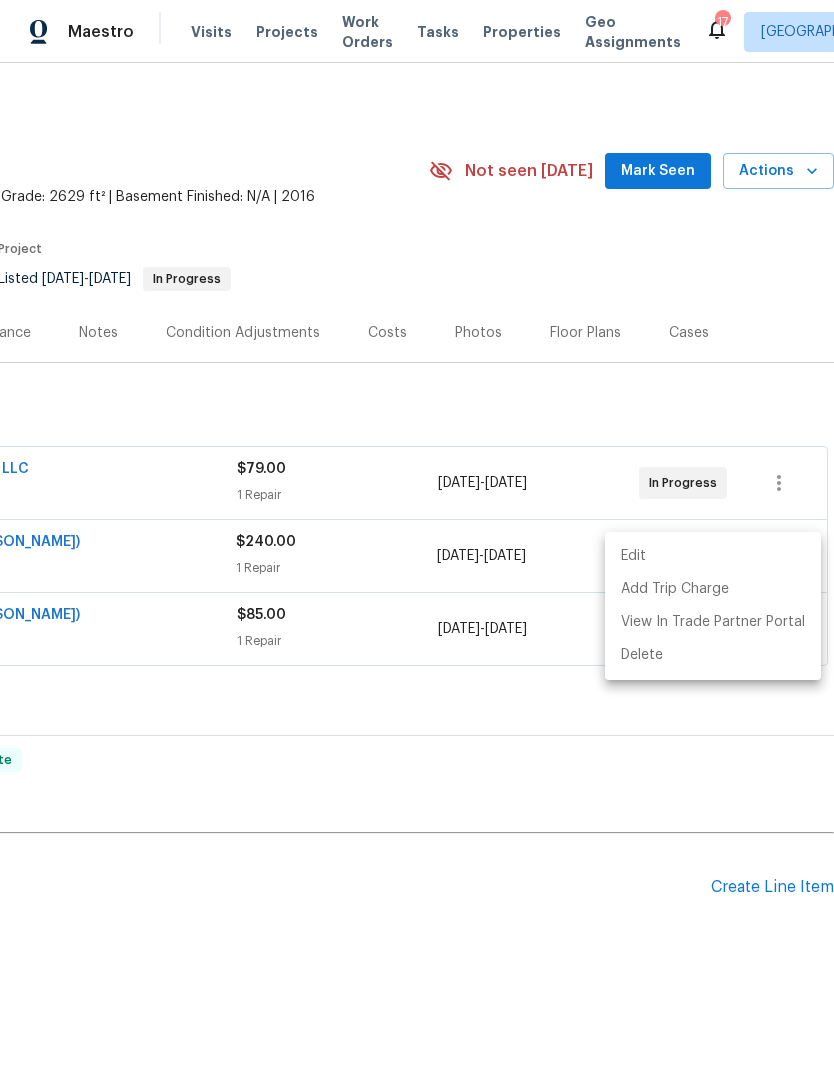 click at bounding box center [417, 543] 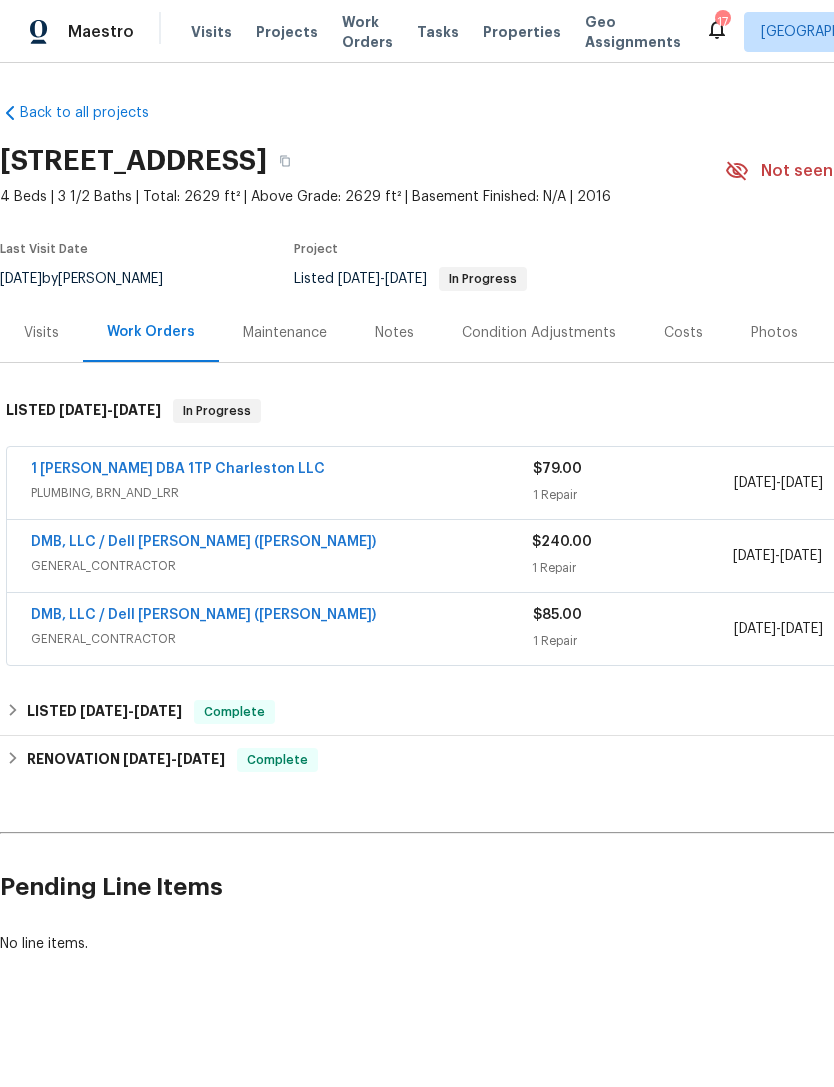 scroll, scrollTop: 0, scrollLeft: 0, axis: both 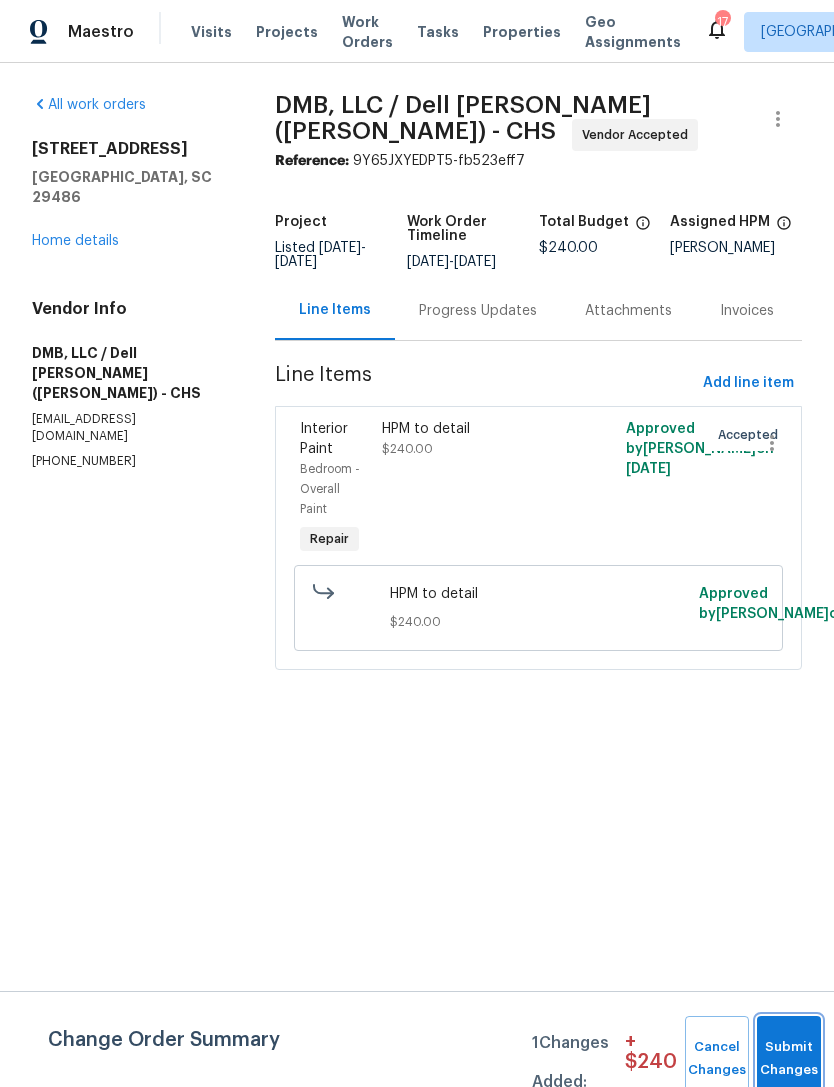 click on "Submit Changes" at bounding box center [789, 1059] 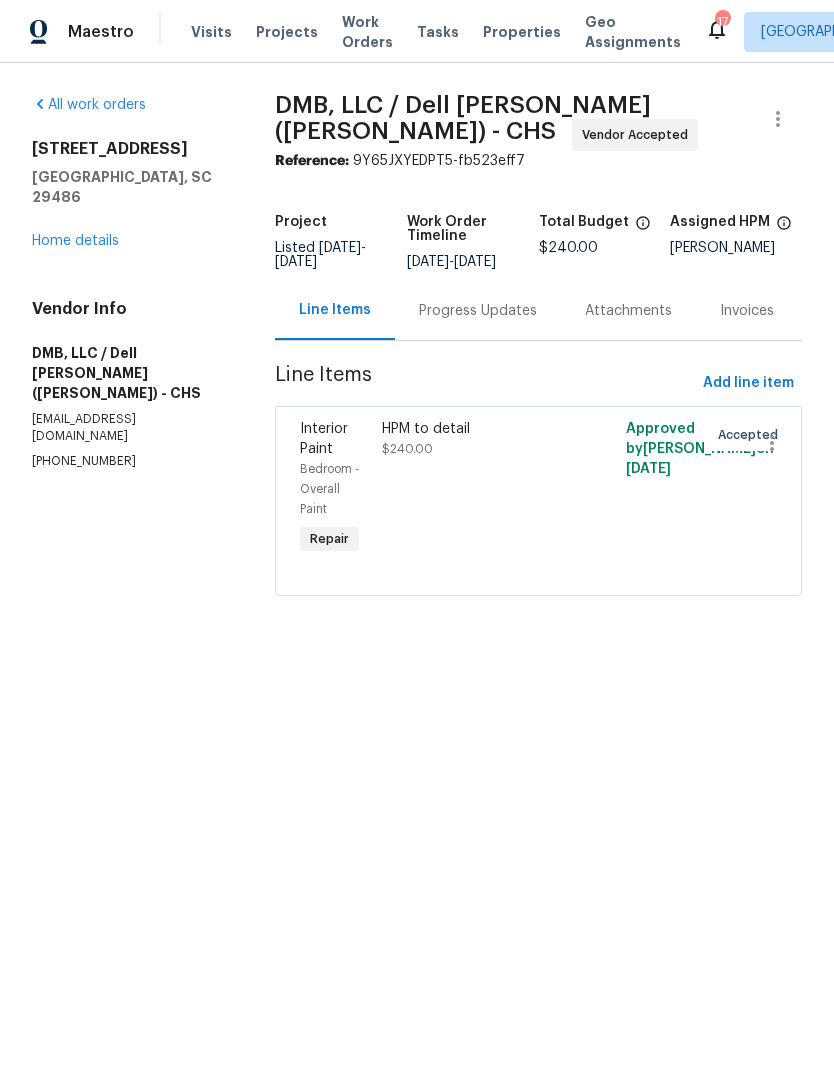 click on "HPM to detail $240.00" at bounding box center [478, 439] 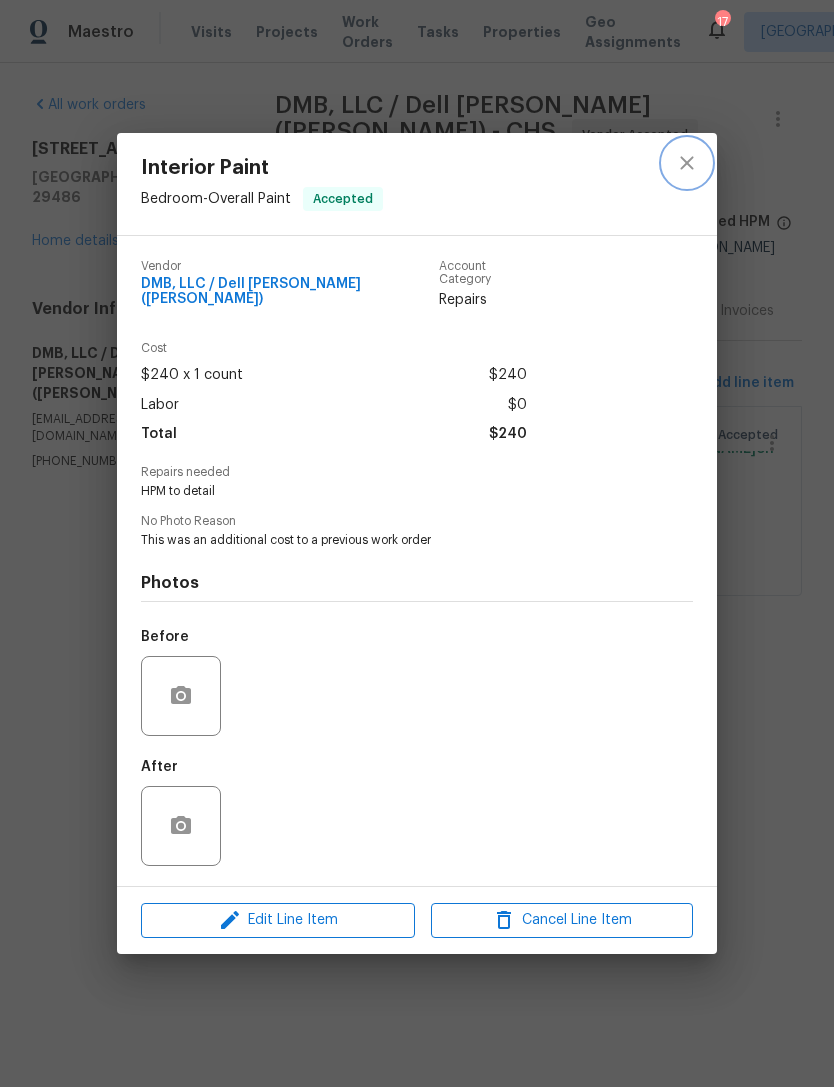 click at bounding box center (687, 163) 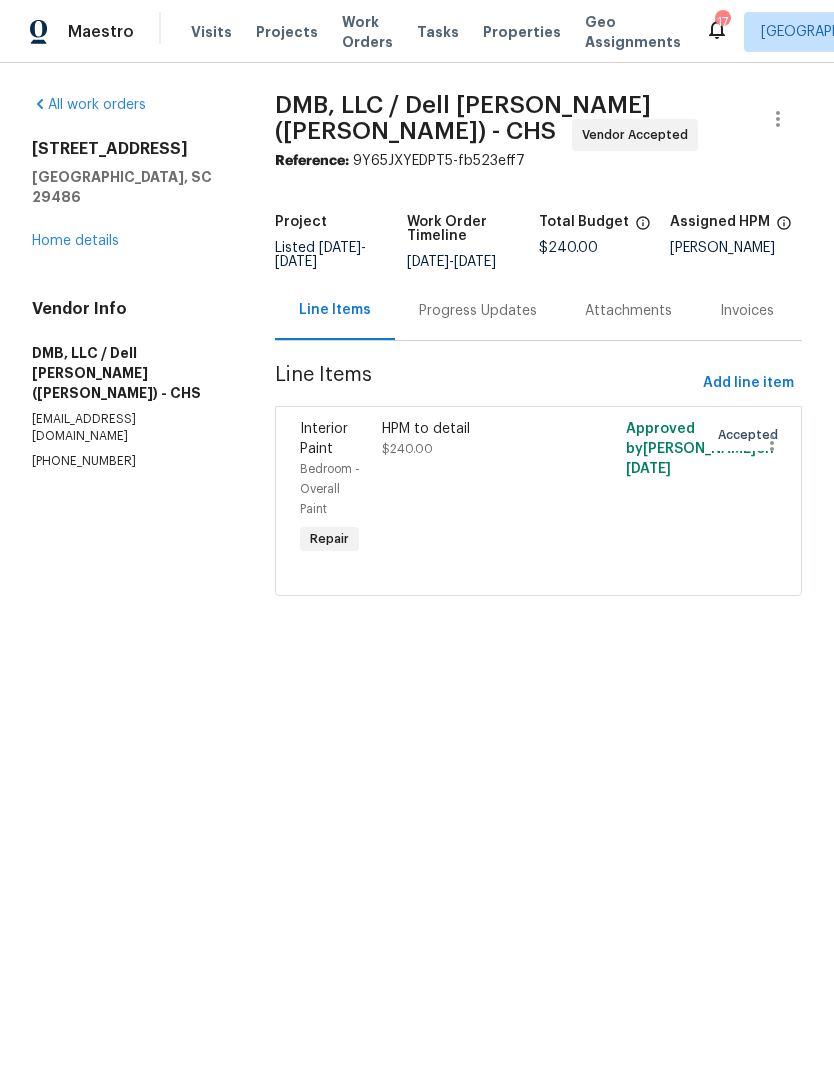 click on "Work Orders" at bounding box center (367, 32) 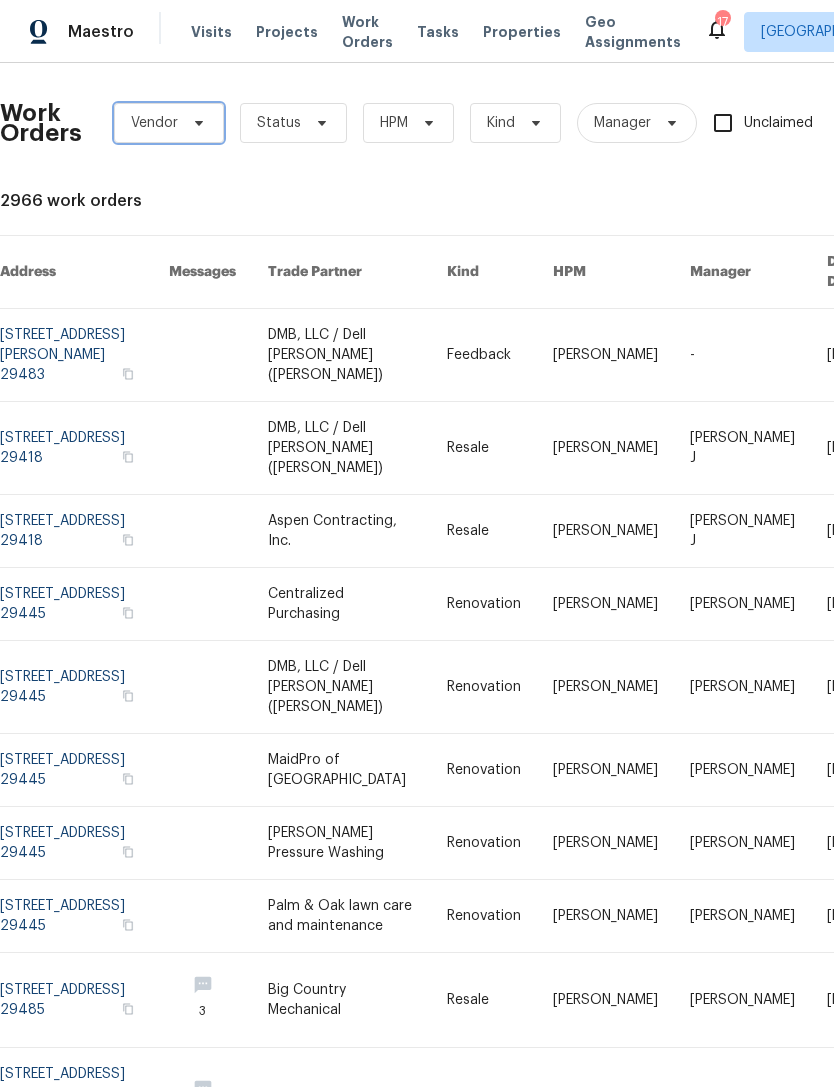 click 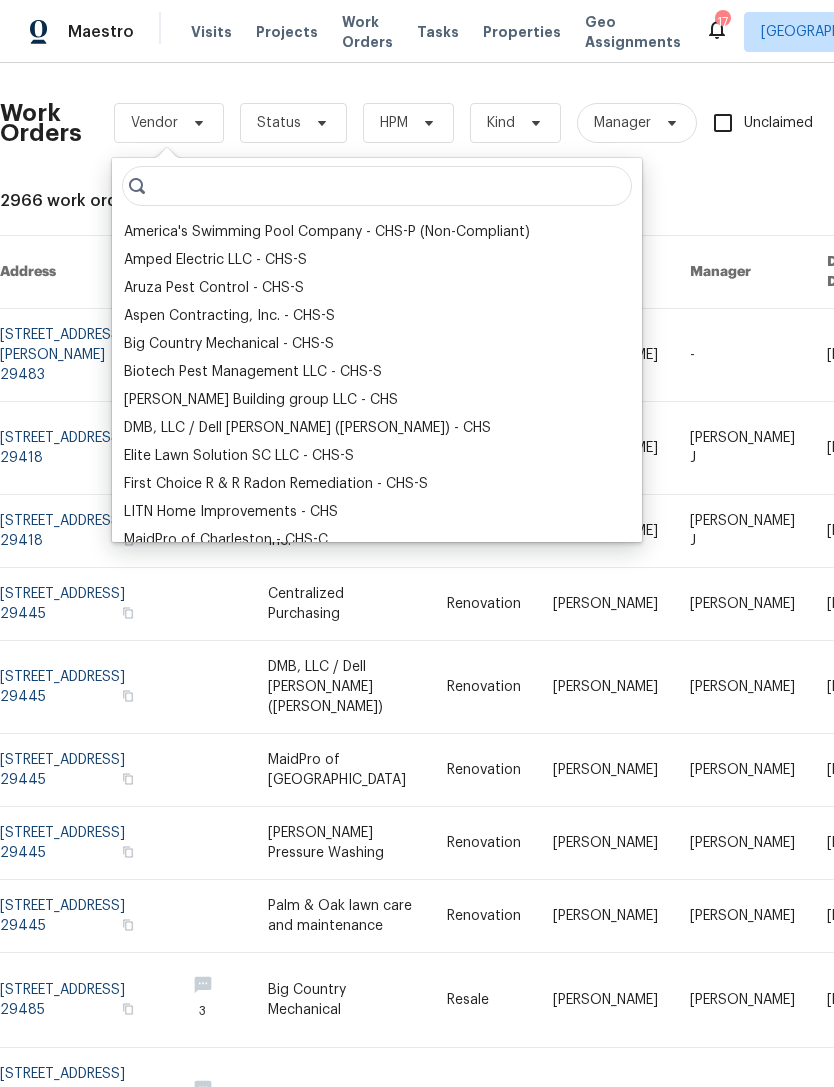 click on "Work Orders" at bounding box center (367, 32) 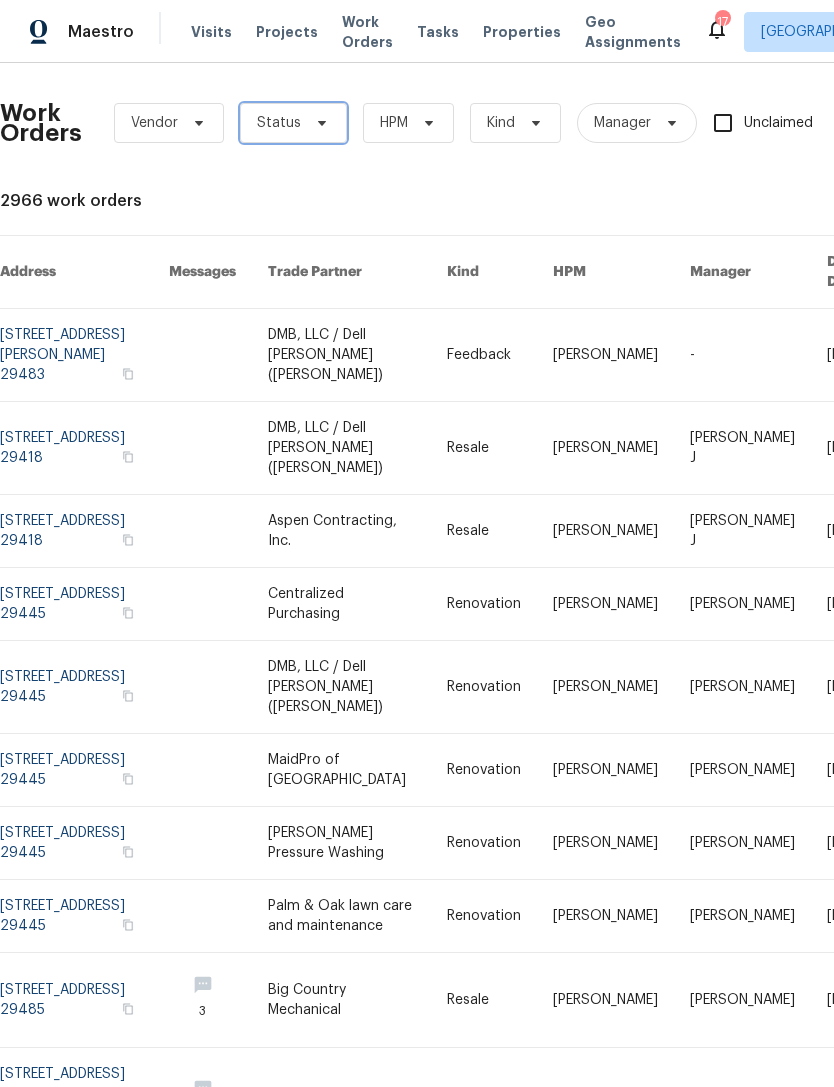 click 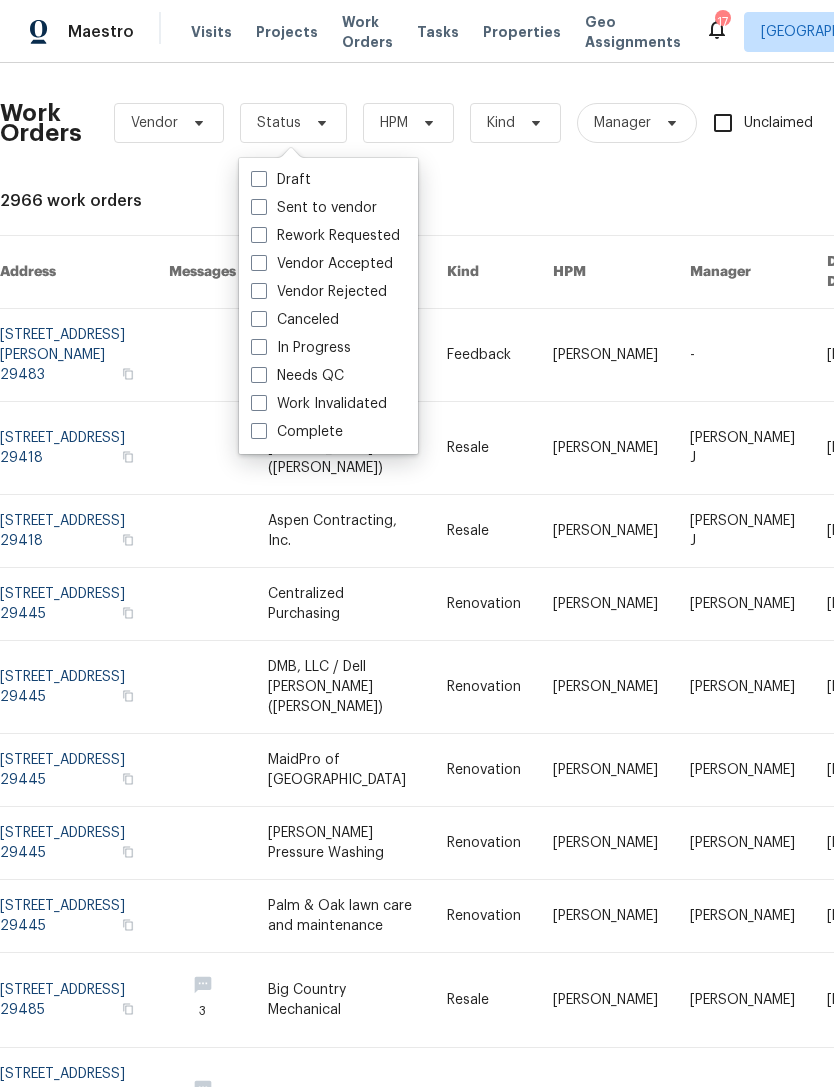 click at bounding box center (259, 375) 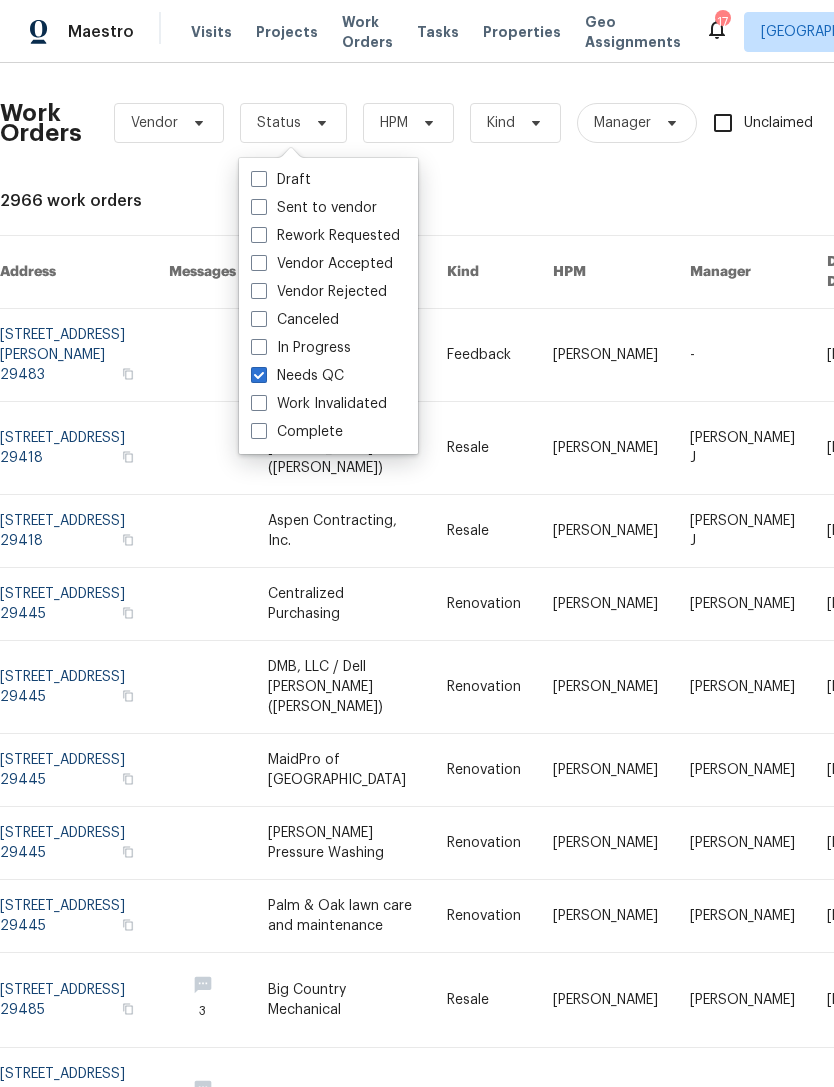 checkbox on "true" 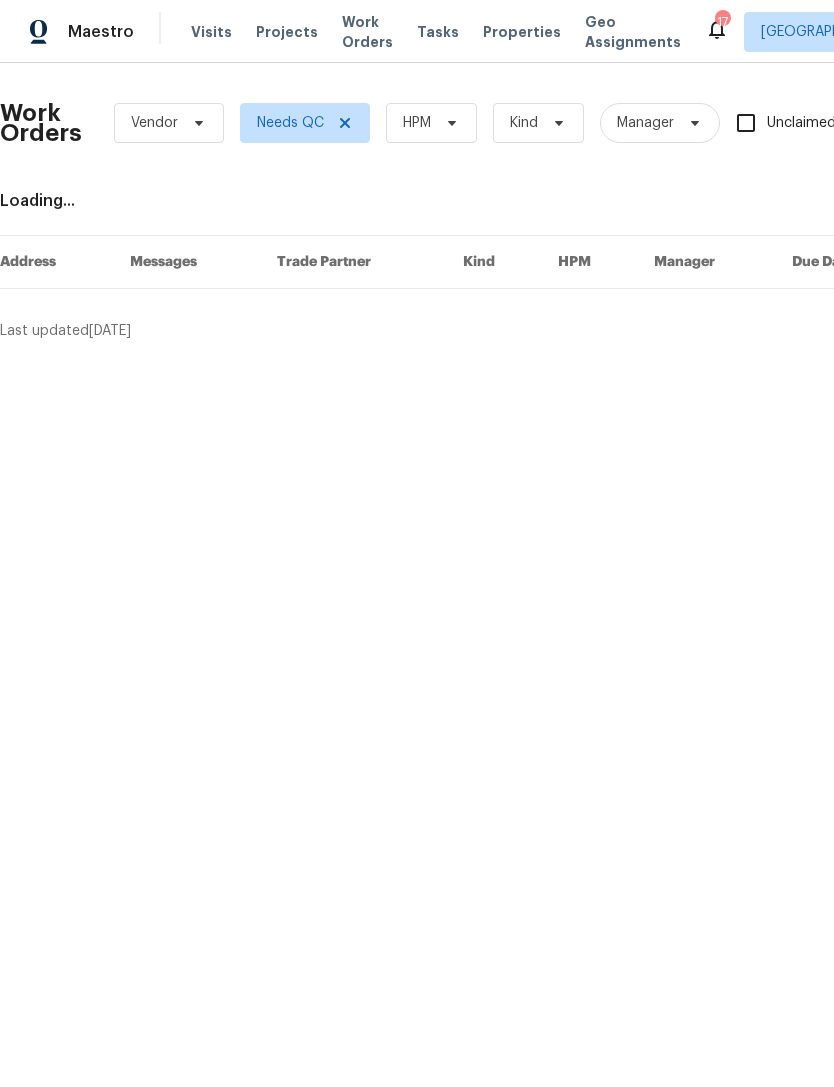 scroll, scrollTop: 0, scrollLeft: 0, axis: both 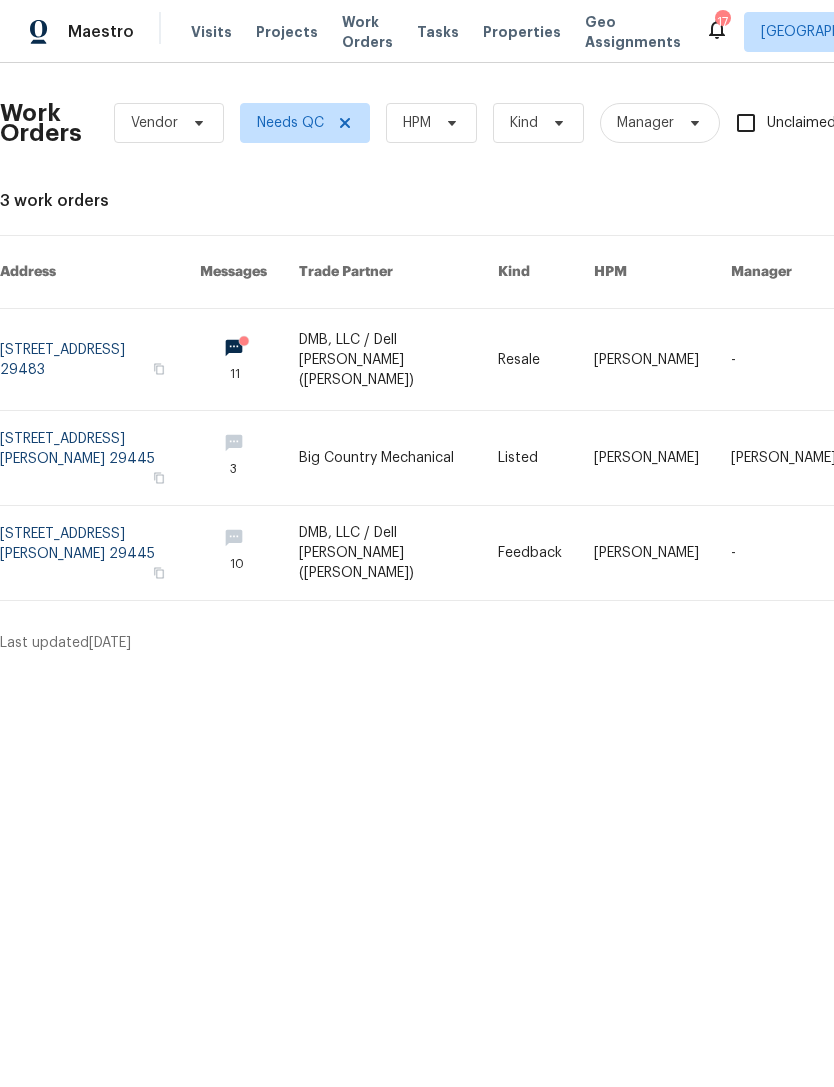 click 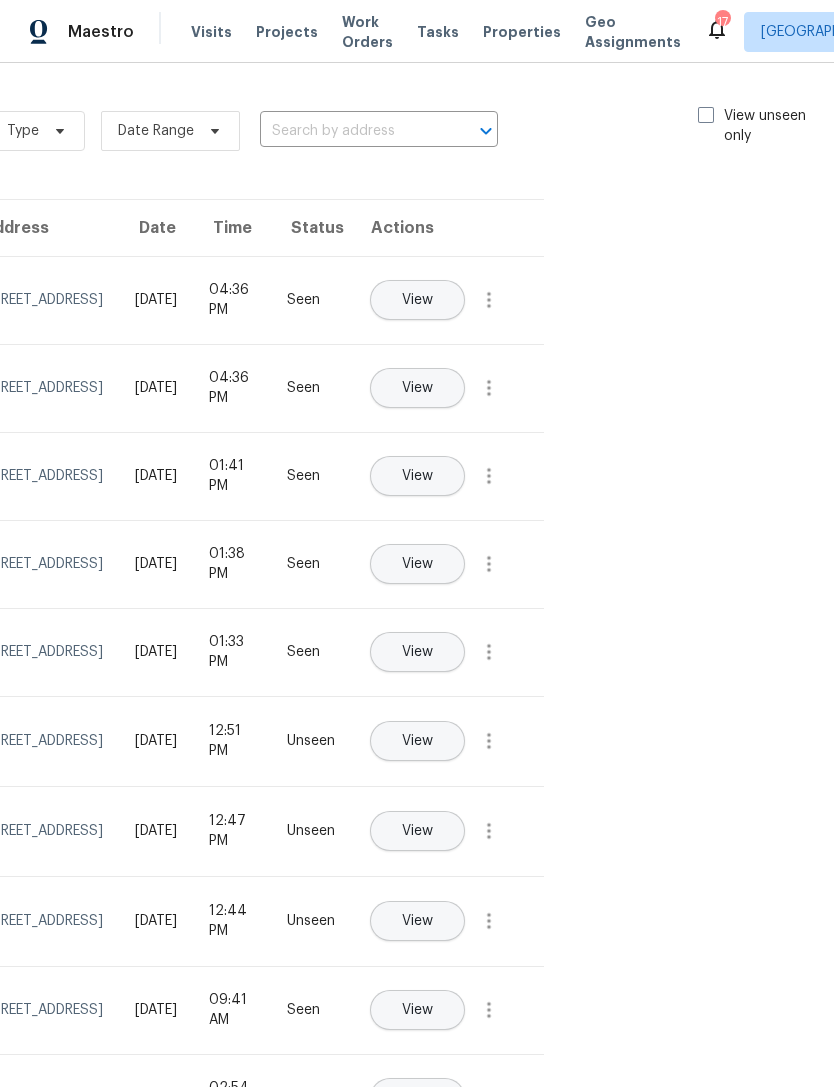 scroll, scrollTop: 0, scrollLeft: 225, axis: horizontal 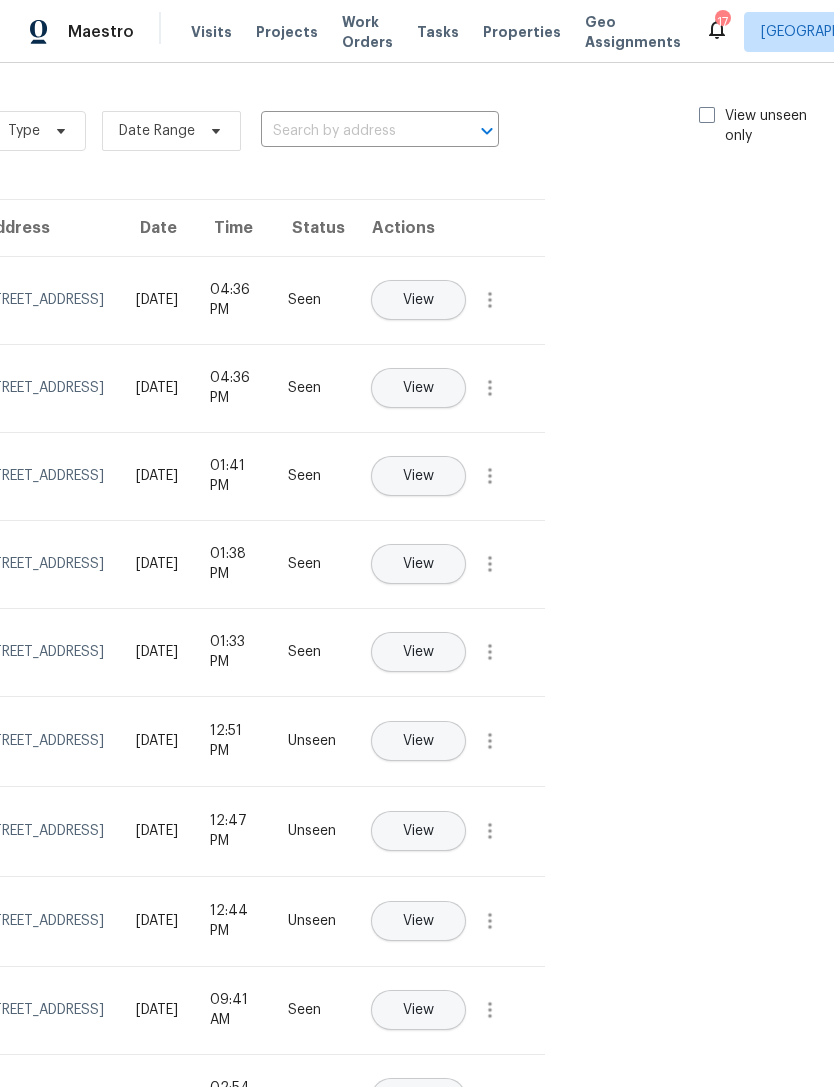 click on "View unseen only" at bounding box center [768, 126] 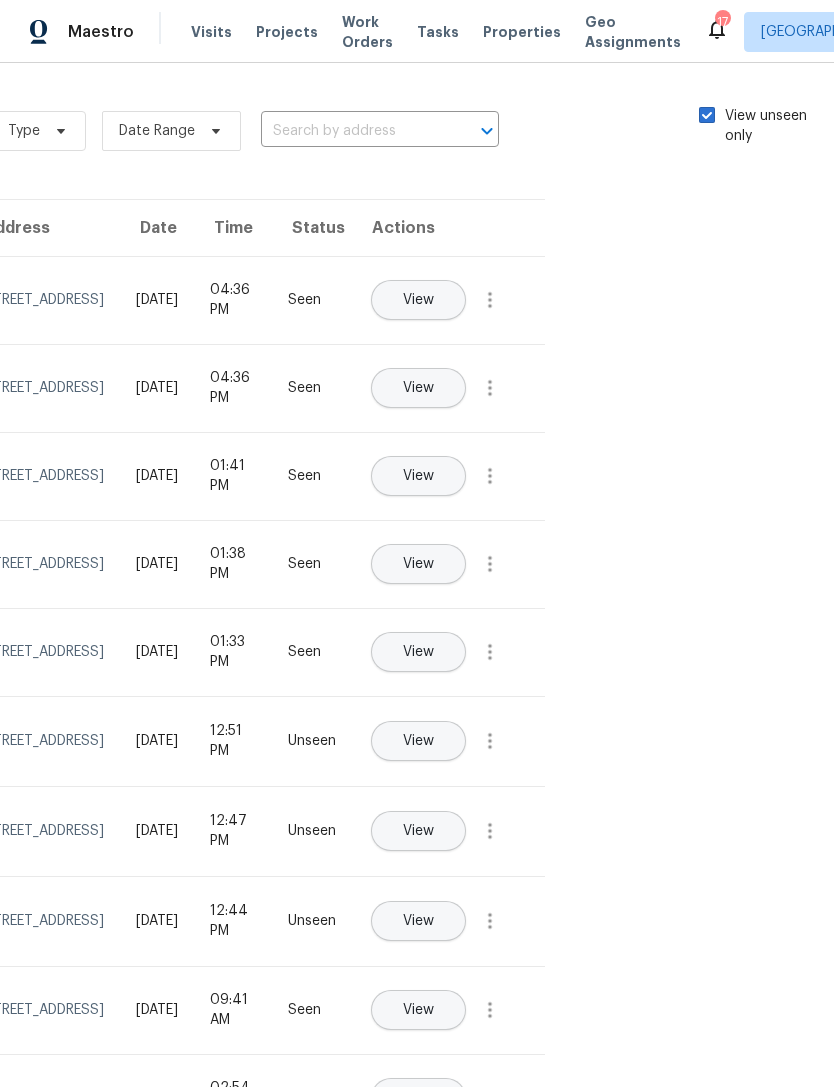 checkbox on "true" 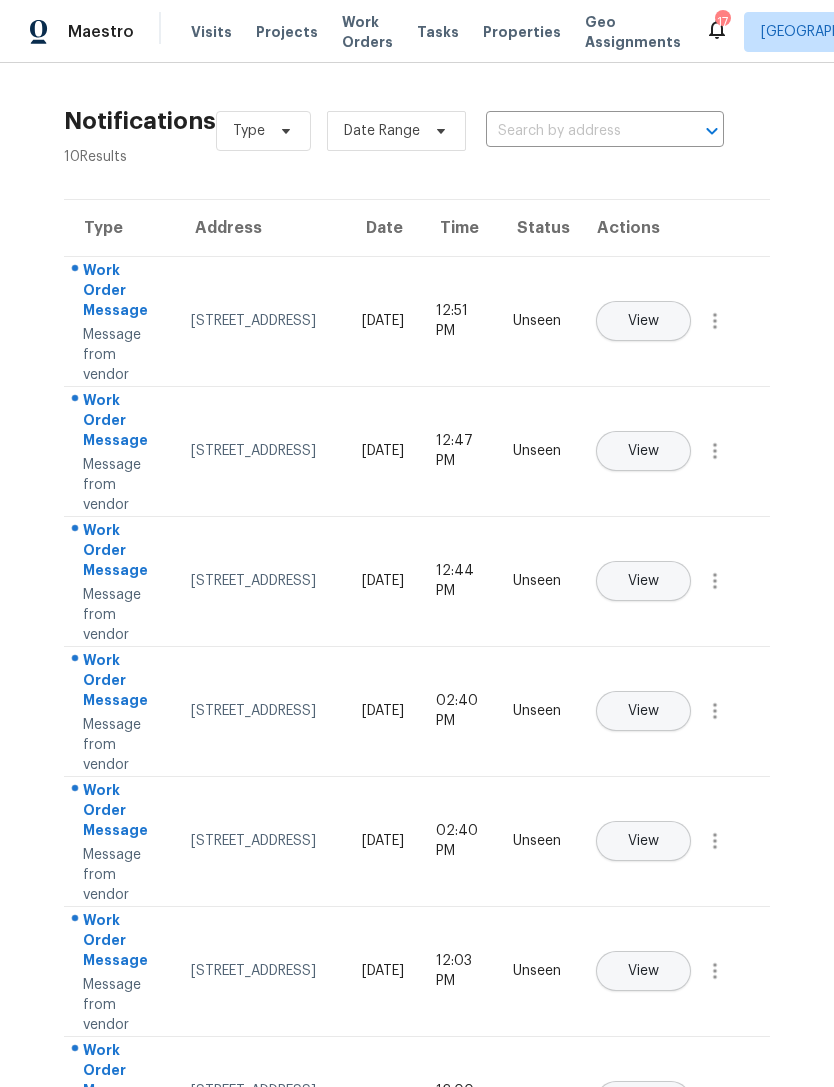 scroll, scrollTop: 0, scrollLeft: 0, axis: both 